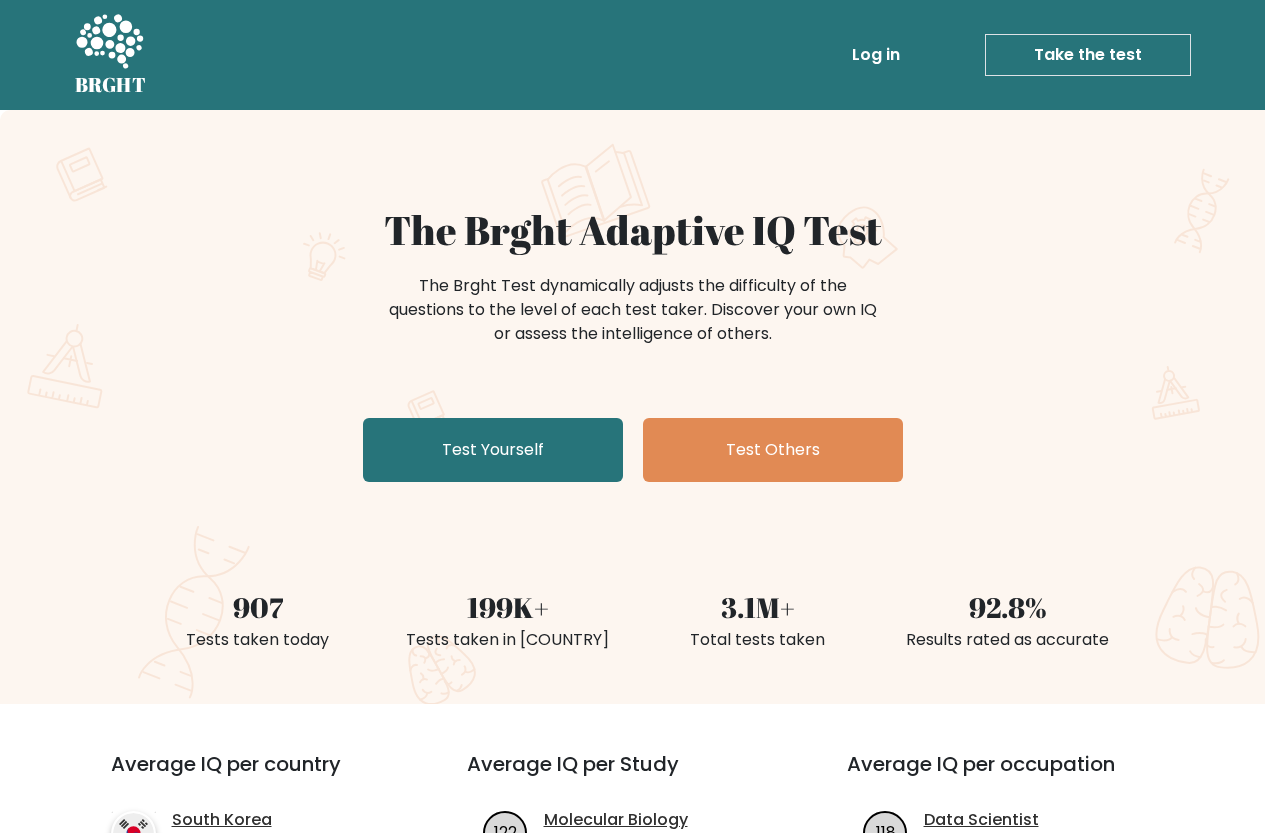 scroll, scrollTop: 0, scrollLeft: 0, axis: both 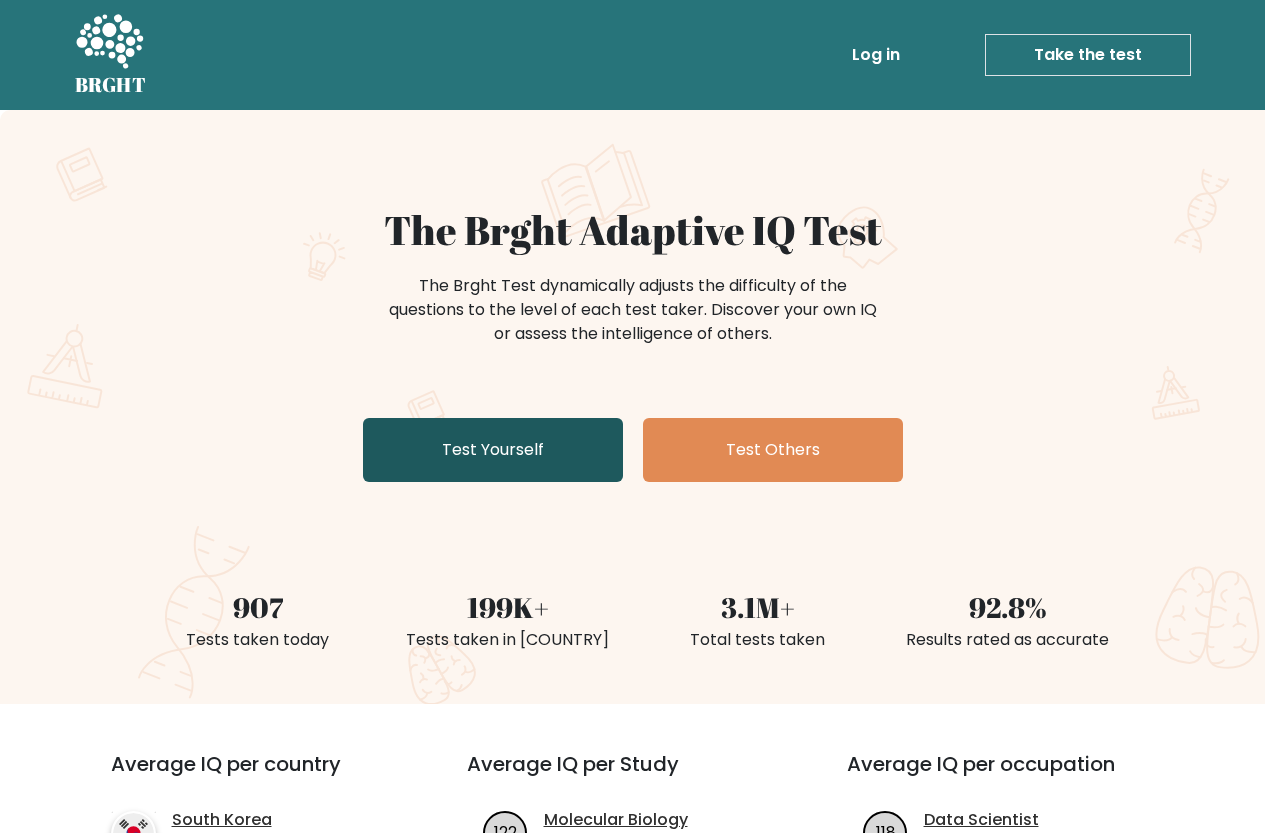 click on "Test Yourself" at bounding box center (493, 450) 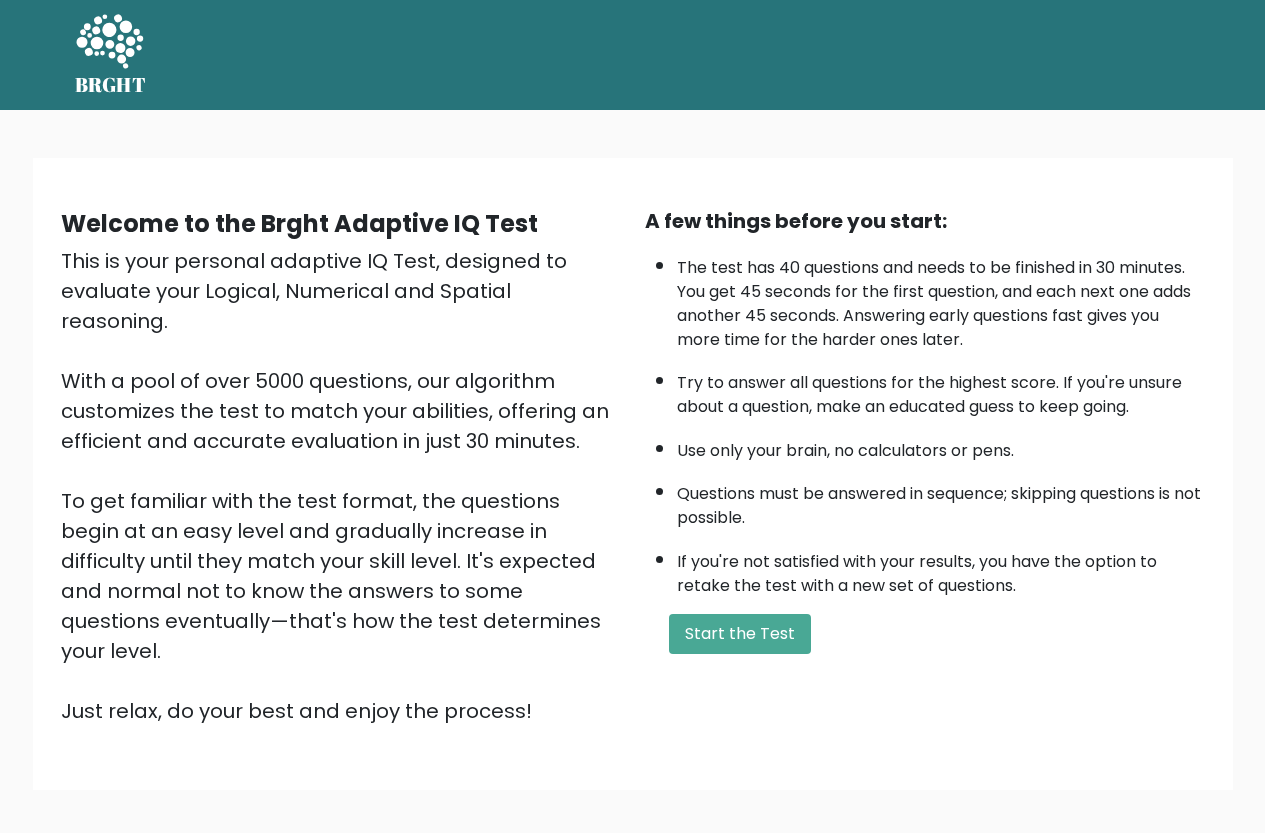 scroll, scrollTop: 0, scrollLeft: 0, axis: both 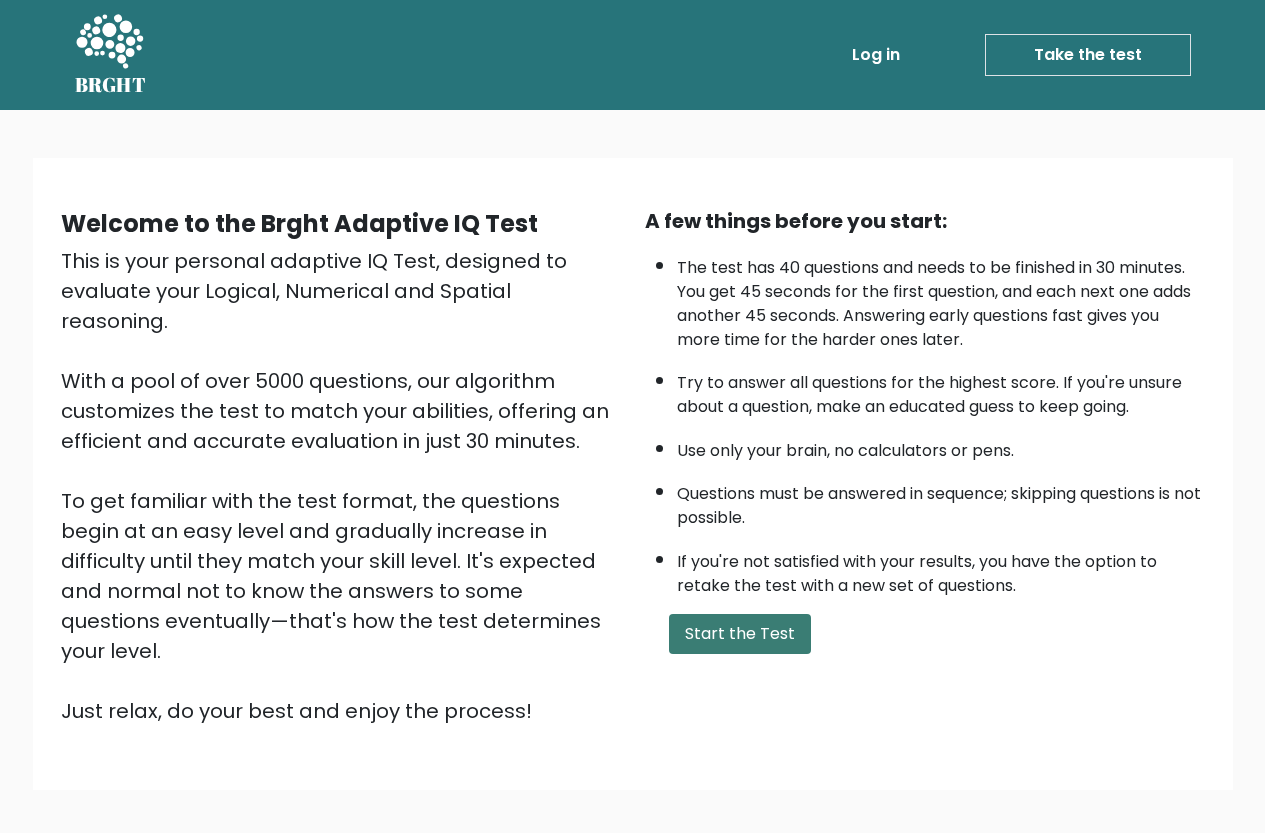 click on "Start the Test" at bounding box center [740, 634] 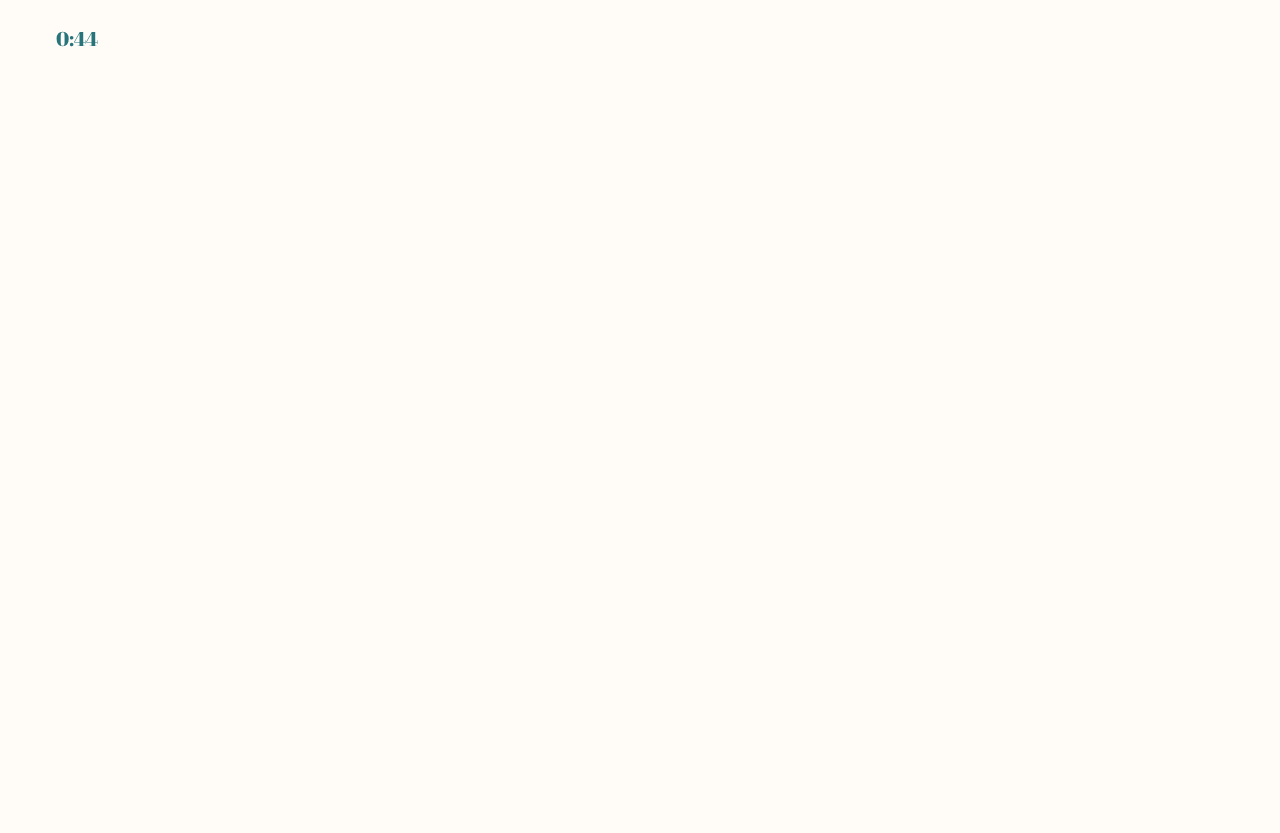 scroll, scrollTop: 0, scrollLeft: 0, axis: both 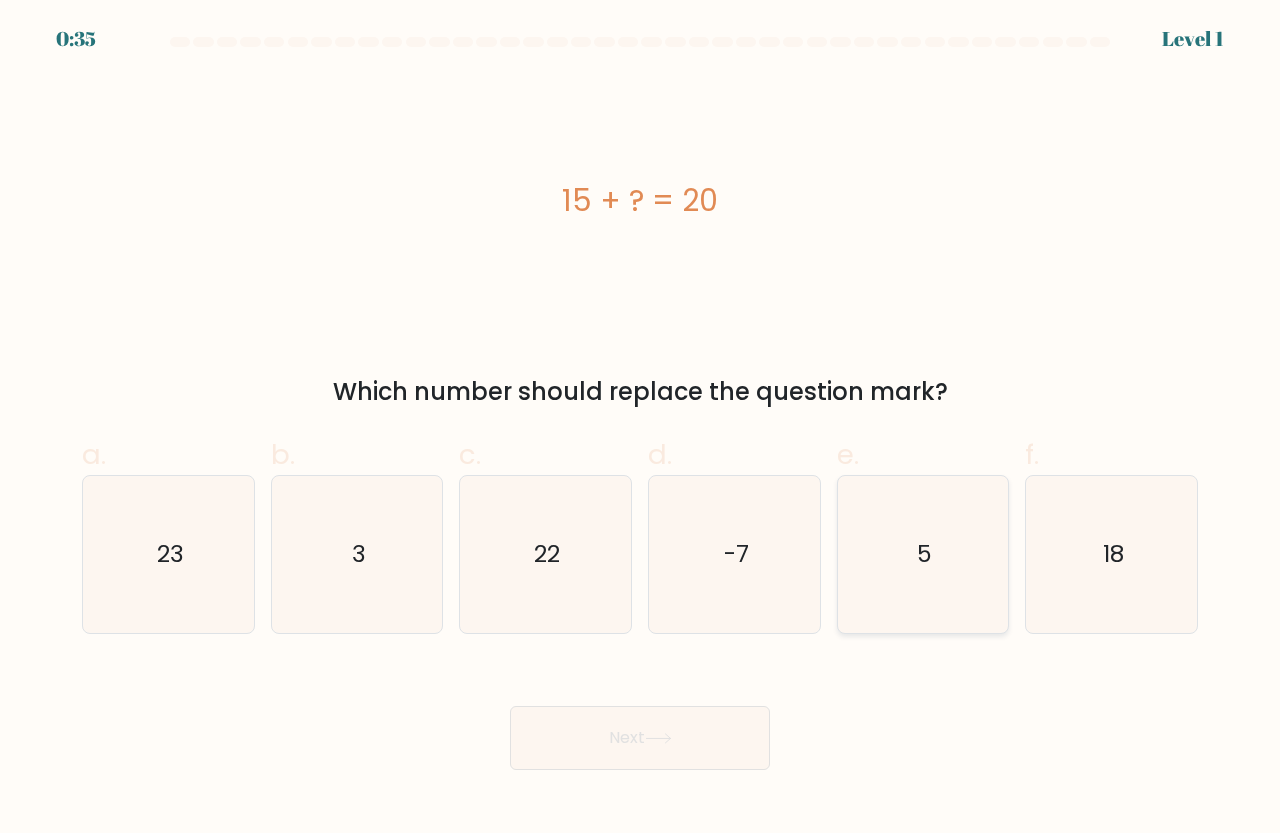 click on "5" 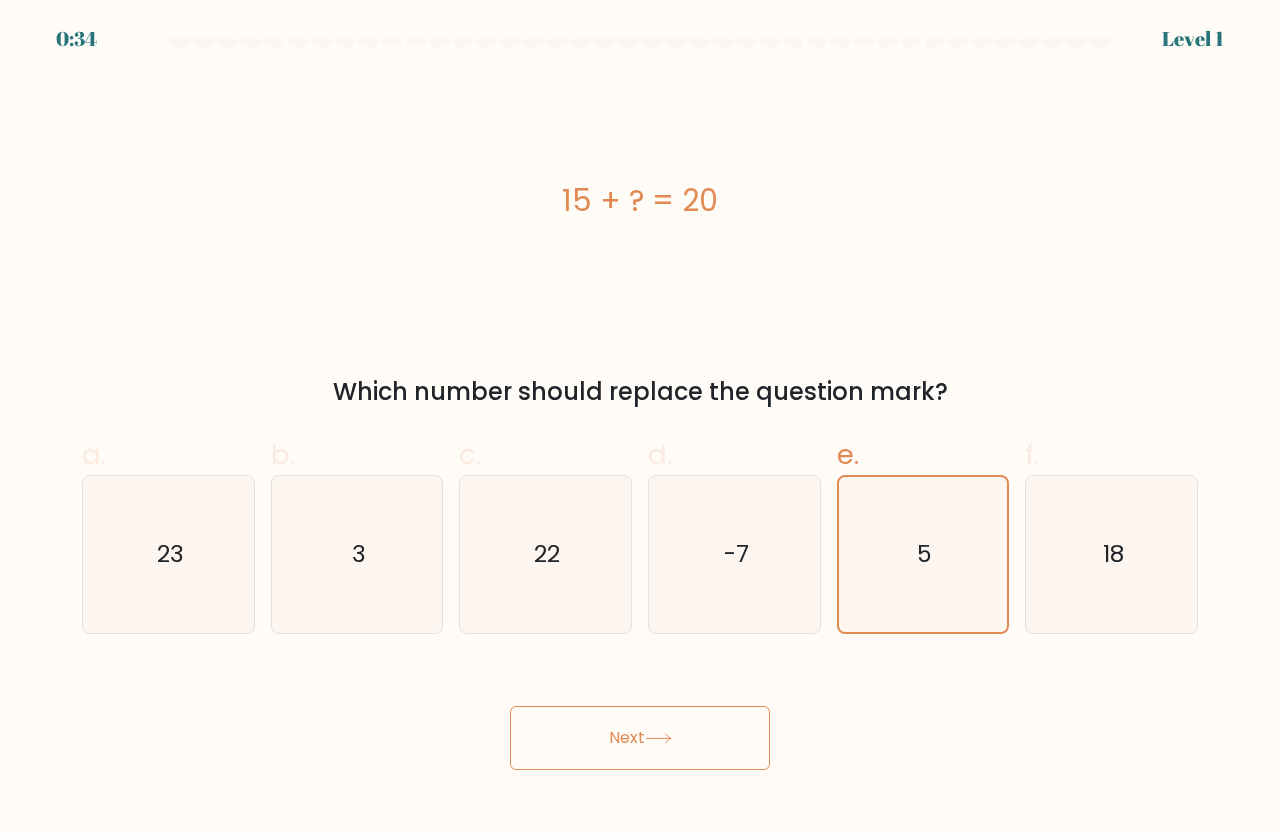 click 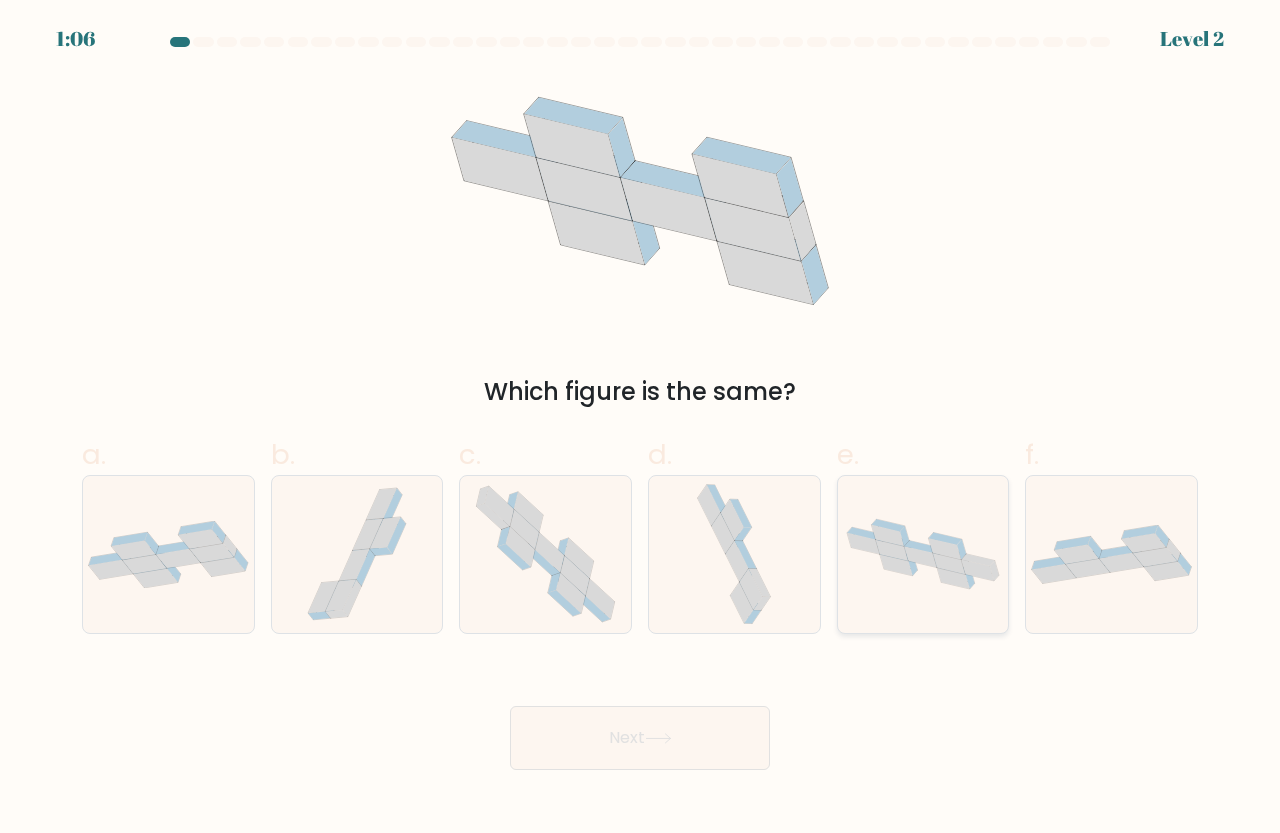 click 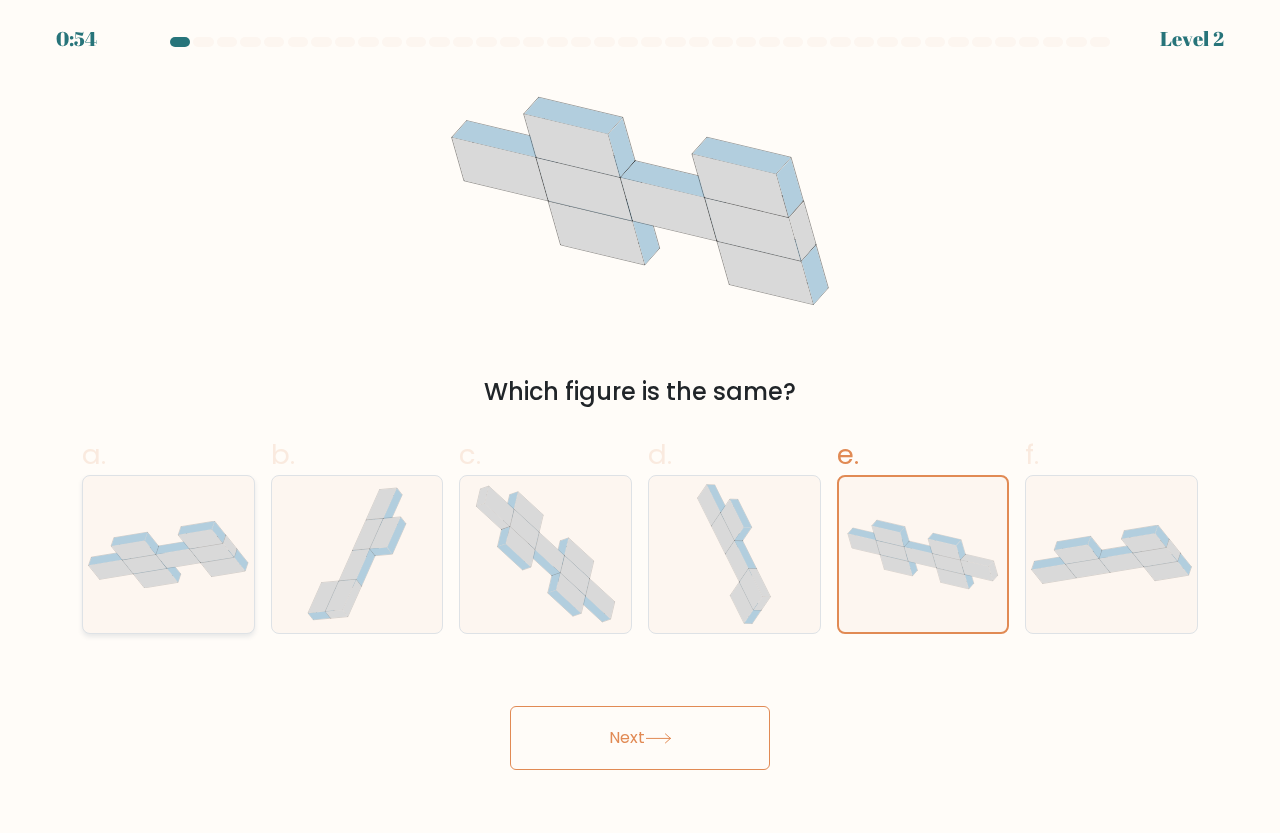 click 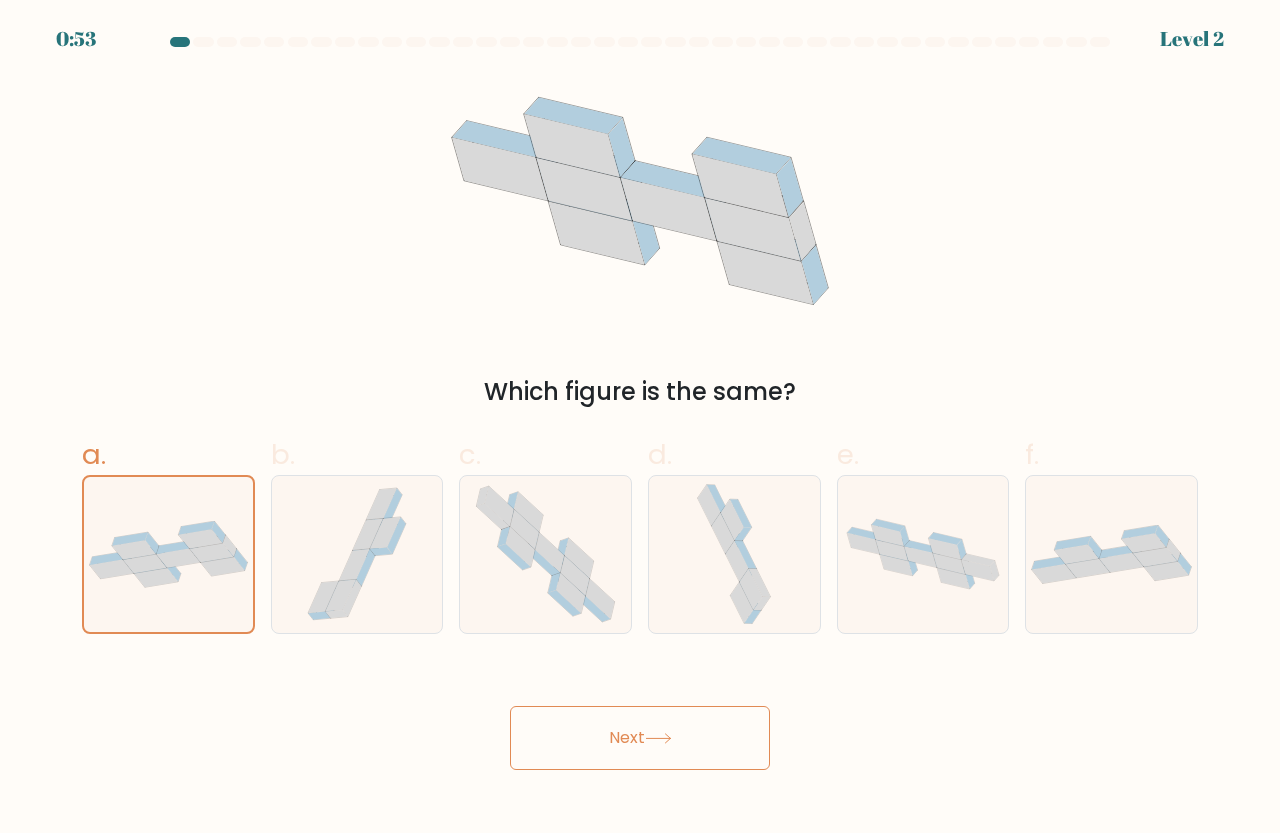 click on "Next" at bounding box center (640, 738) 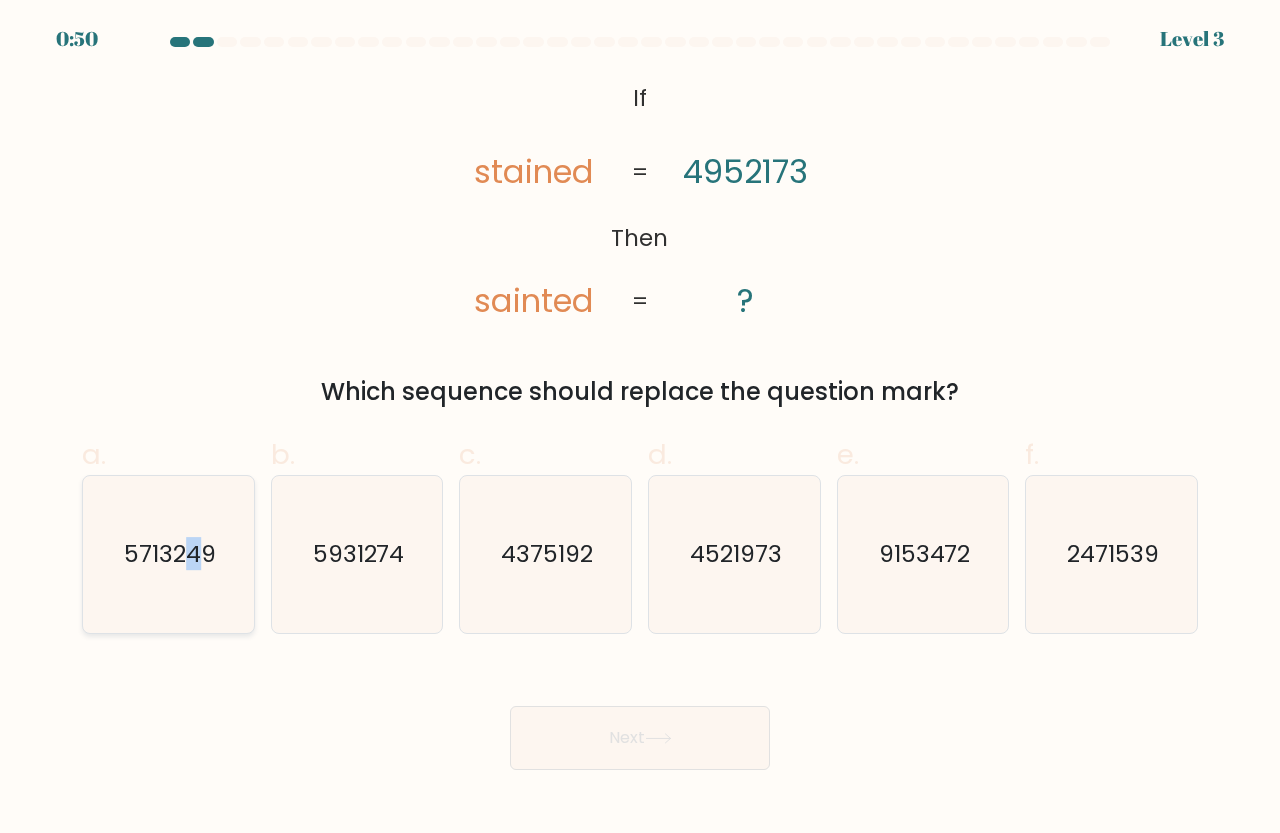 click on "5713249" 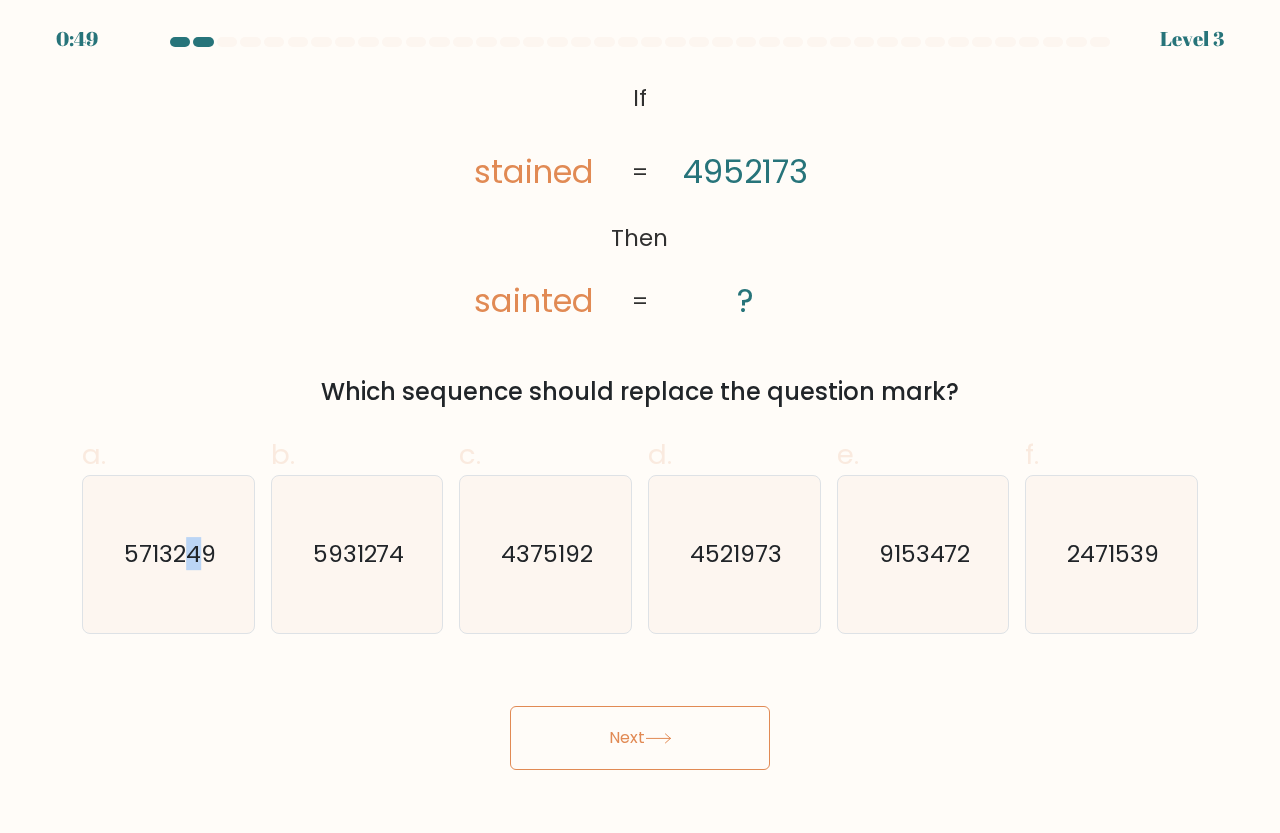 click on "Next" at bounding box center [640, 738] 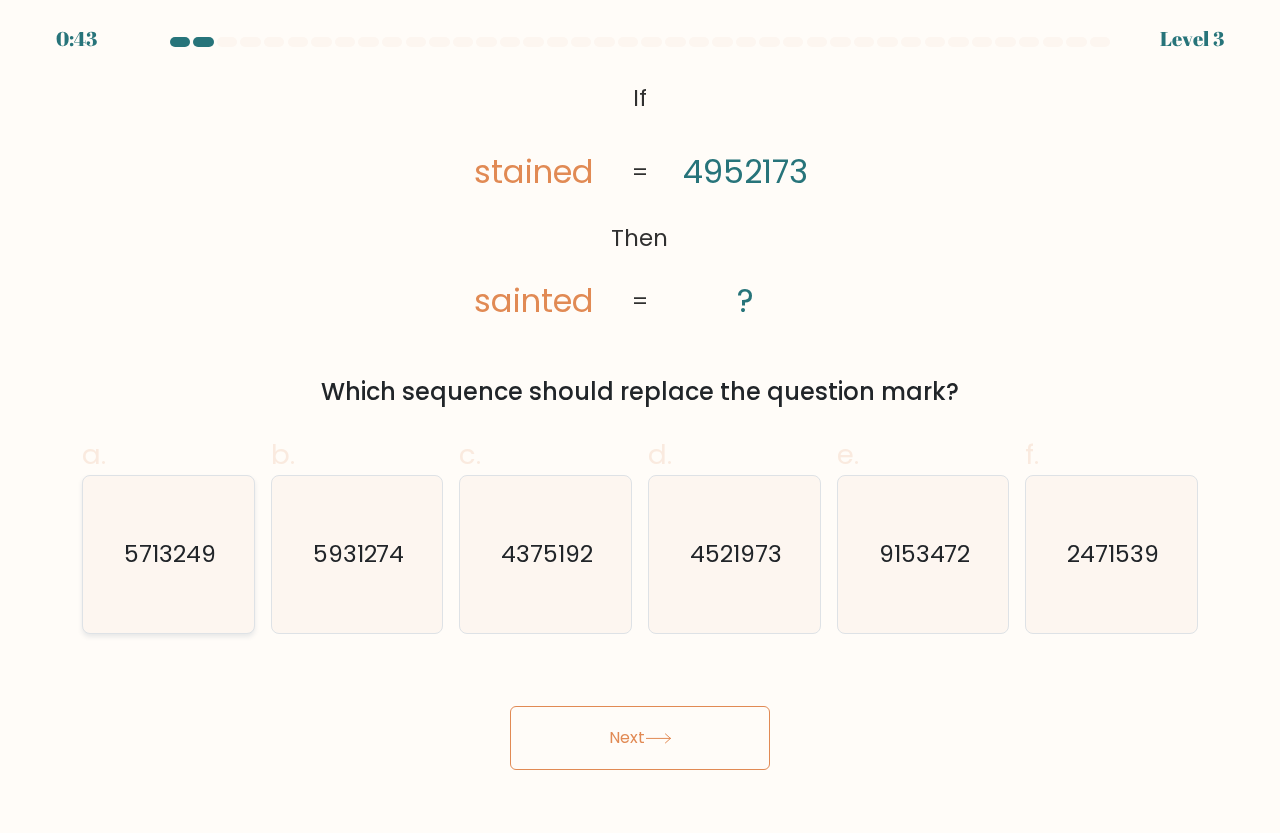 click on "5713249" 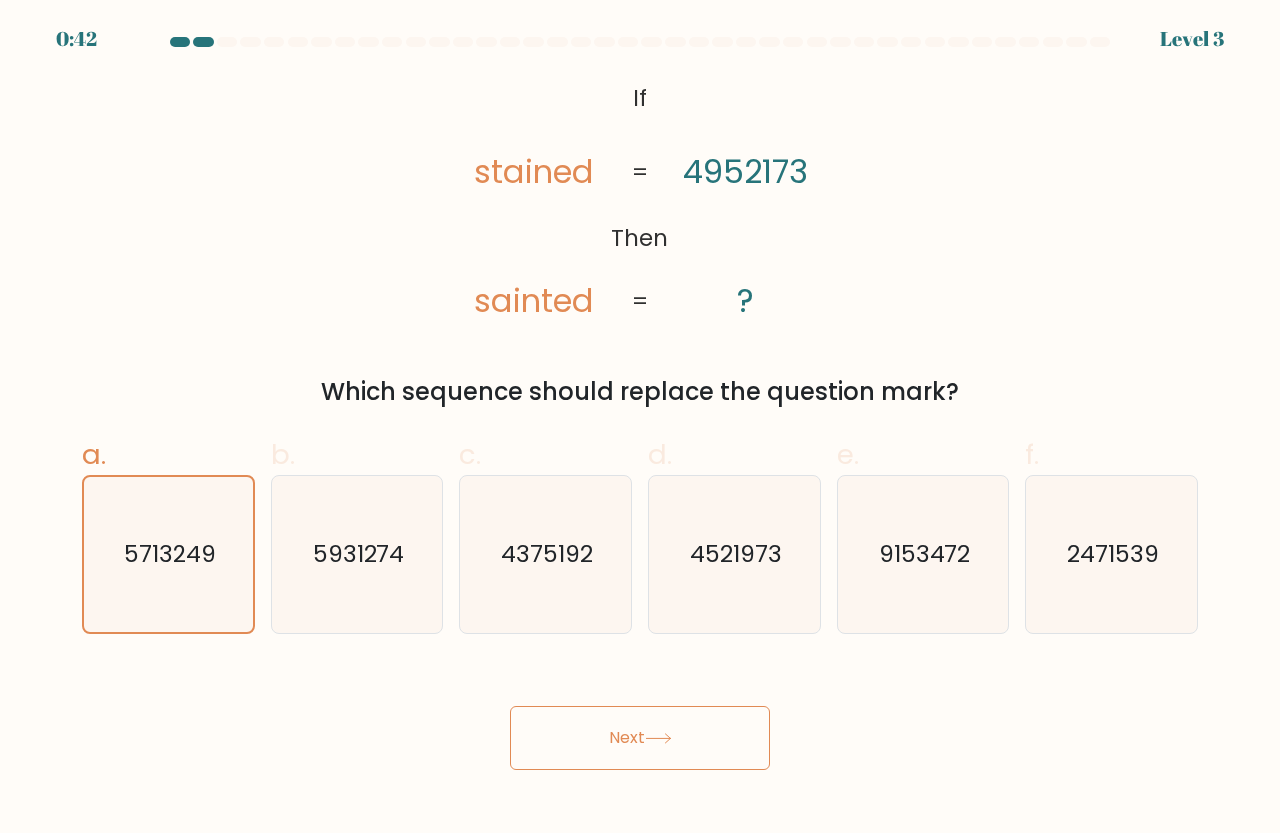 click on "Next" at bounding box center (640, 738) 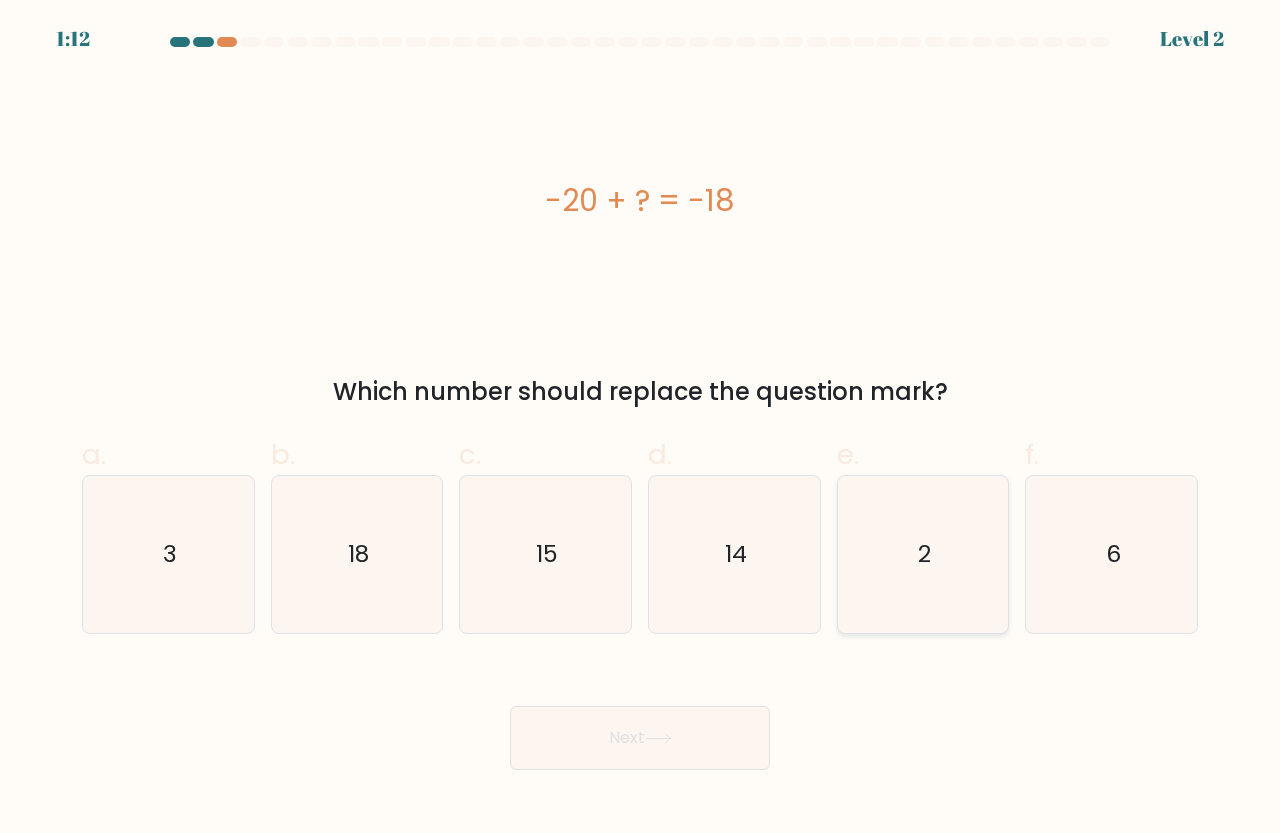 click on "2" 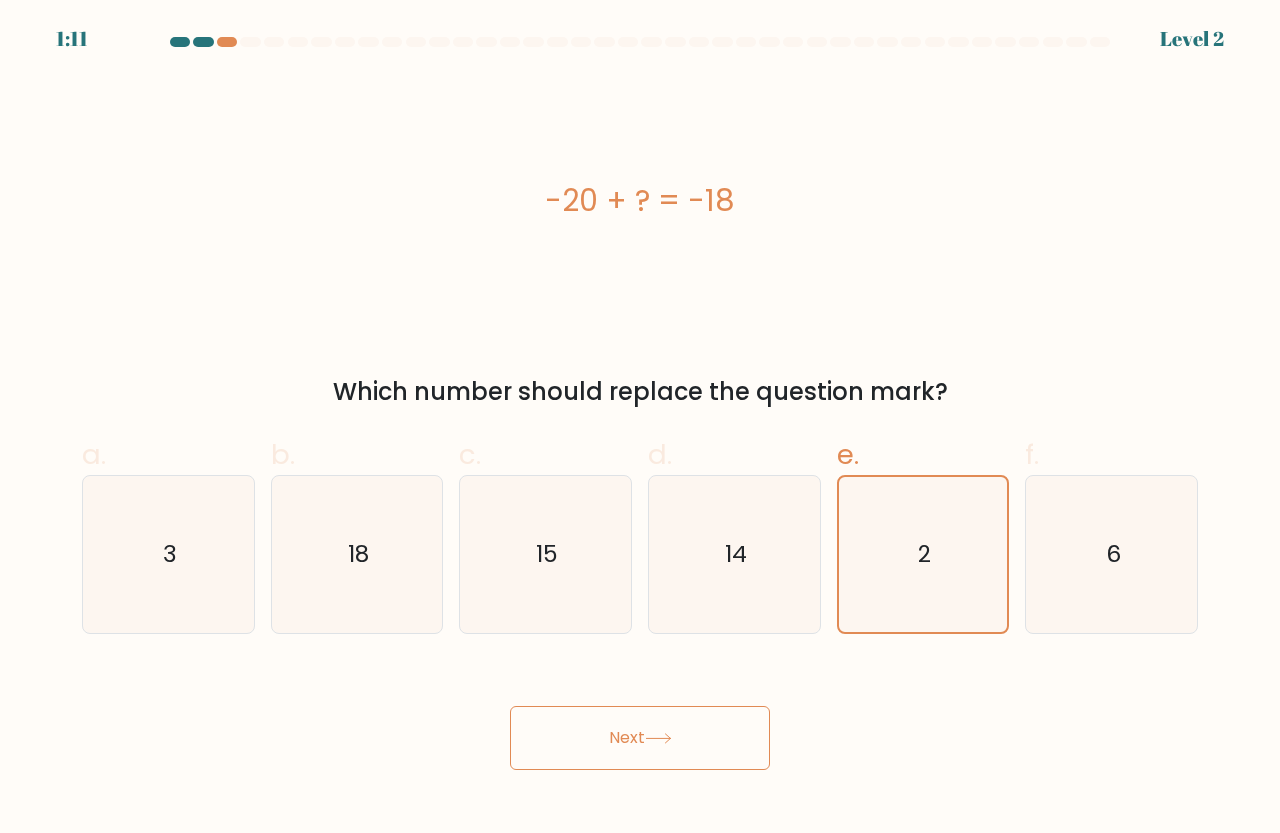 click on "Next" at bounding box center [640, 738] 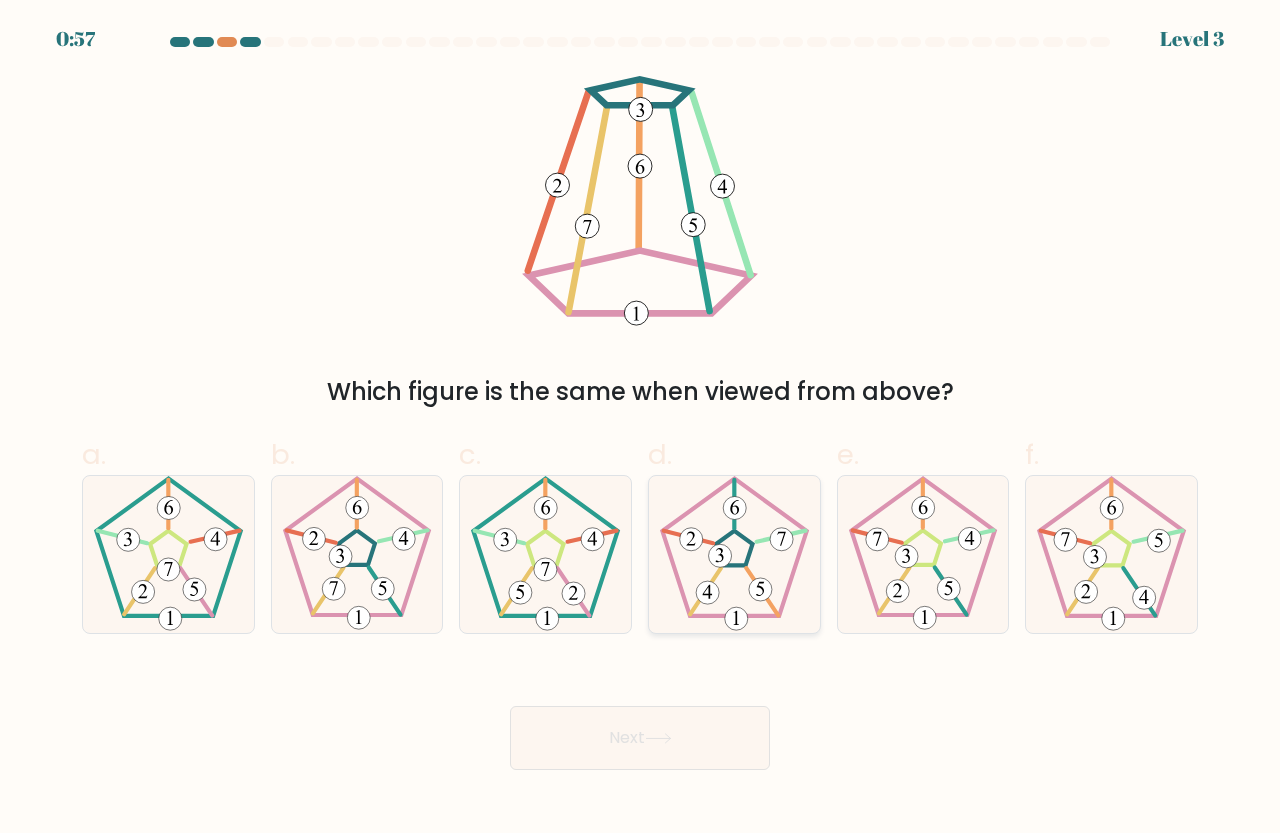 click 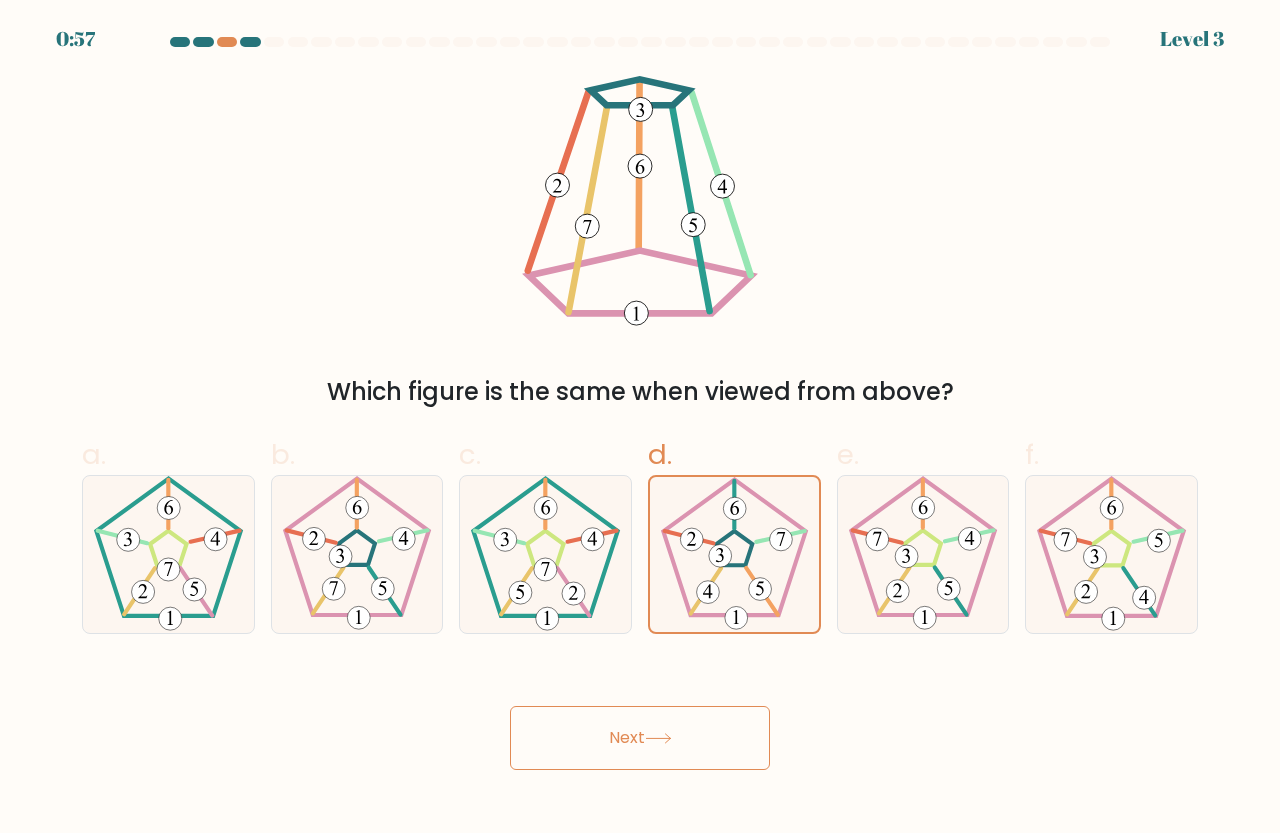 click on "Next" at bounding box center (640, 738) 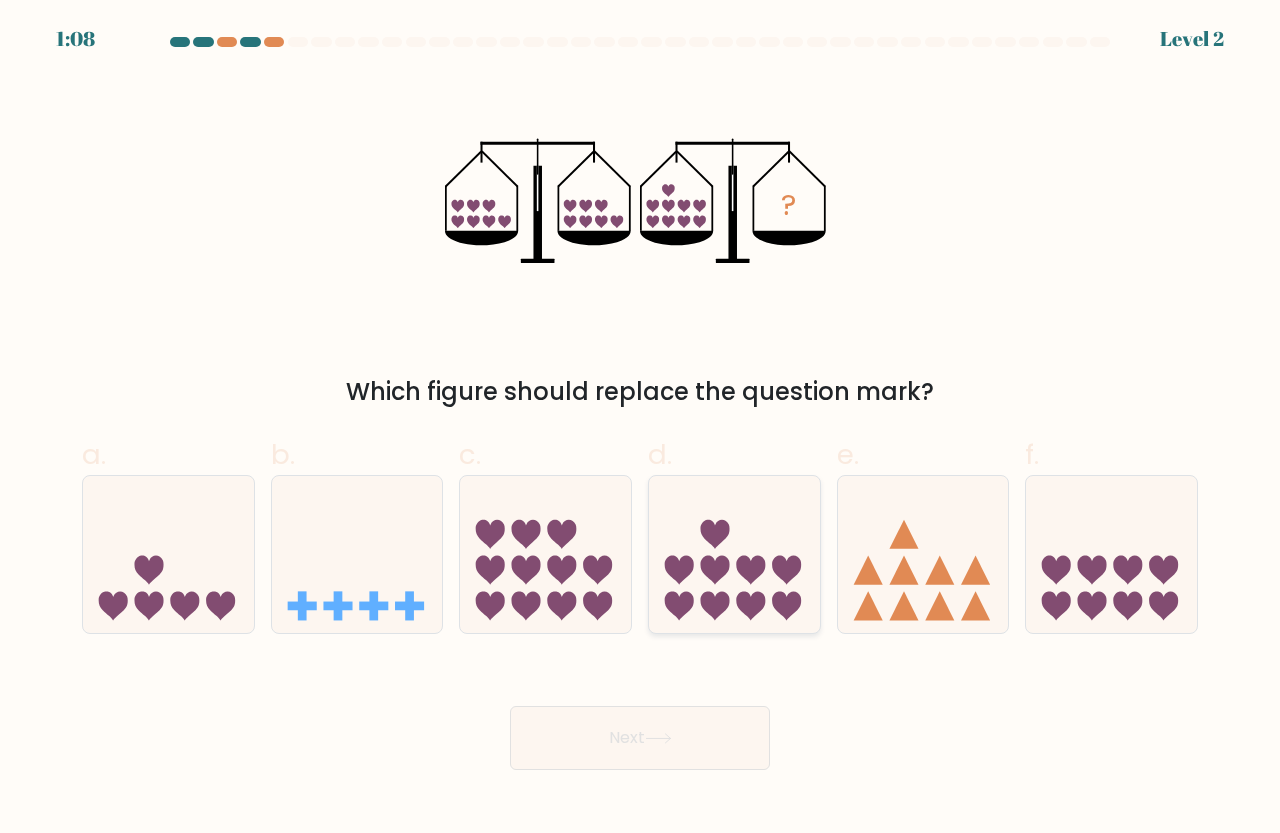 click 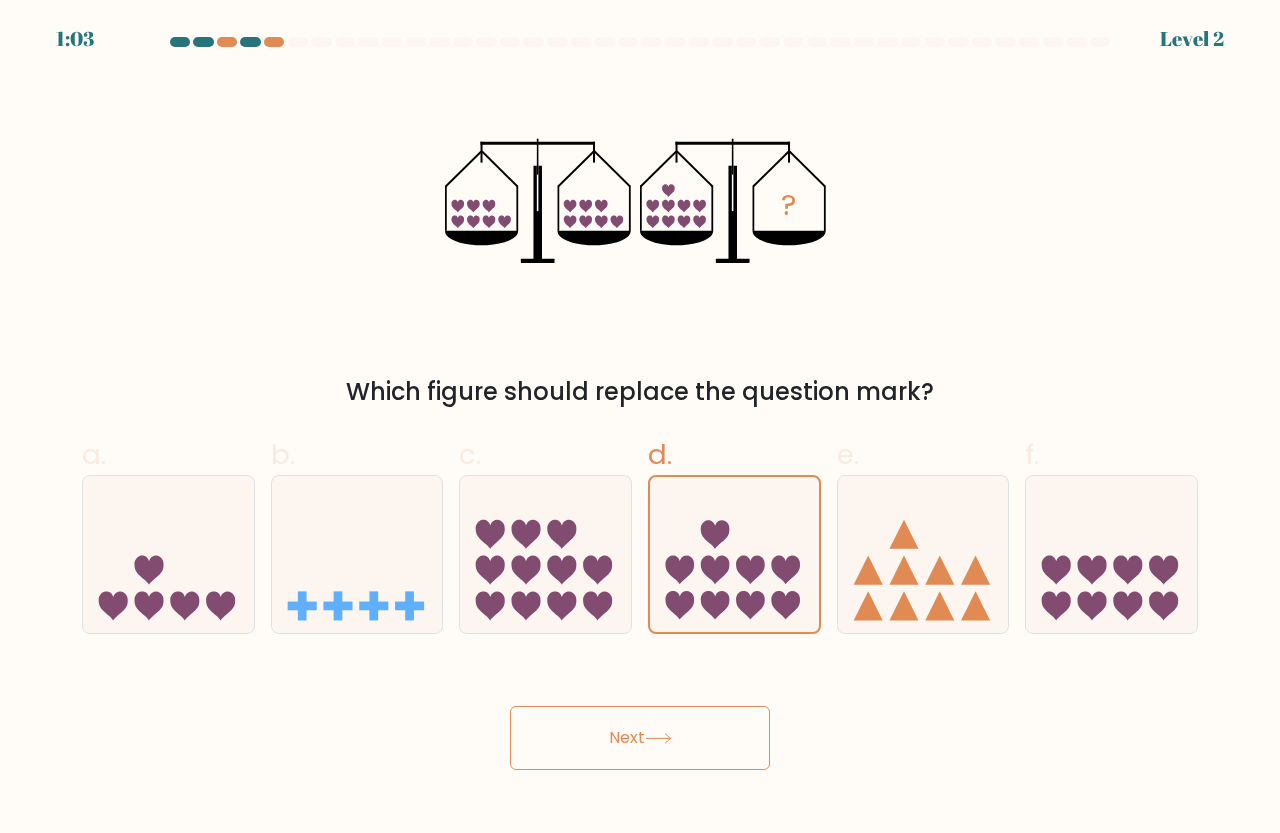 click on "Next" at bounding box center [640, 738] 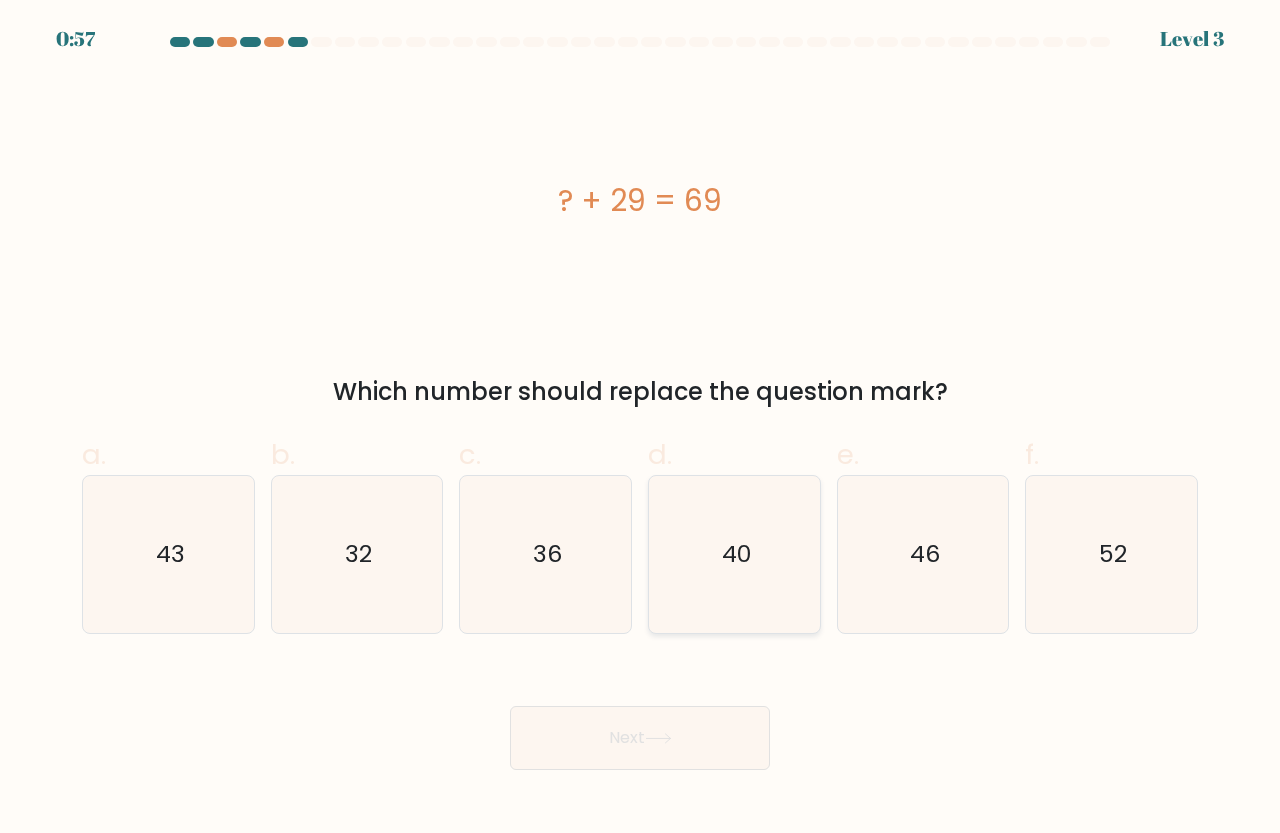 click on "40" 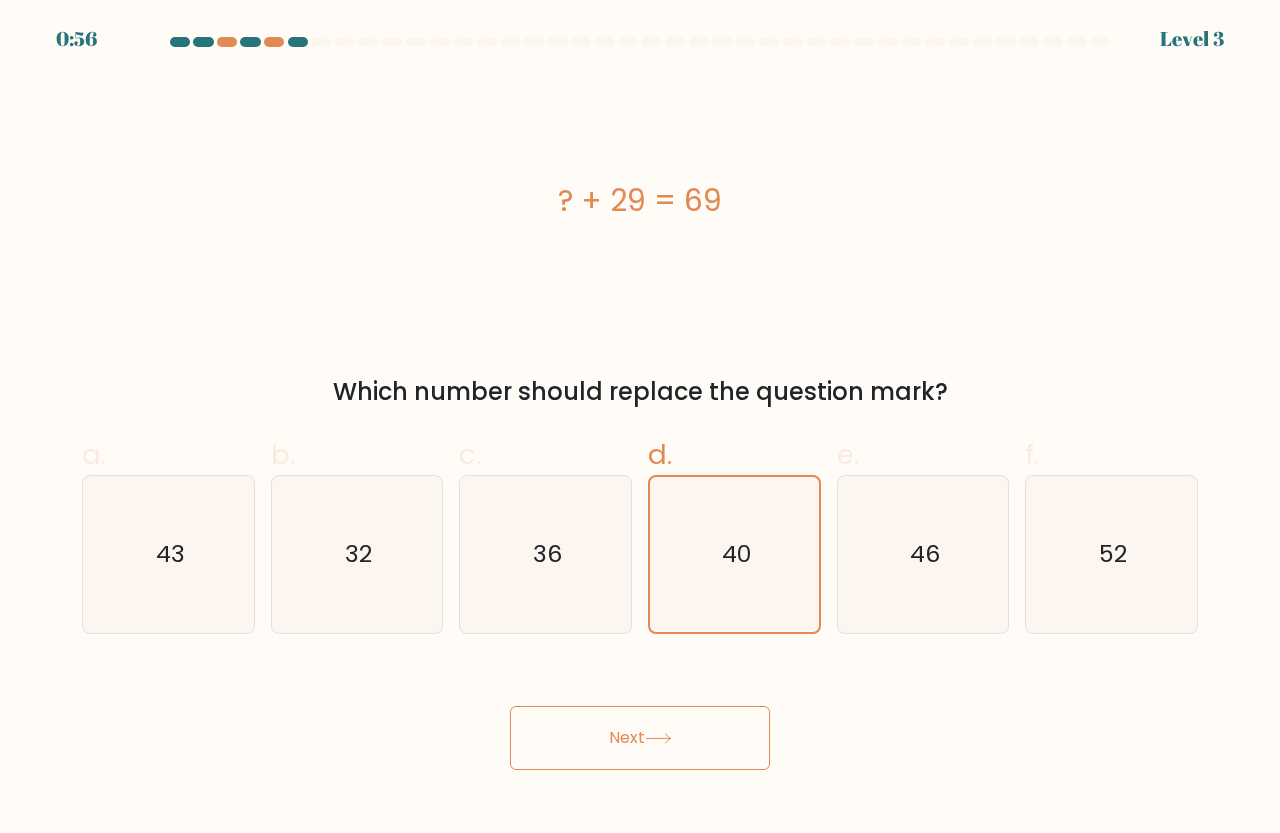 click 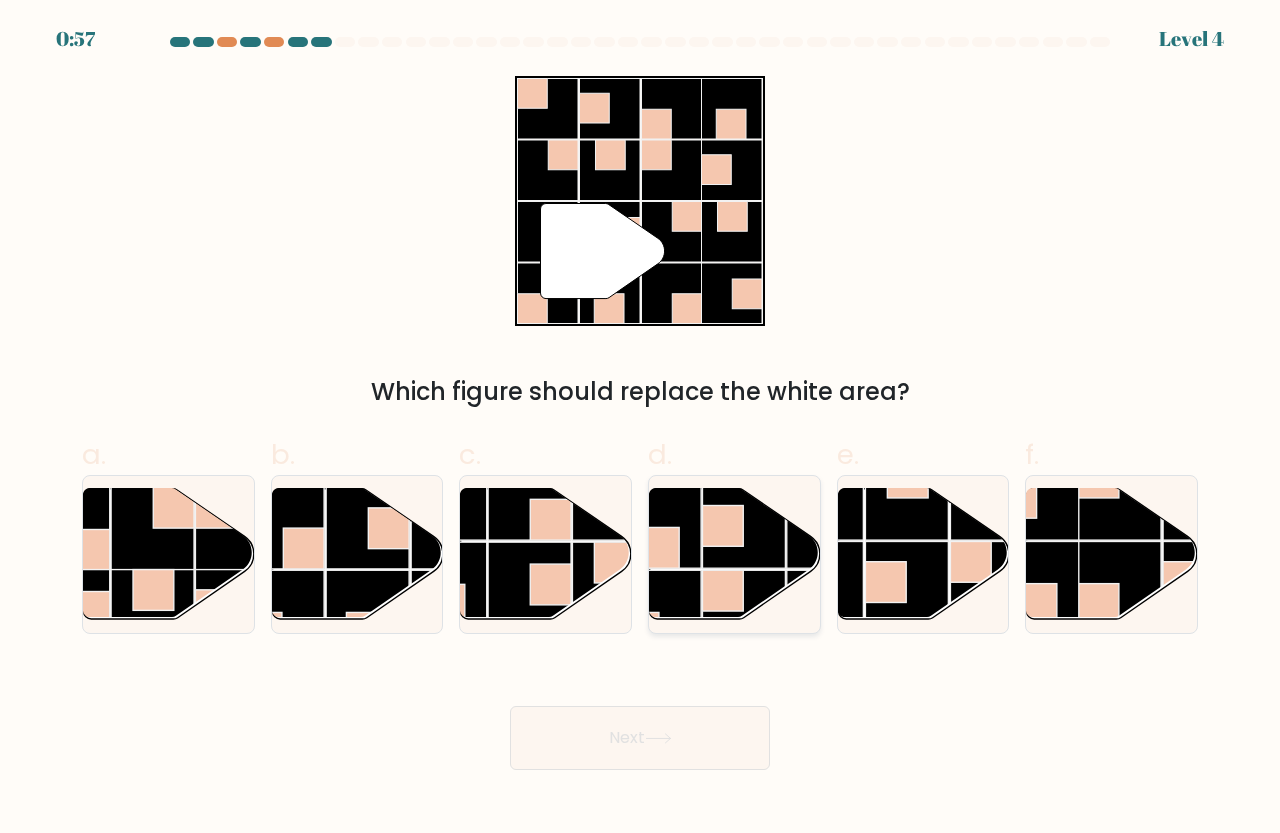 click 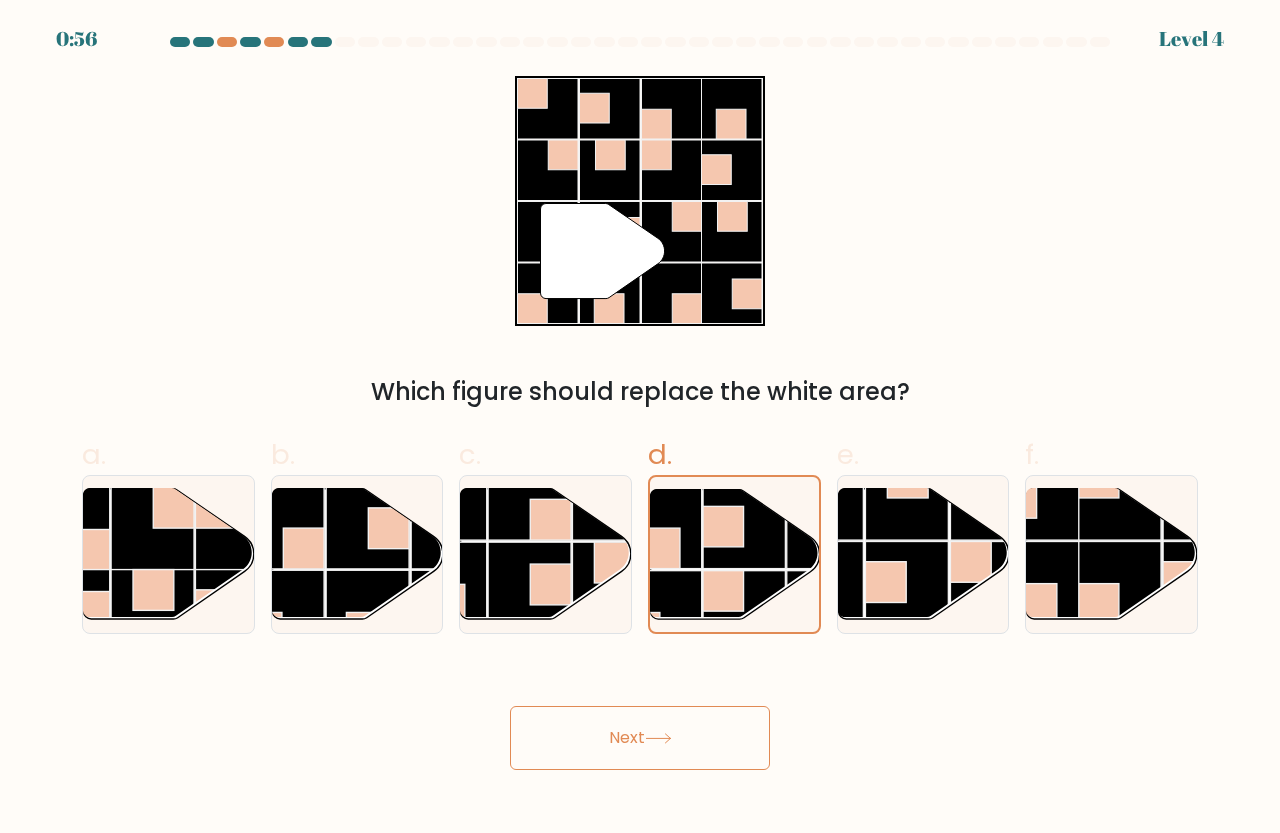 click on "Next" at bounding box center (640, 738) 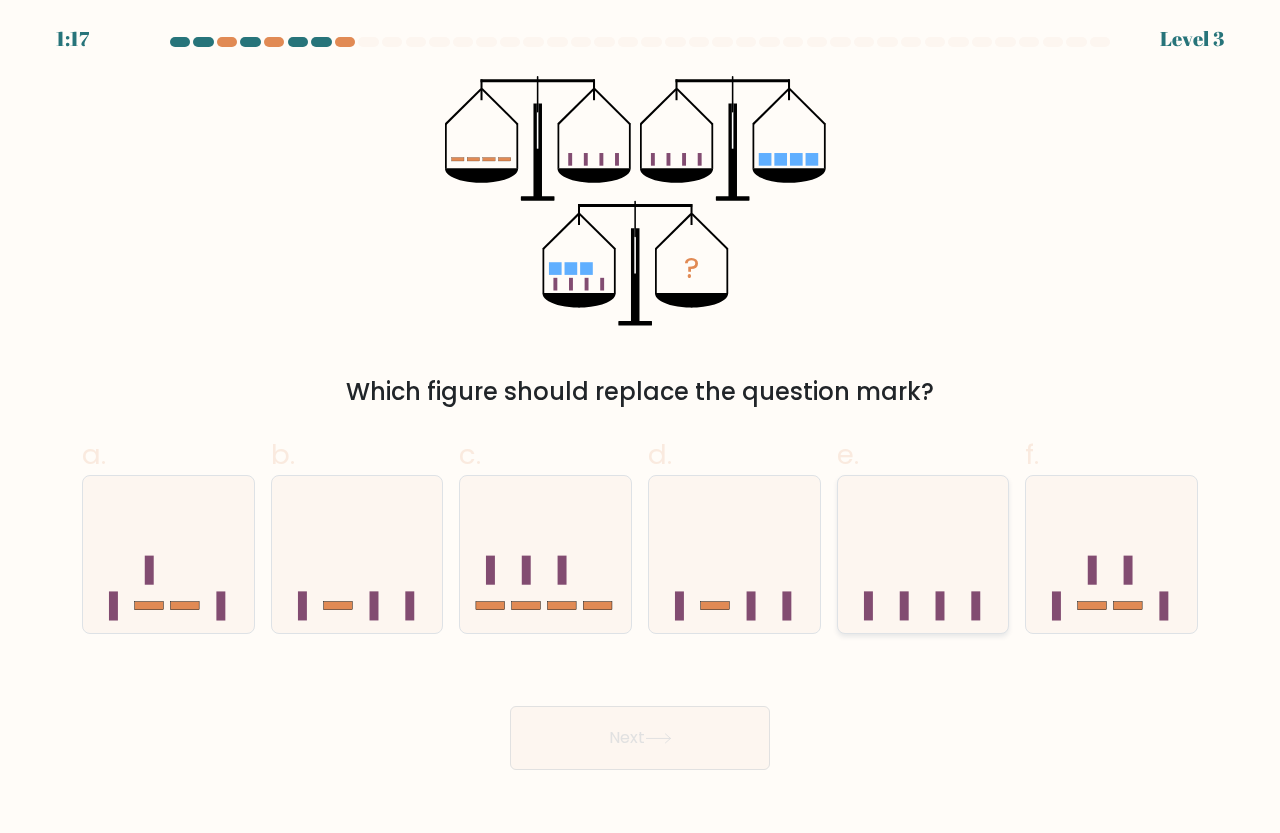 click 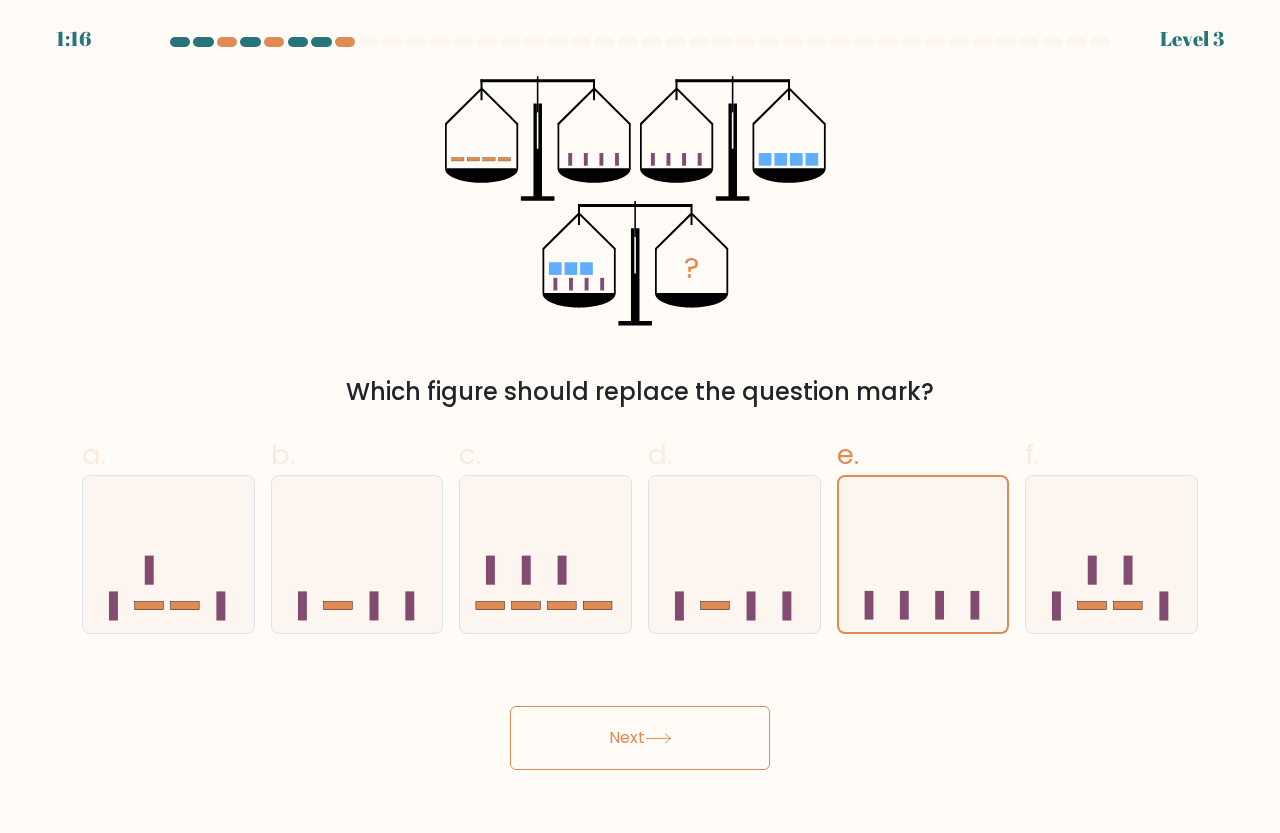 click on "Next" at bounding box center [640, 738] 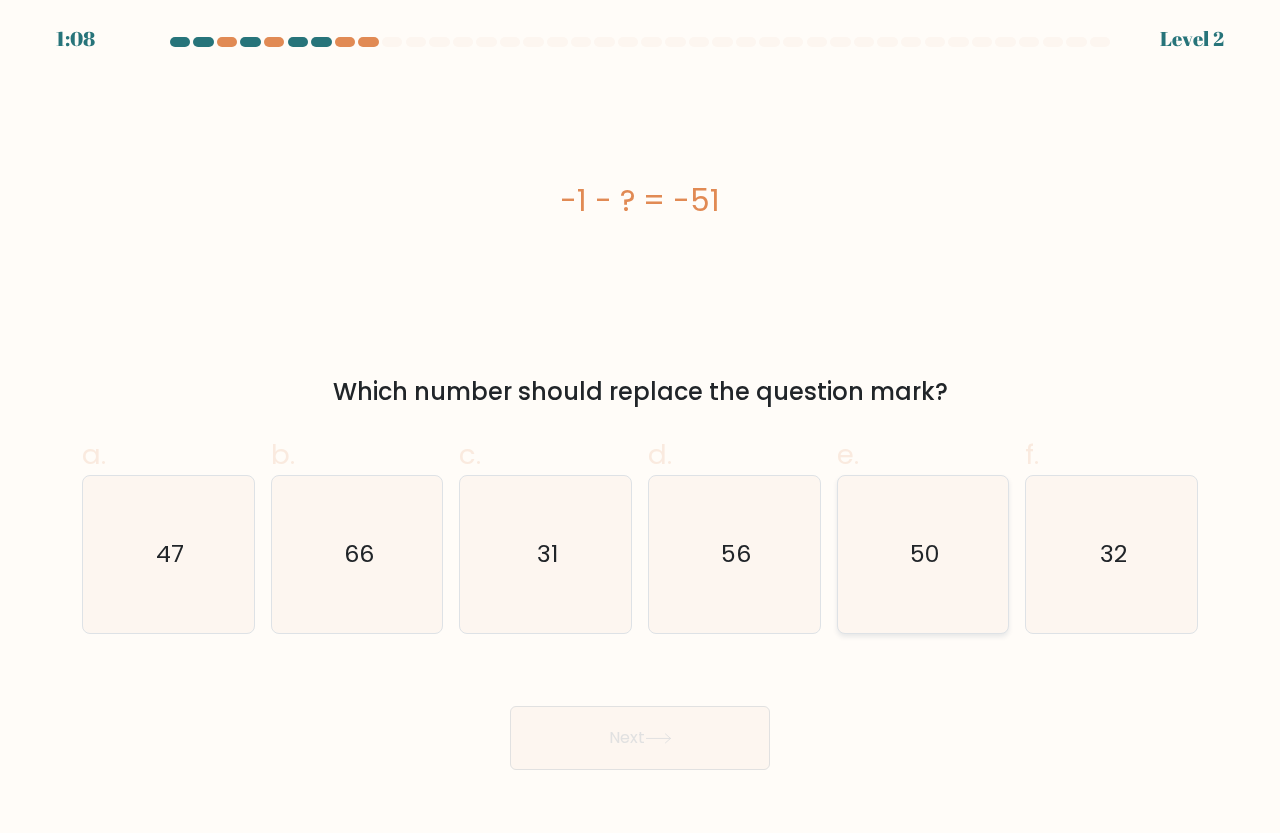 click on "50" 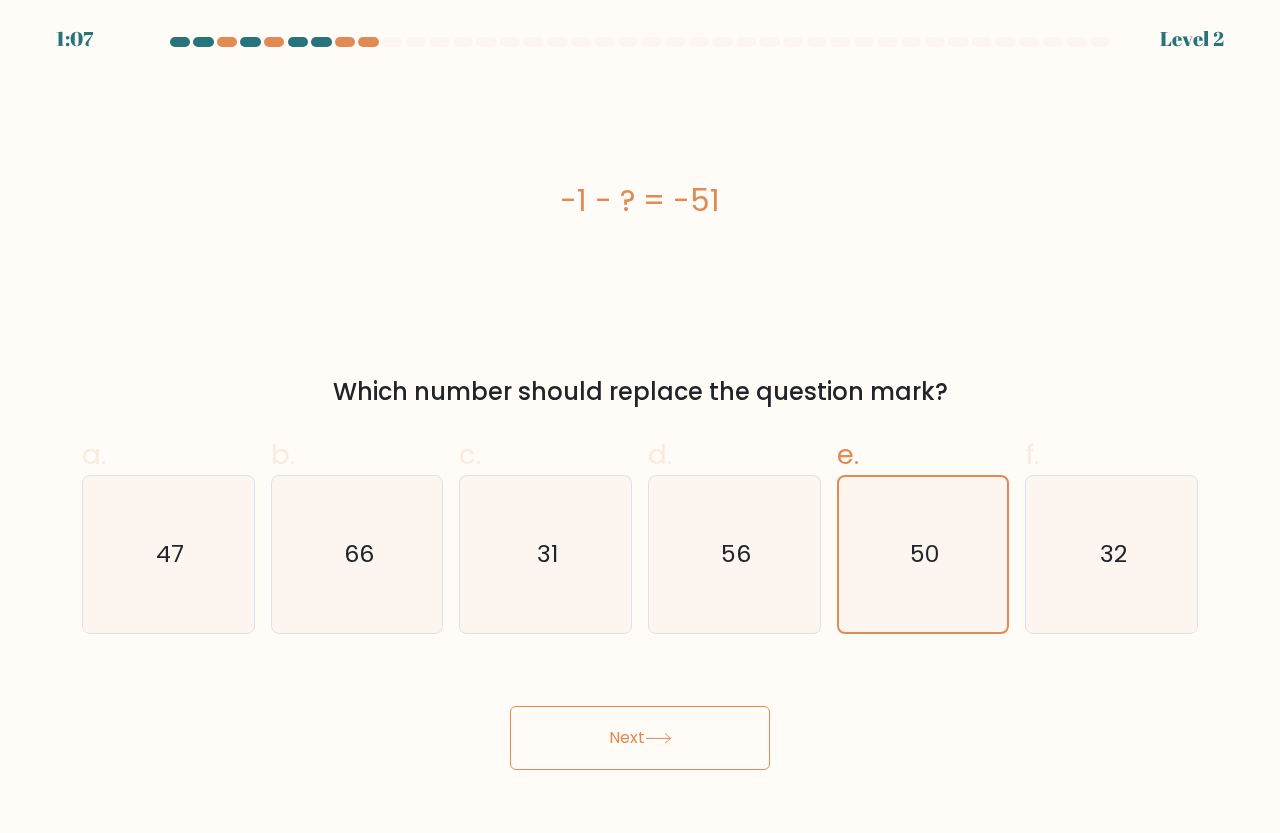click on "Next" at bounding box center (640, 738) 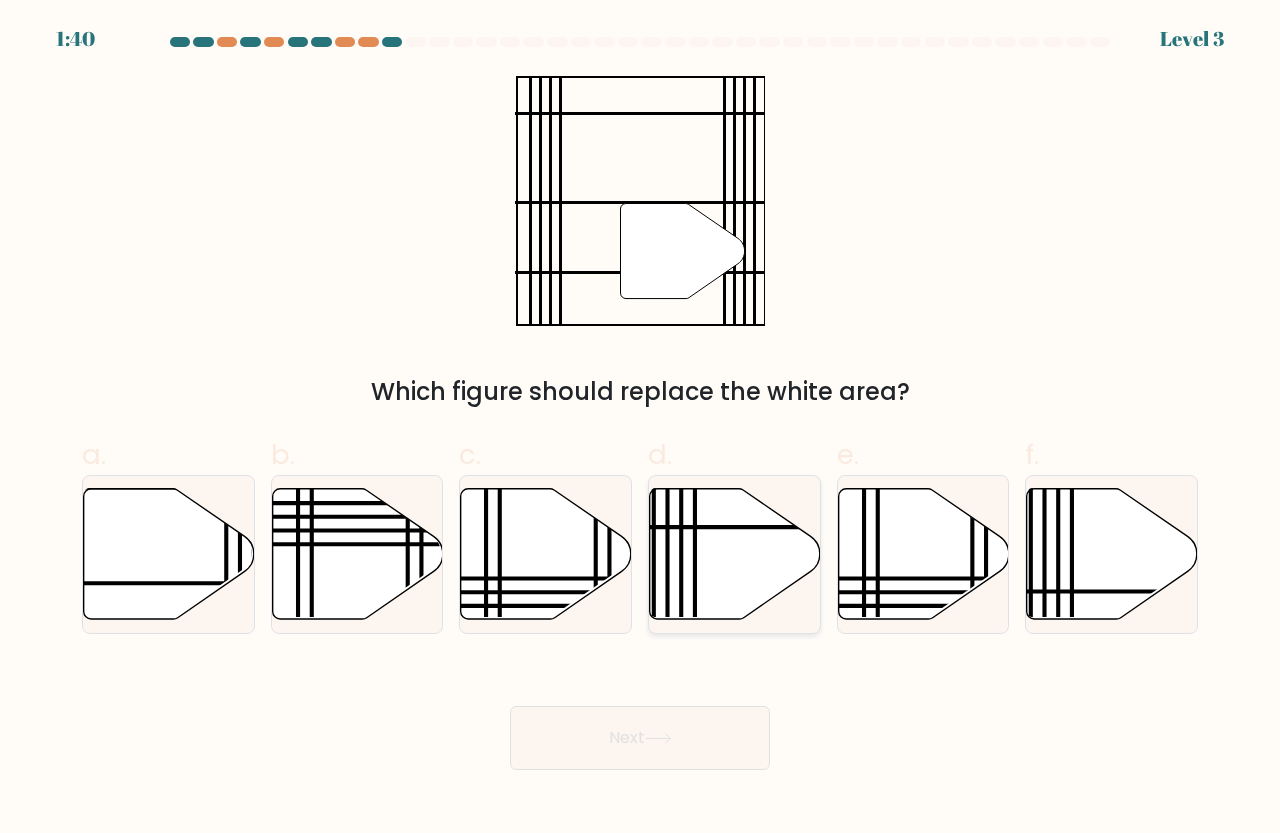 click 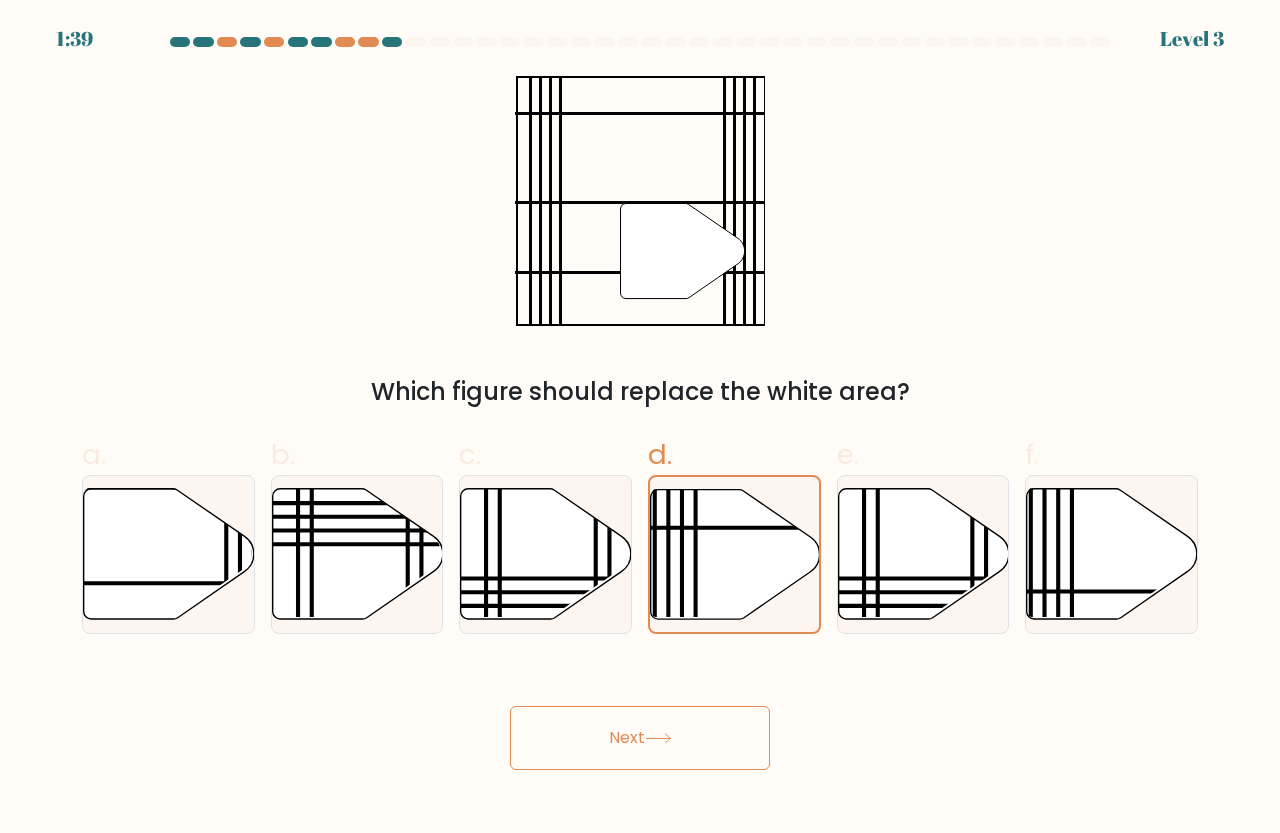 click on "Next" at bounding box center (640, 738) 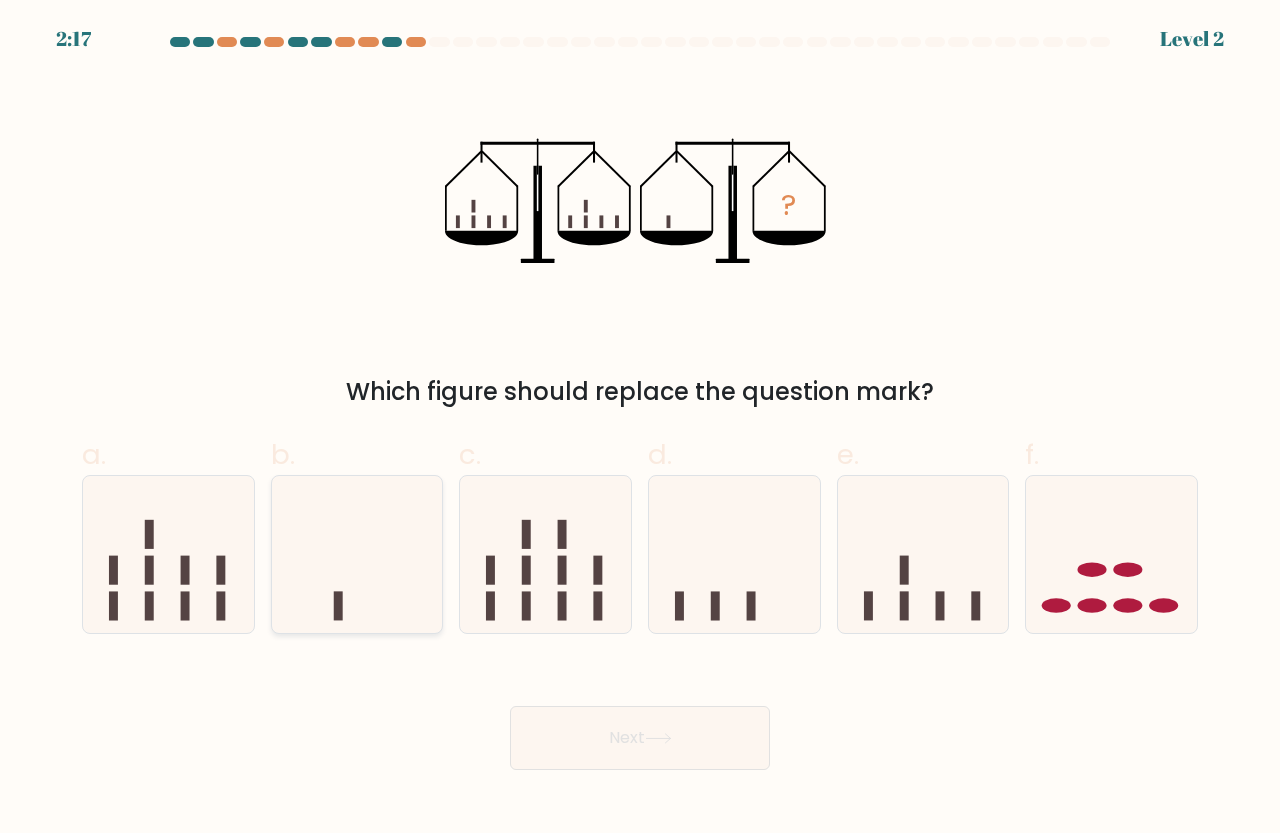 click 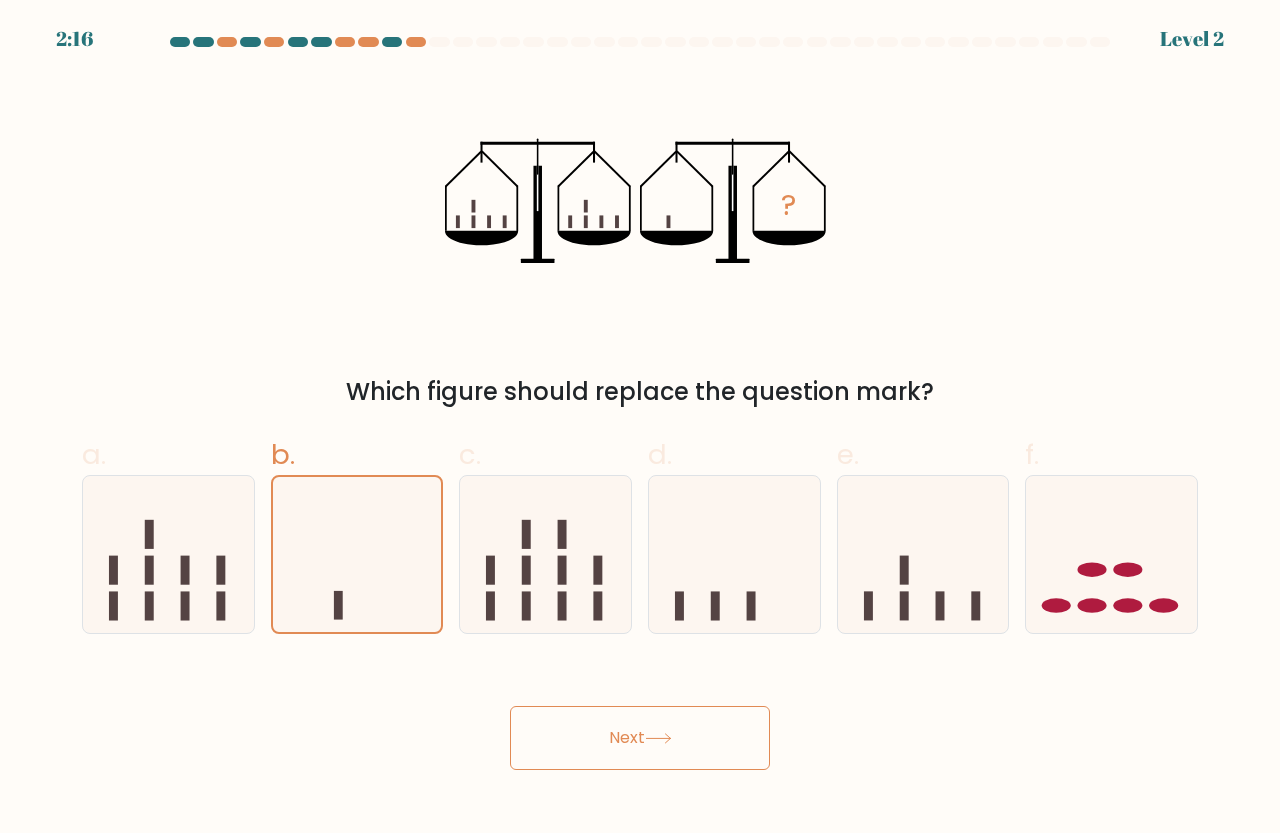 click on "Next" at bounding box center [640, 738] 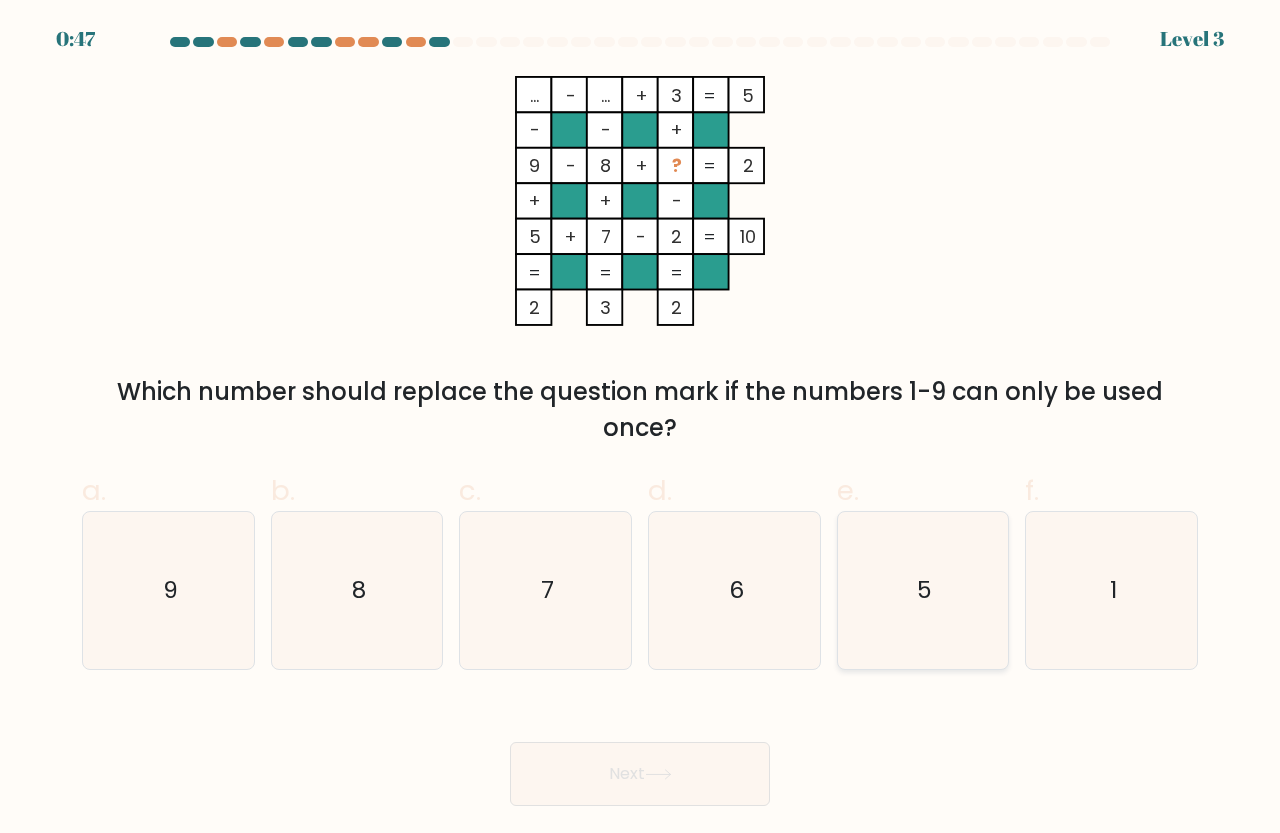 click on "5" 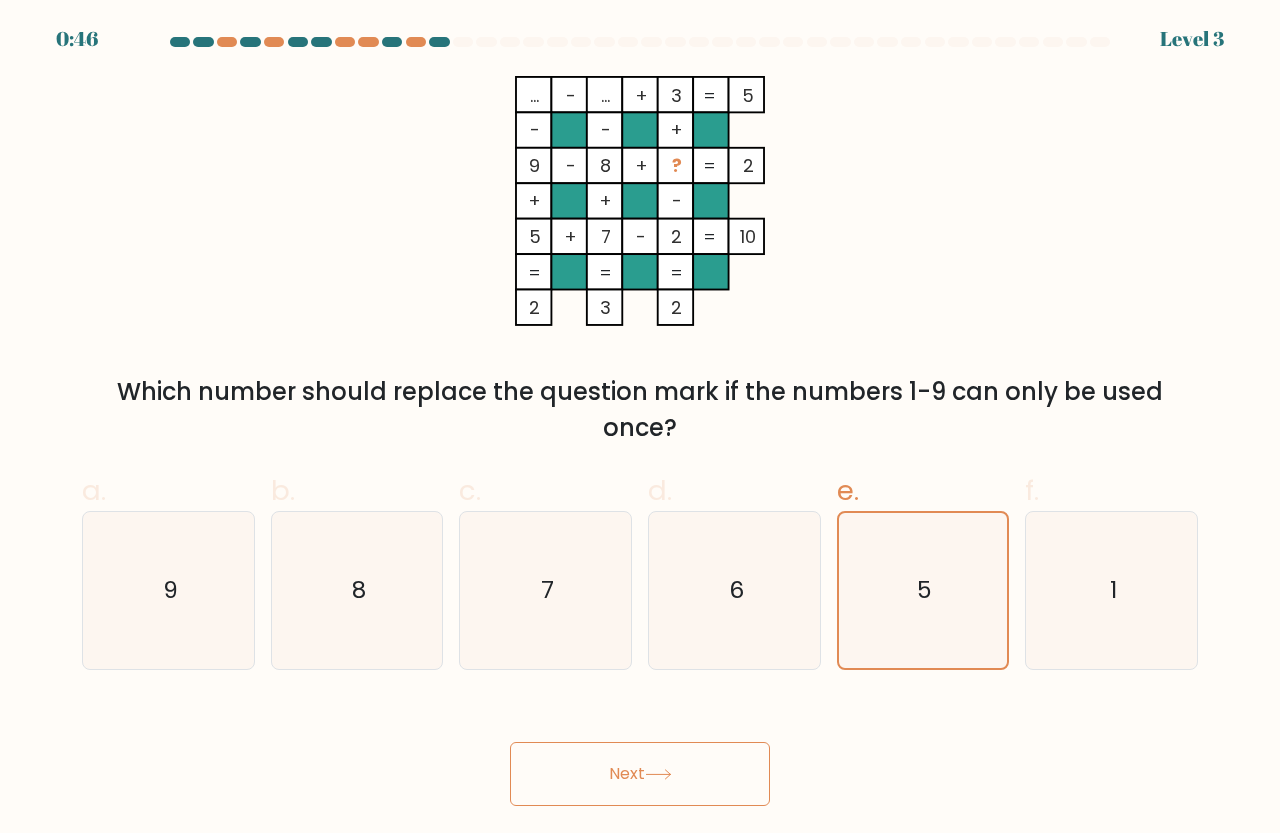 click on "Next" at bounding box center [640, 774] 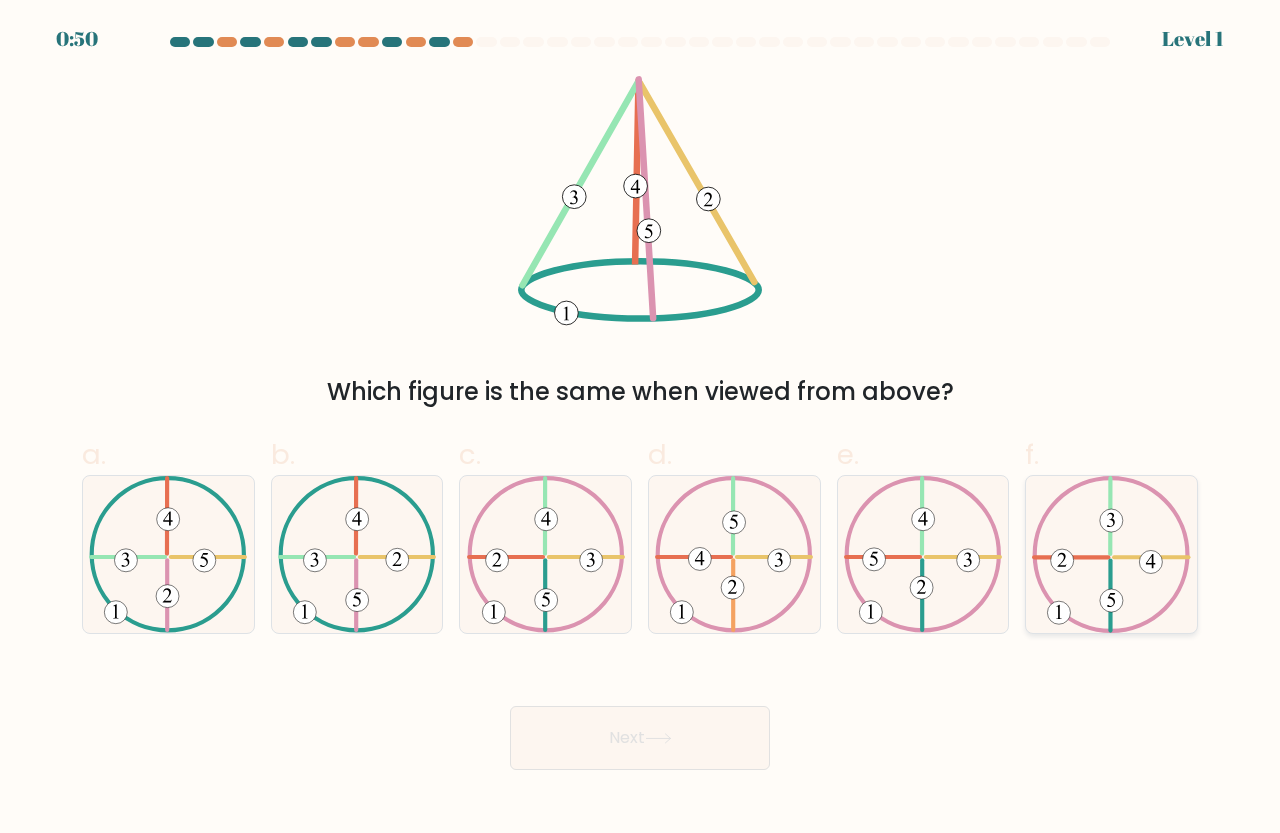 click 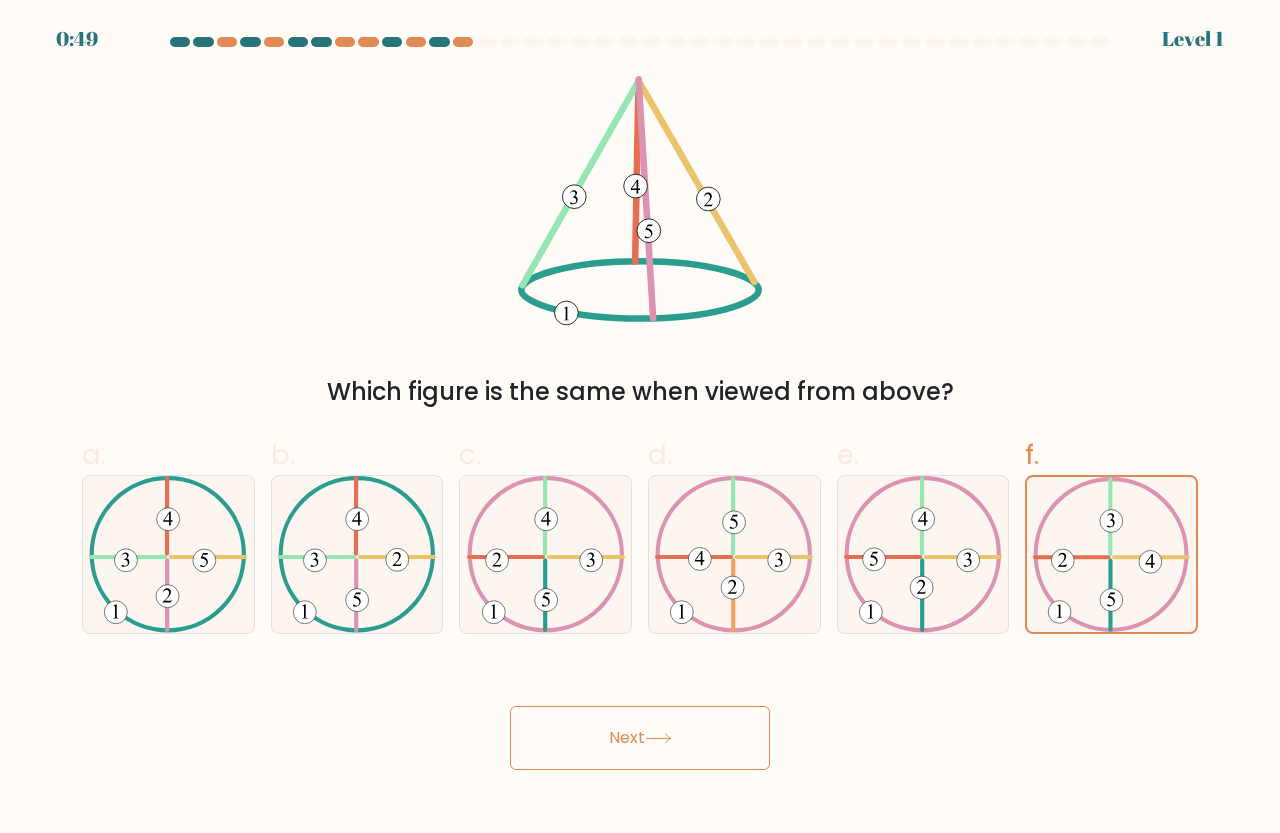 click 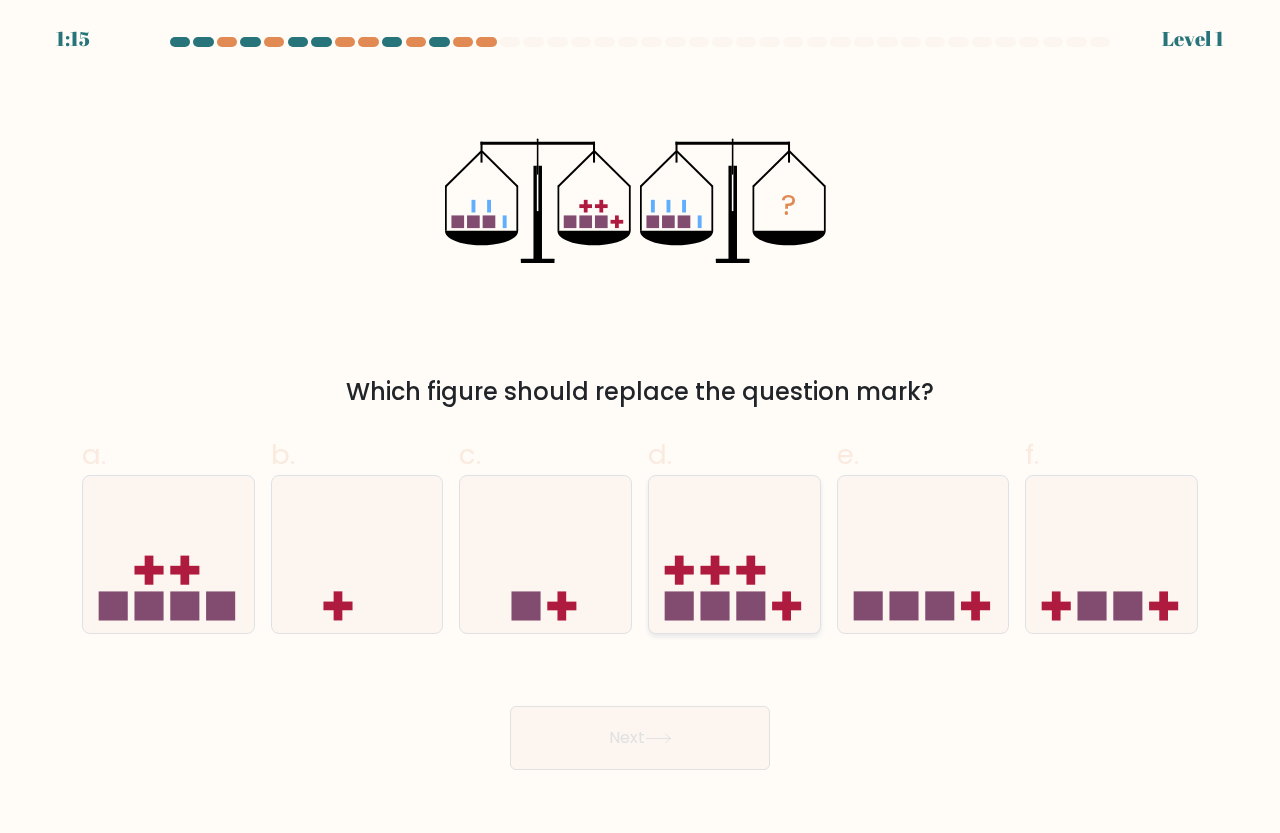 click 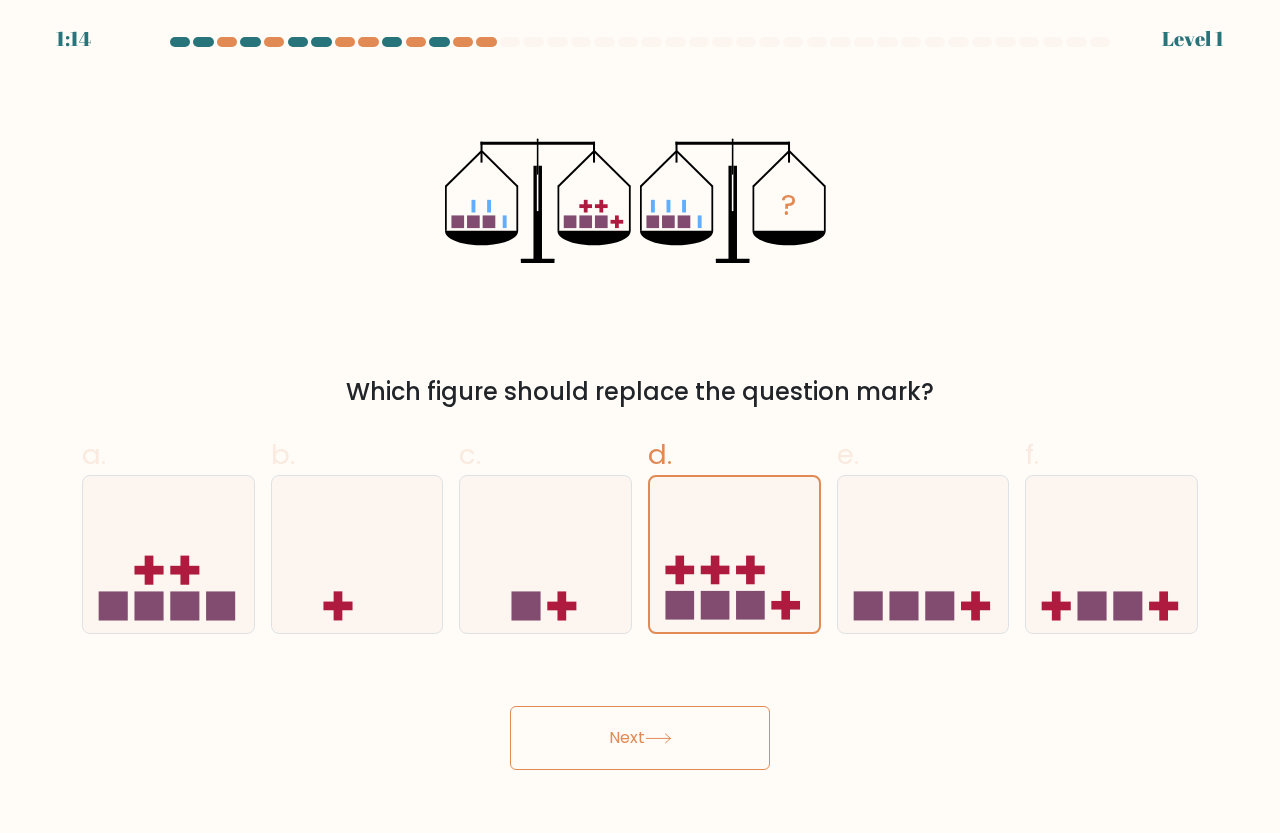 click on "Next" at bounding box center (640, 738) 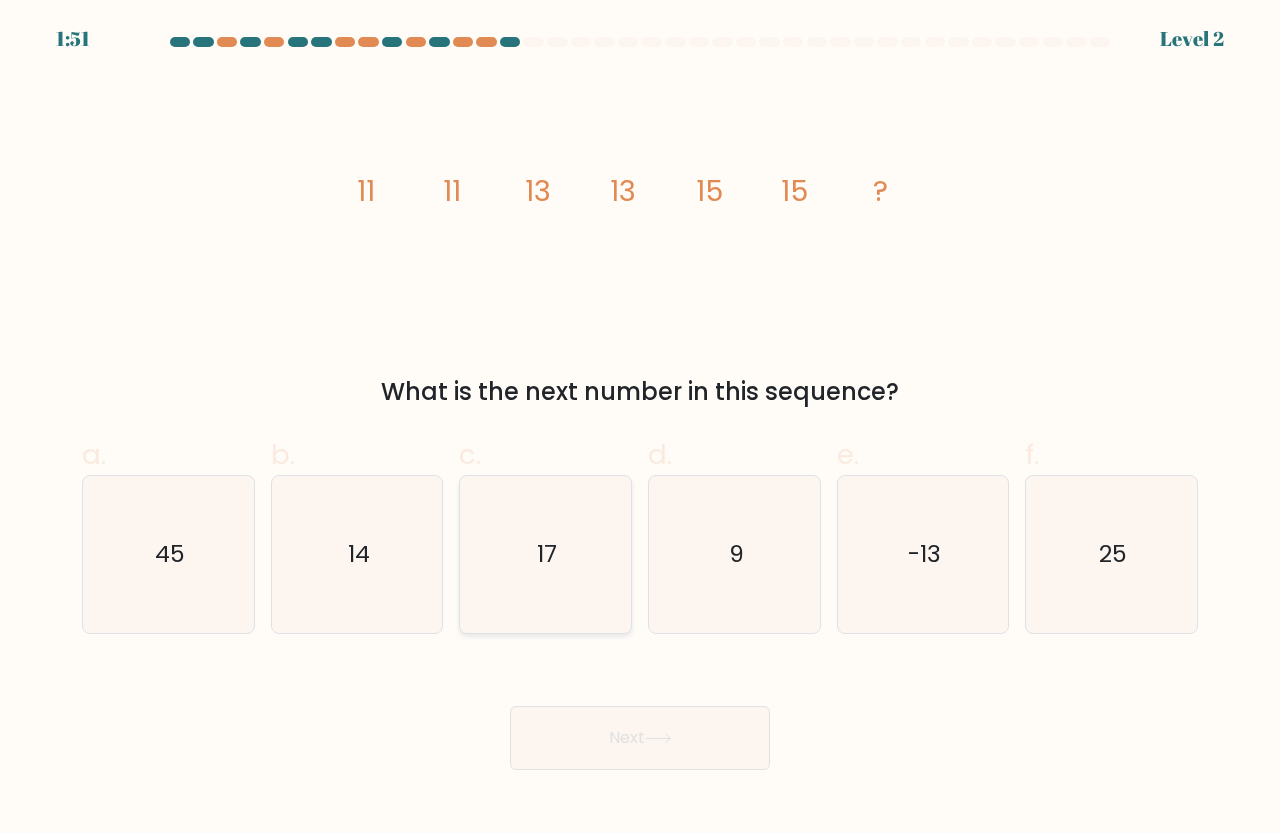 drag, startPoint x: 563, startPoint y: 539, endPoint x: 557, endPoint y: 519, distance: 20.880613 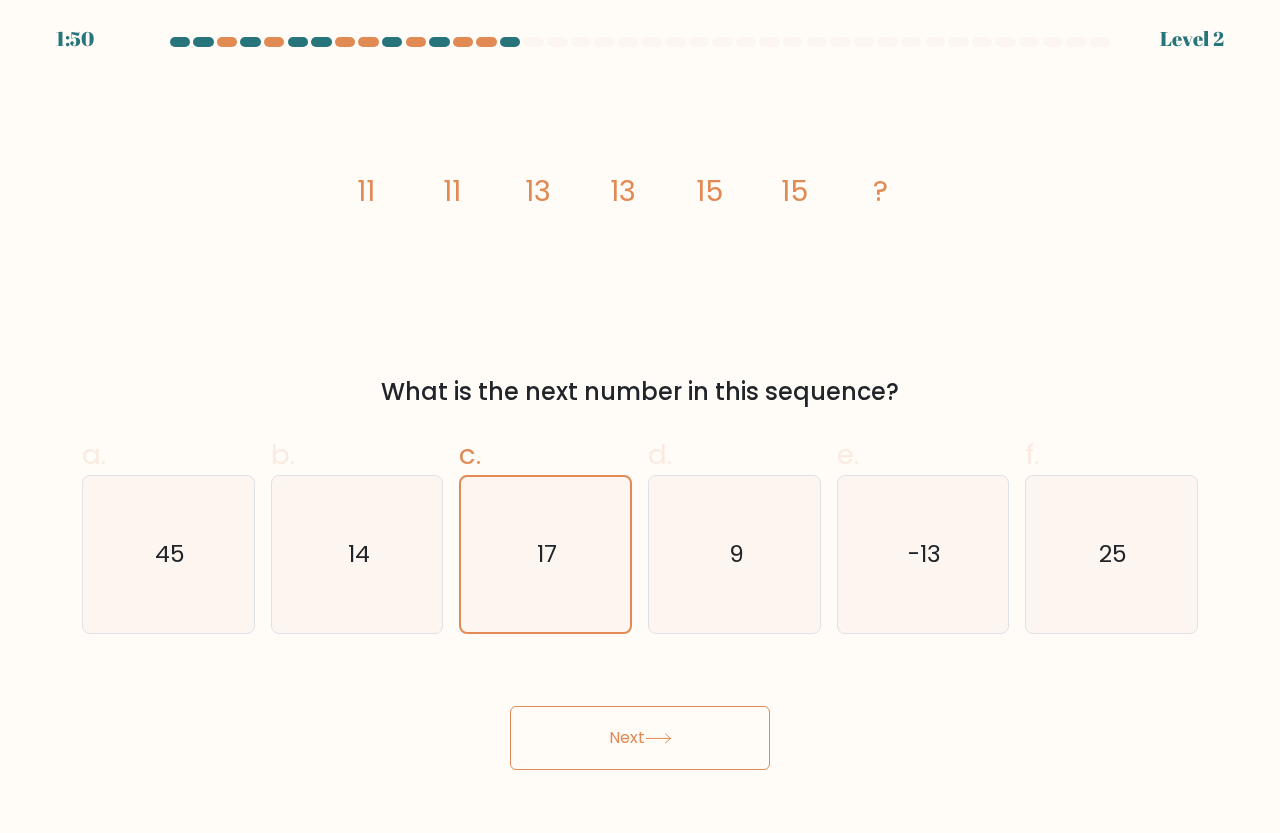 click on "Next" at bounding box center [640, 738] 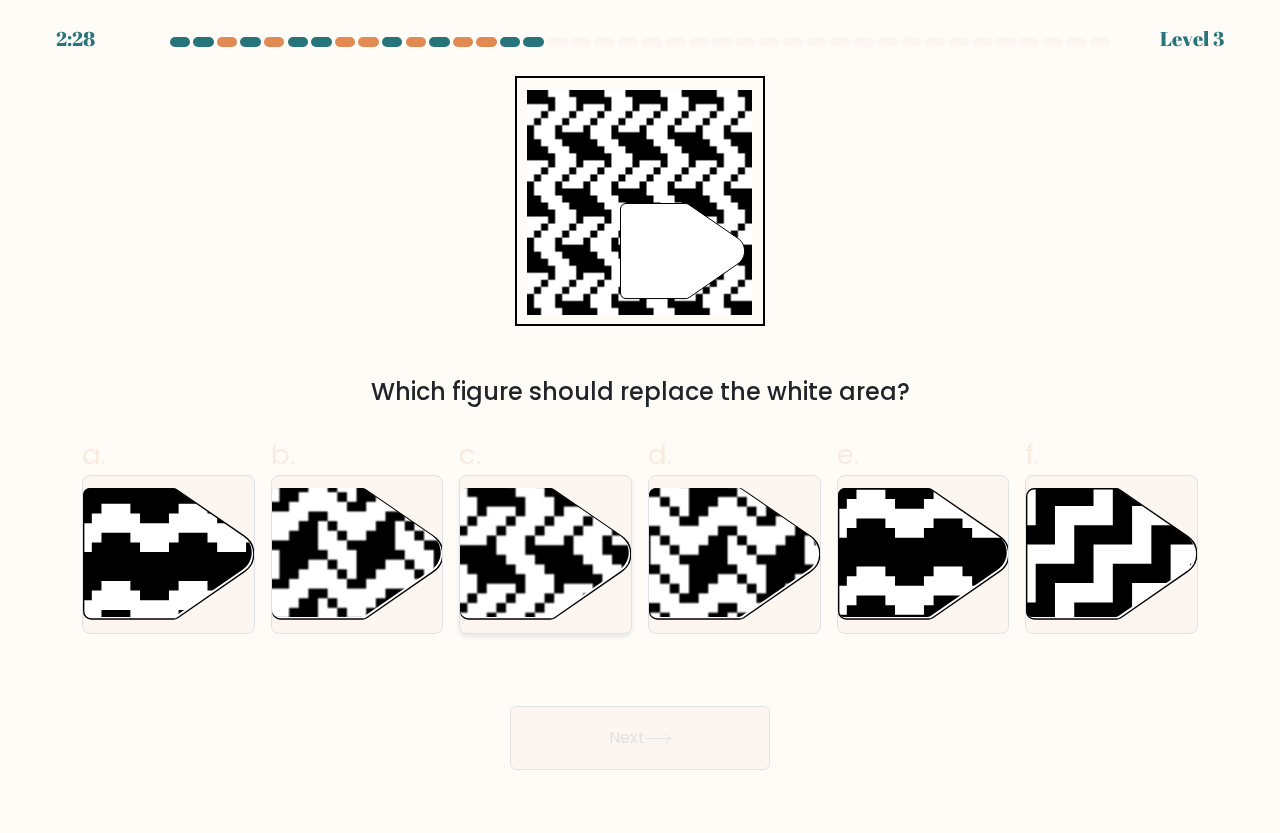 click 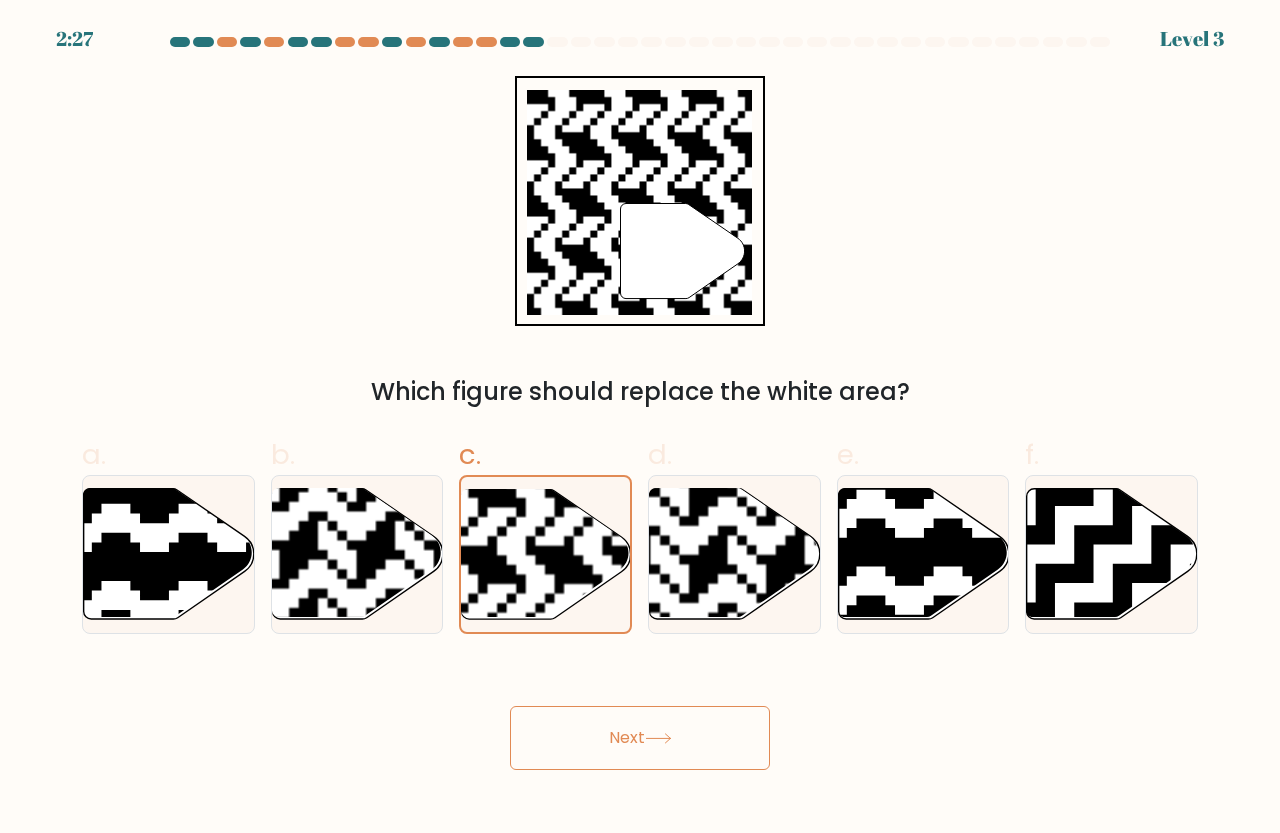 click on "Next" at bounding box center [640, 738] 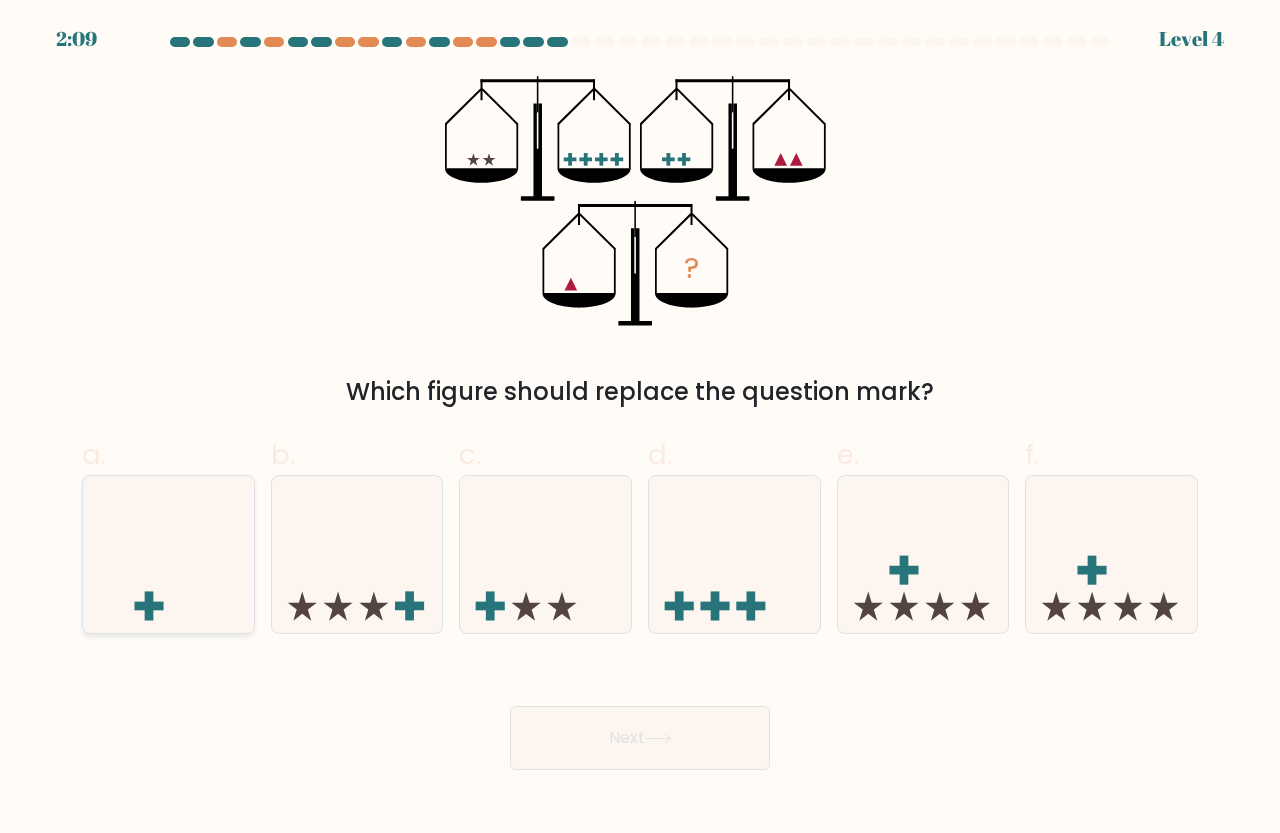 click 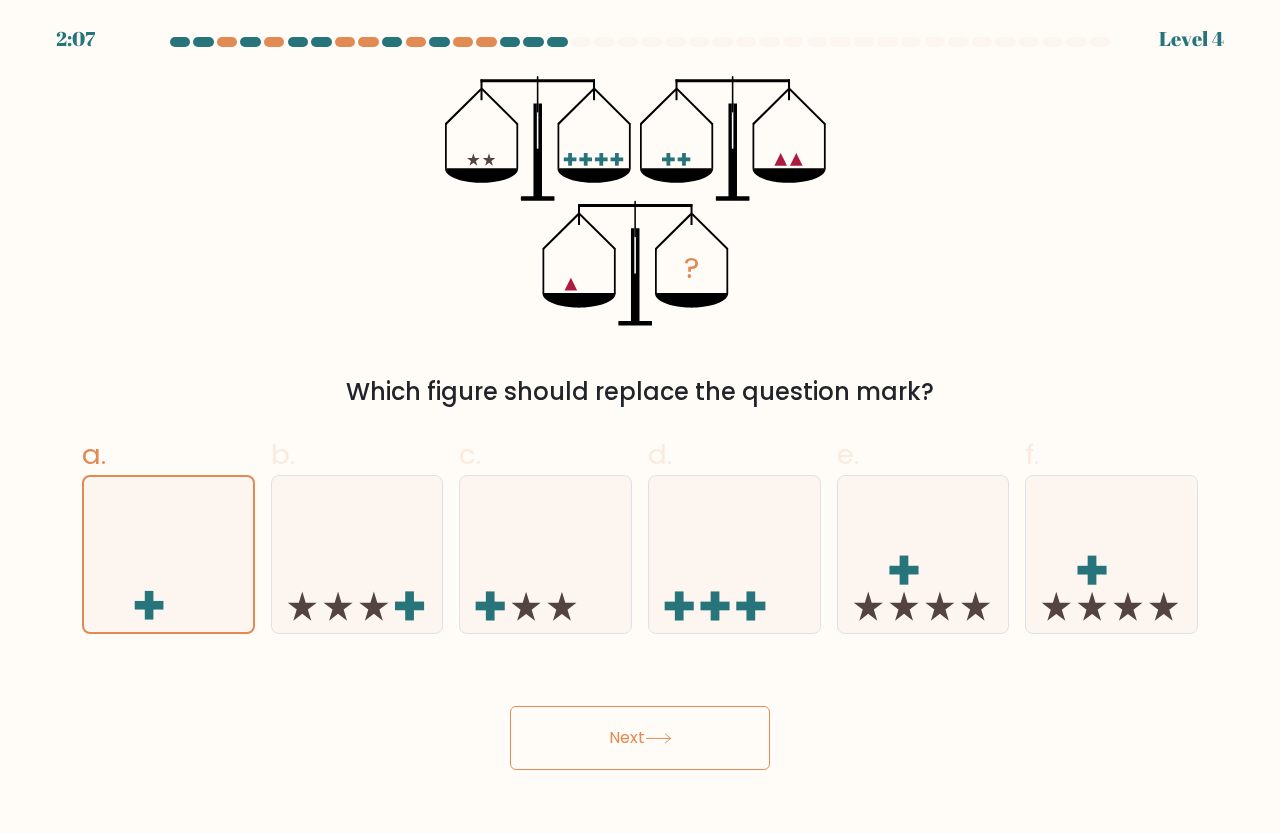 click on "Next" at bounding box center (640, 738) 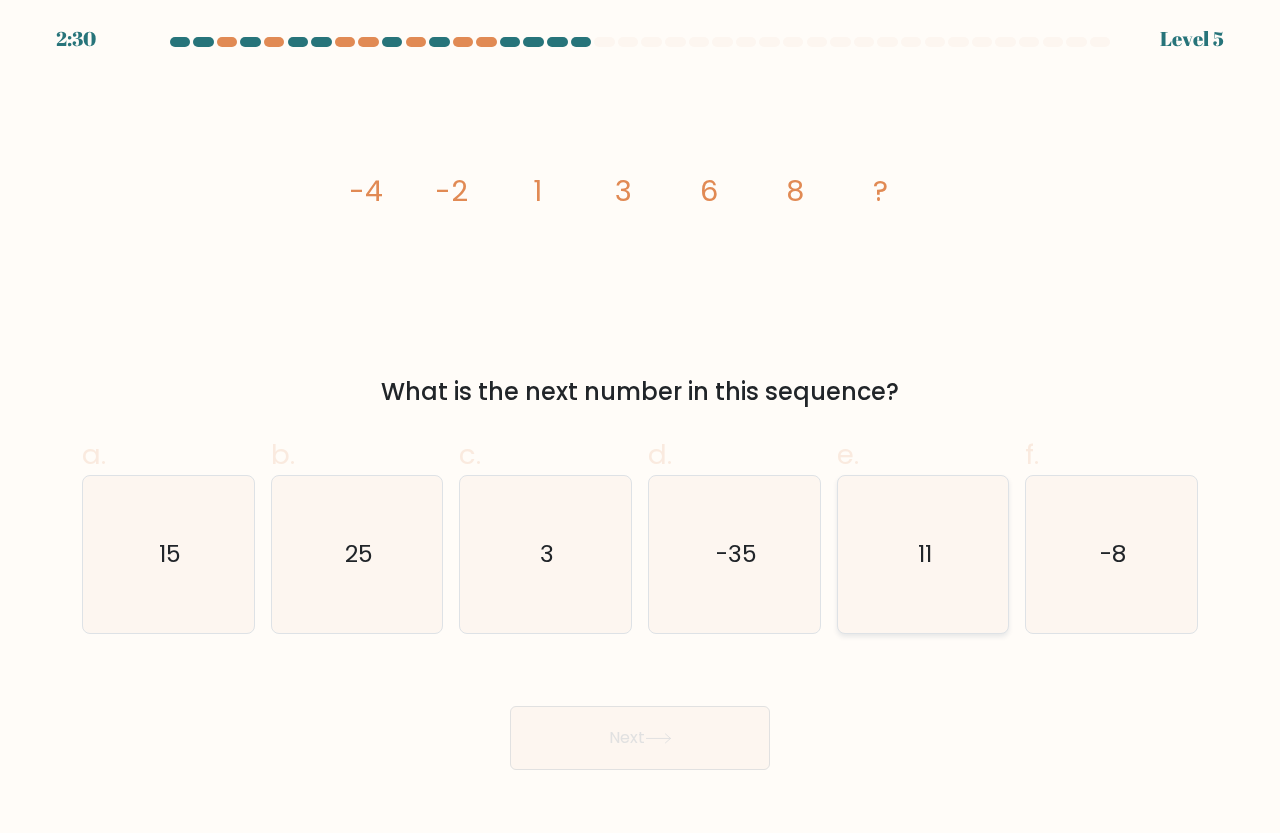 click on "11" 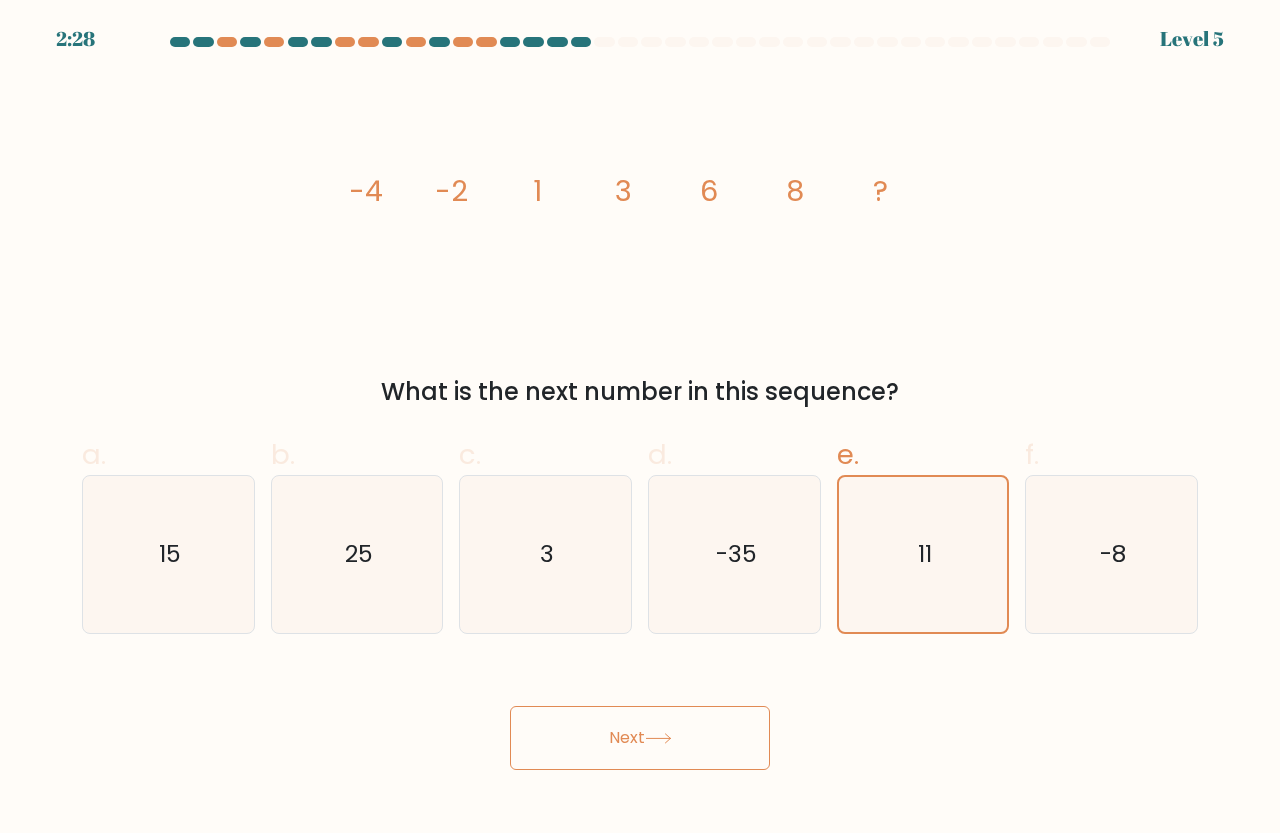 click on "Next" at bounding box center (640, 738) 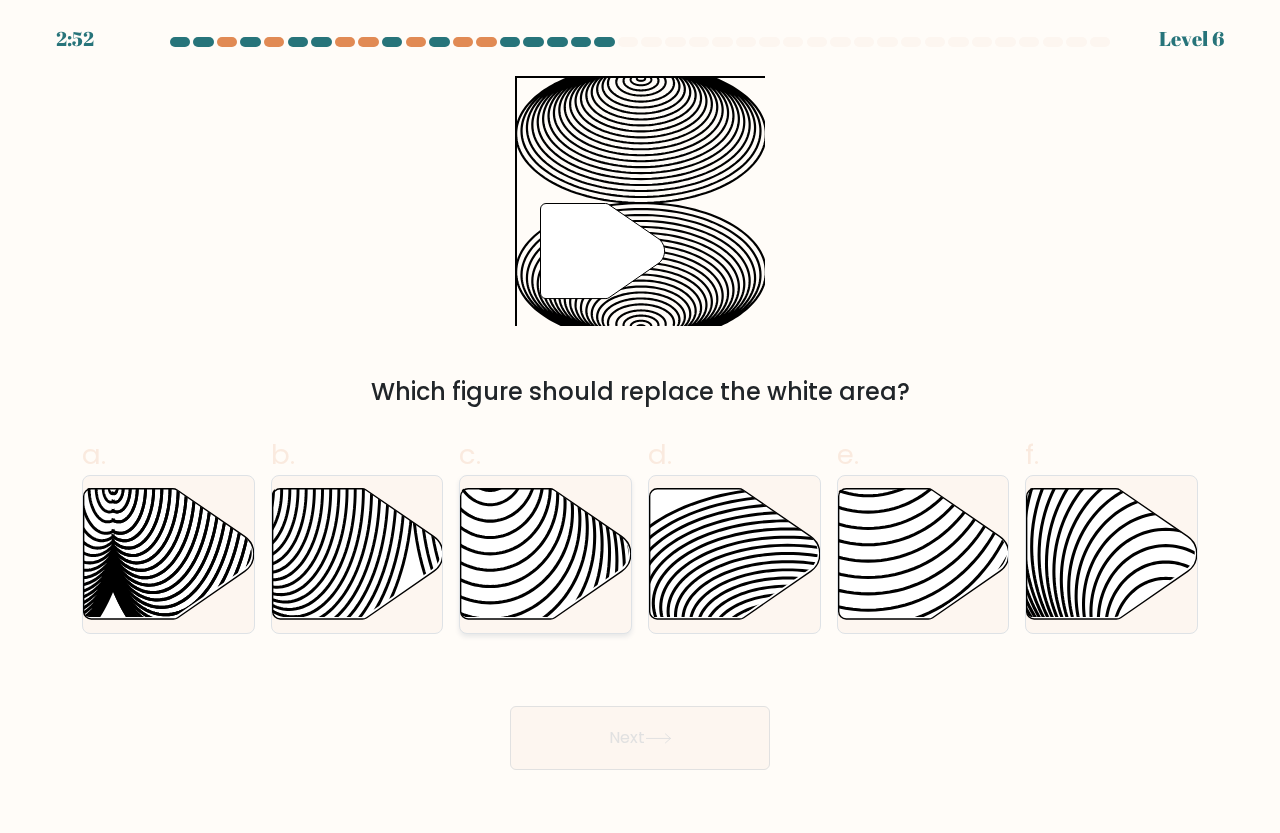 click 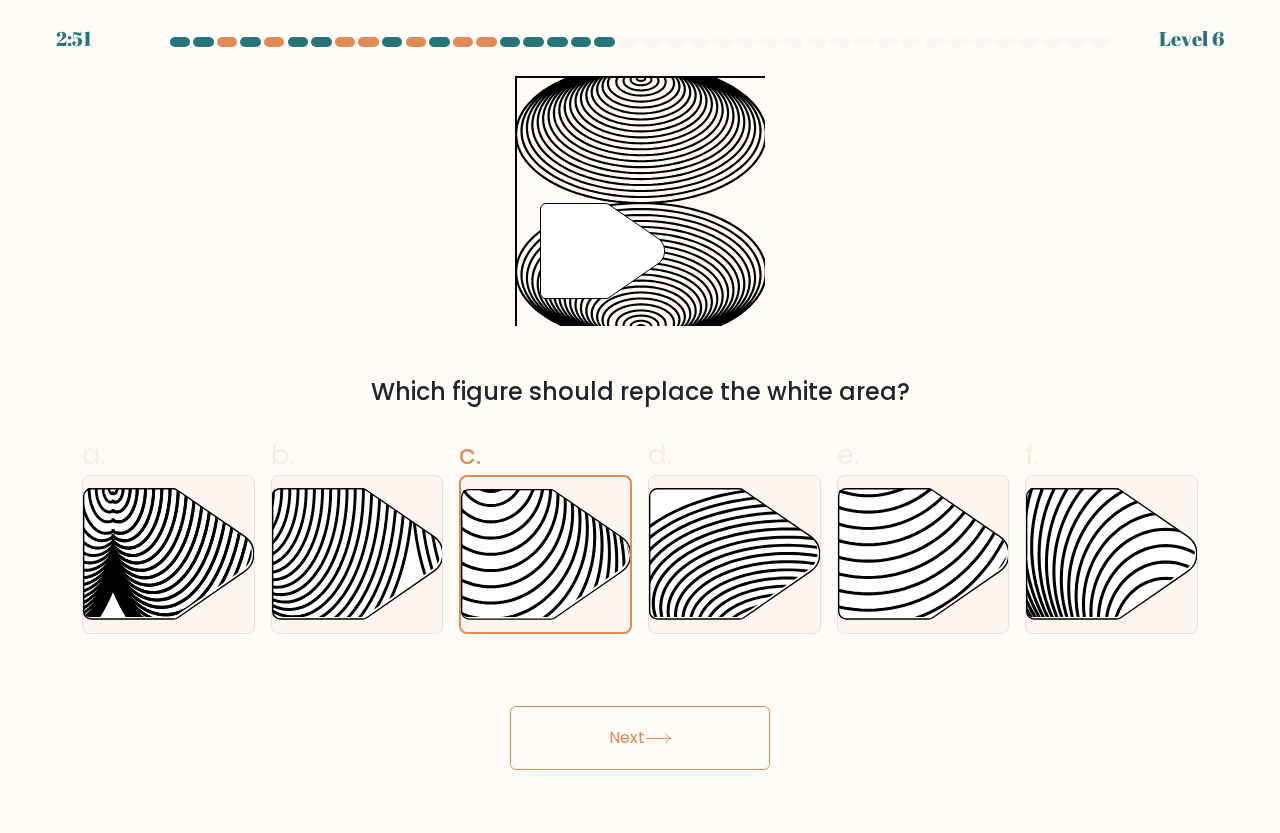 click on "Next" at bounding box center (640, 738) 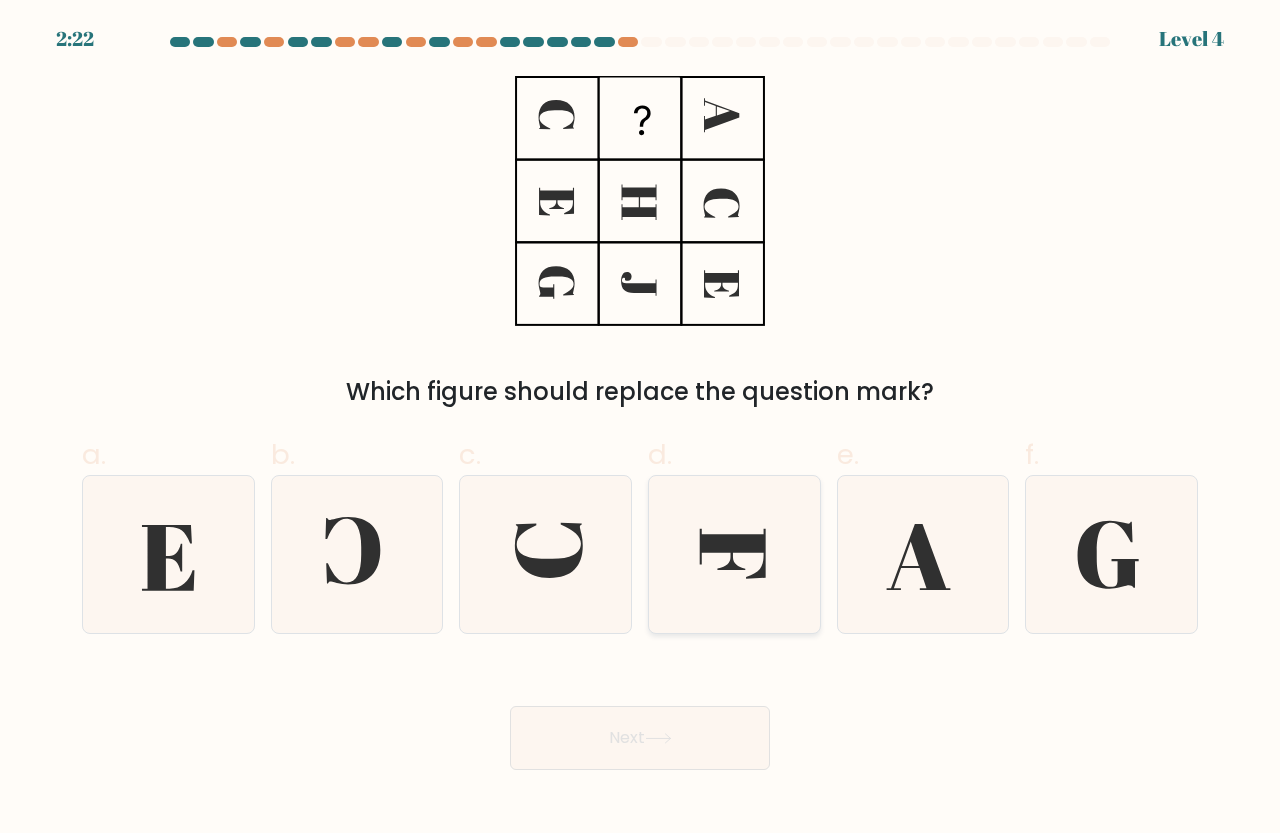 click 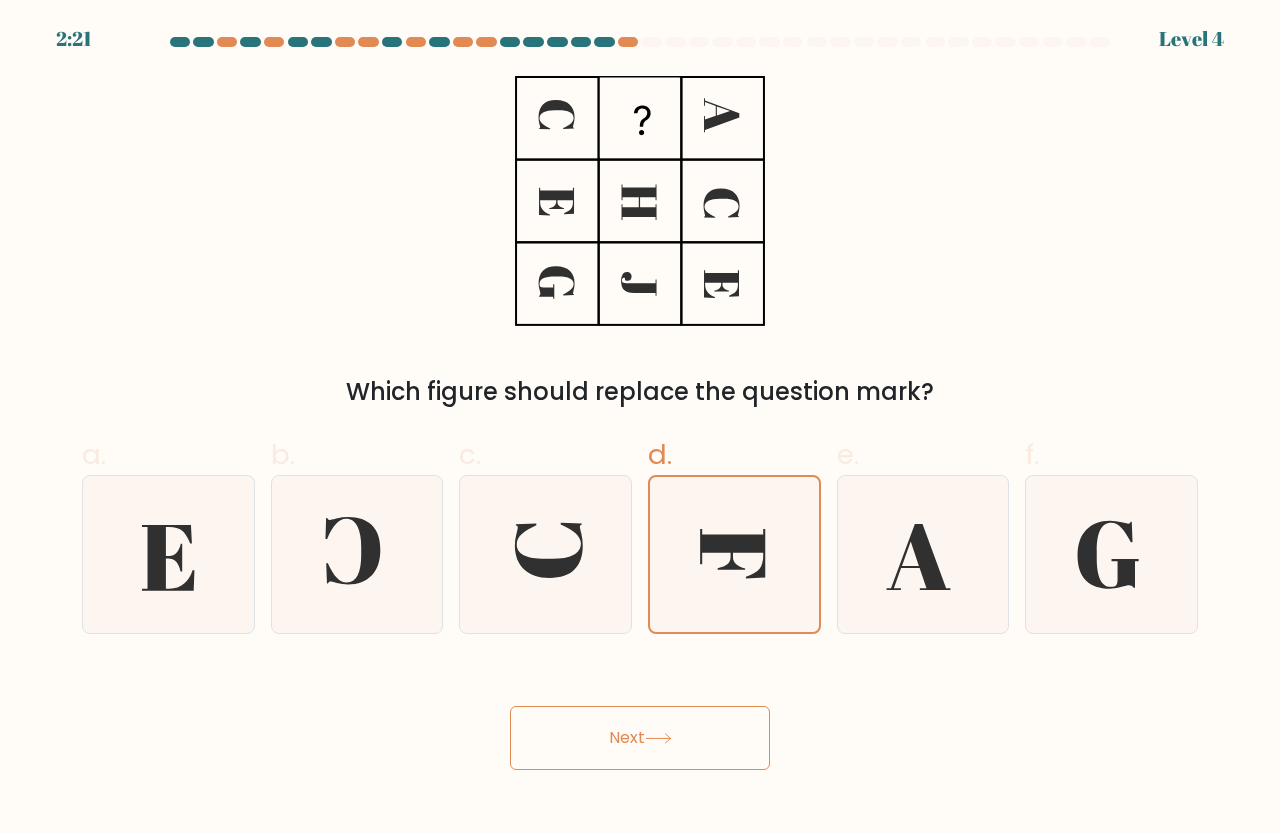 click on "Next" at bounding box center (640, 738) 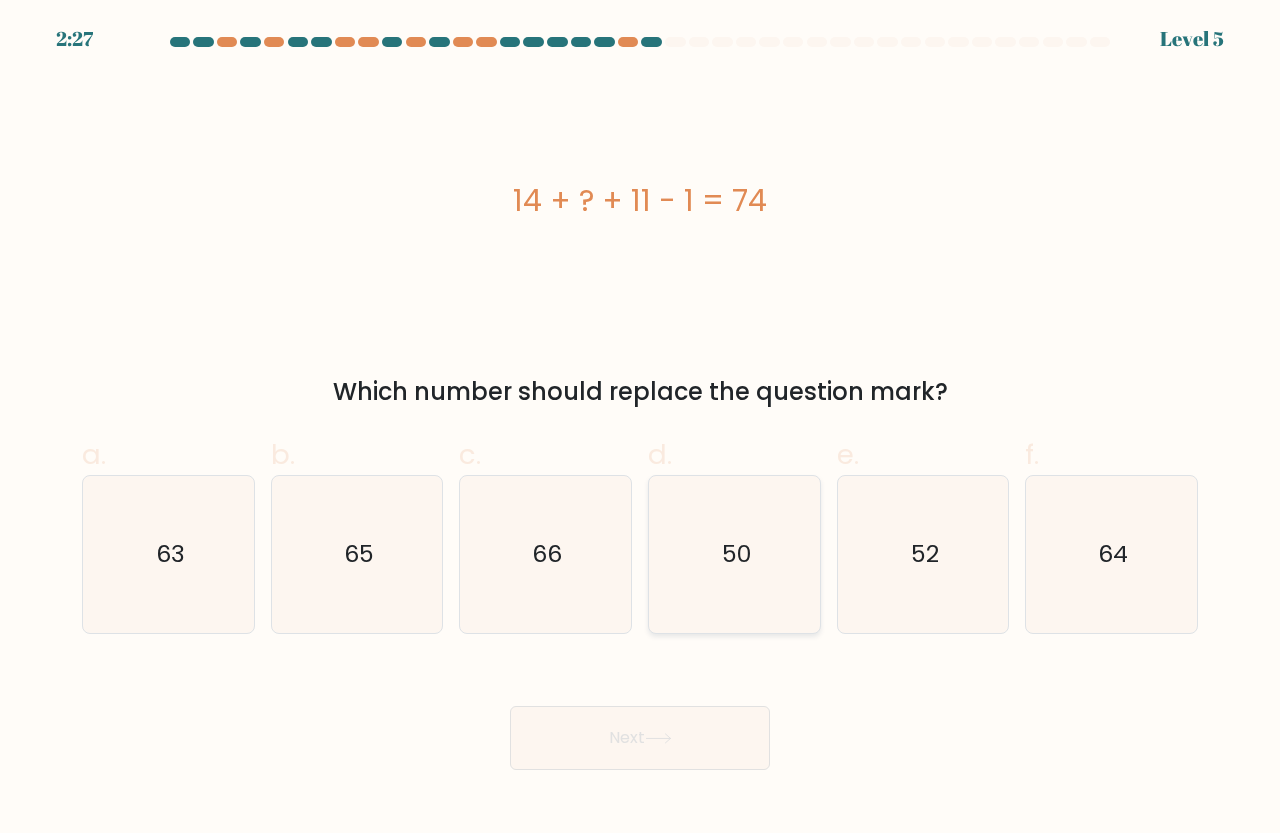click on "50" 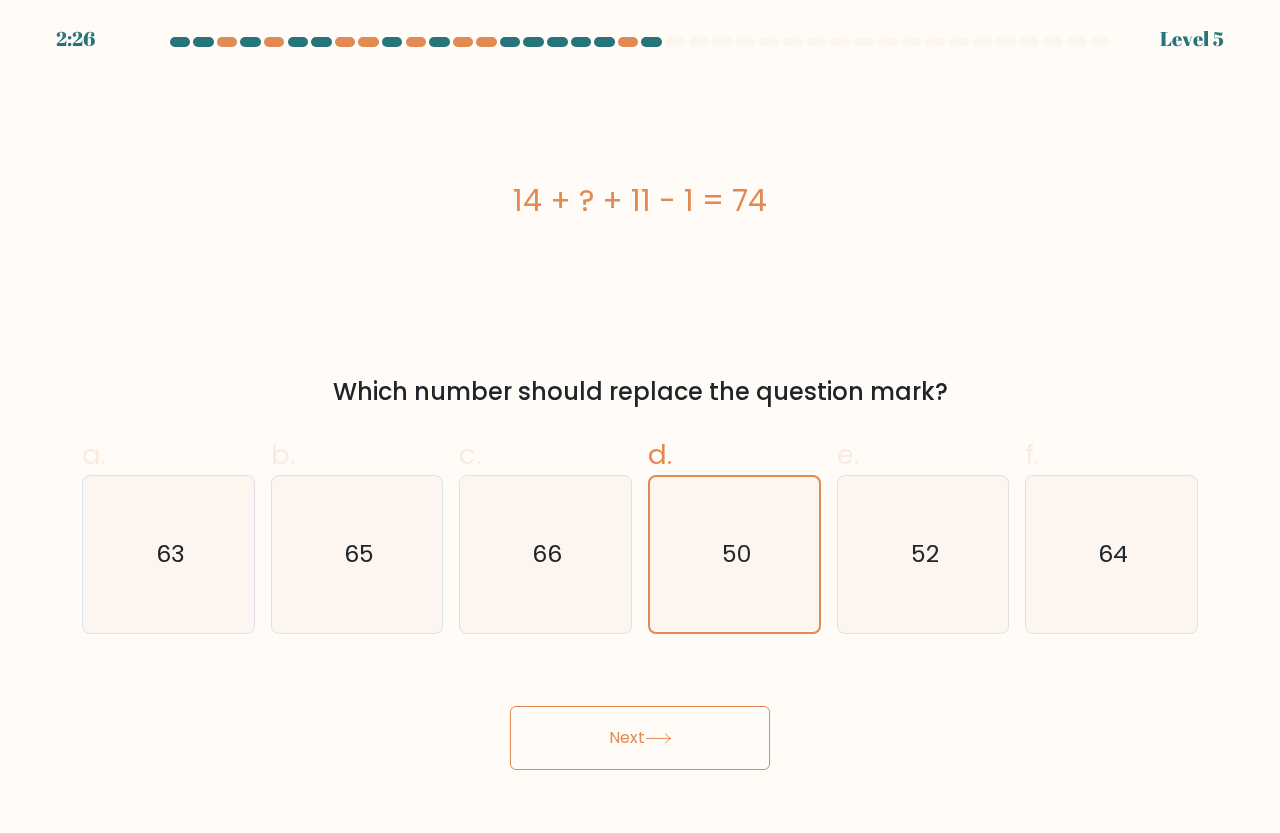 click 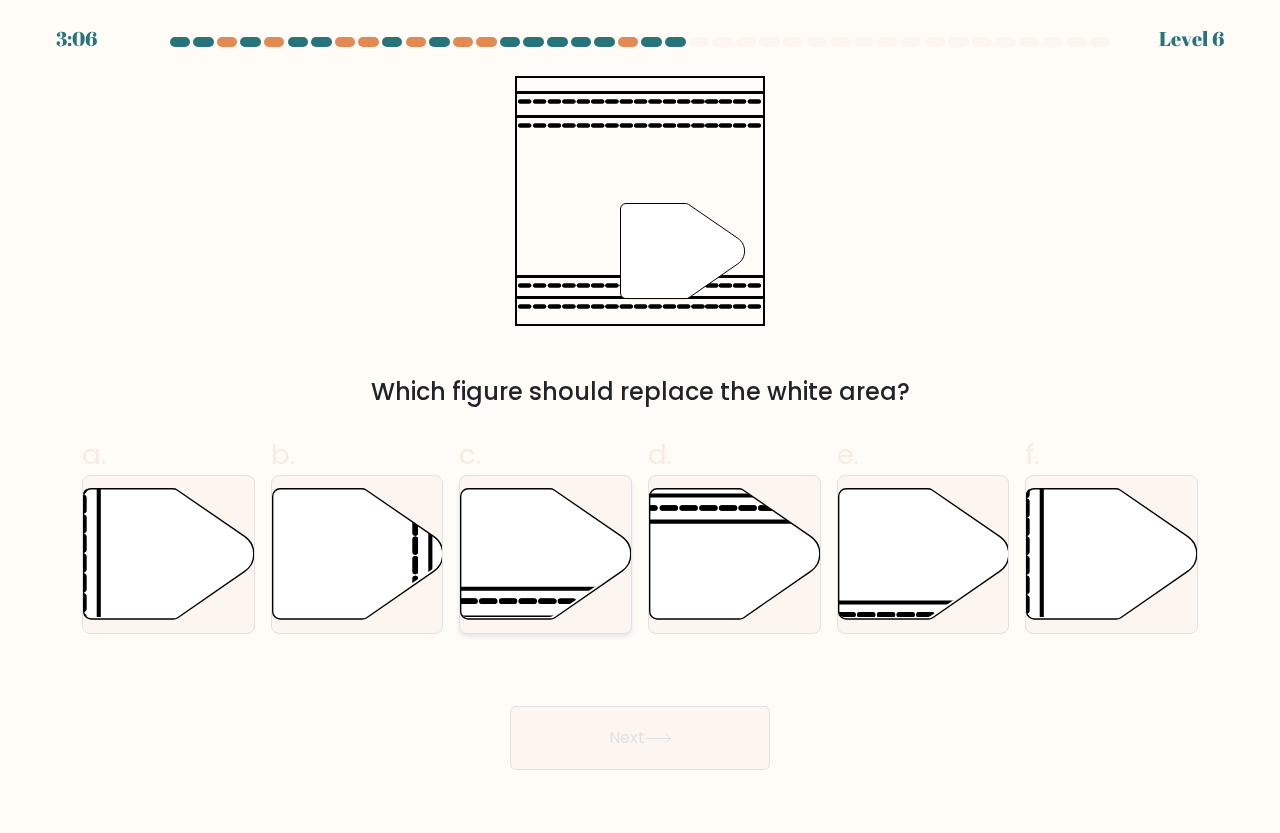 click 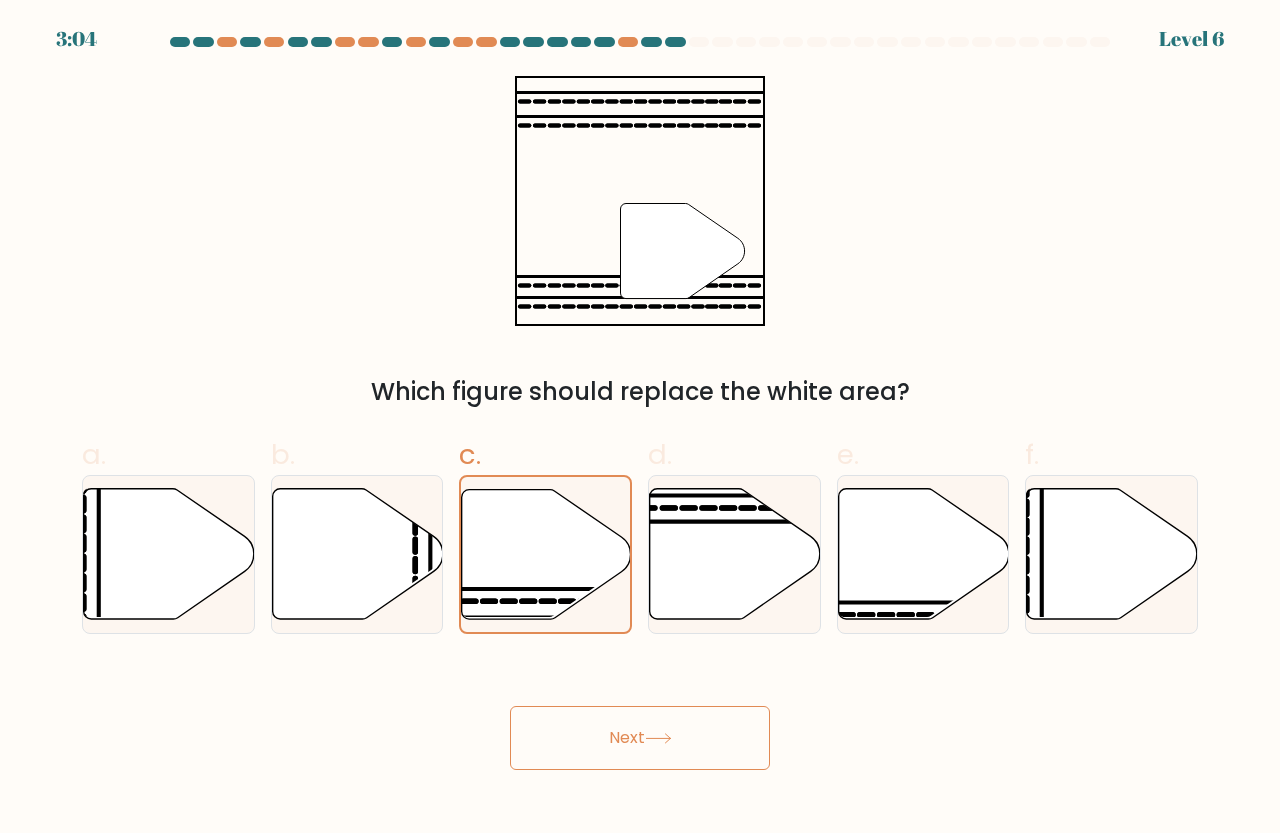 click 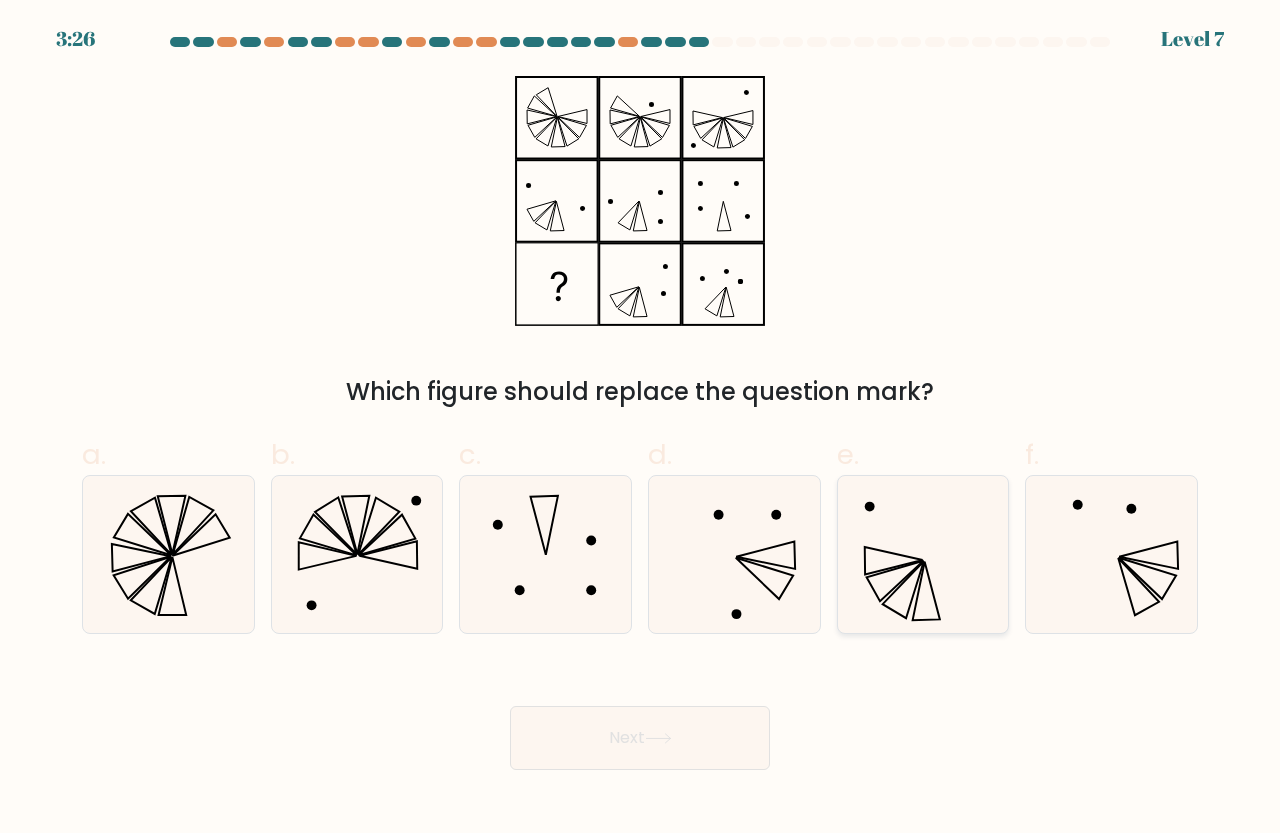 click 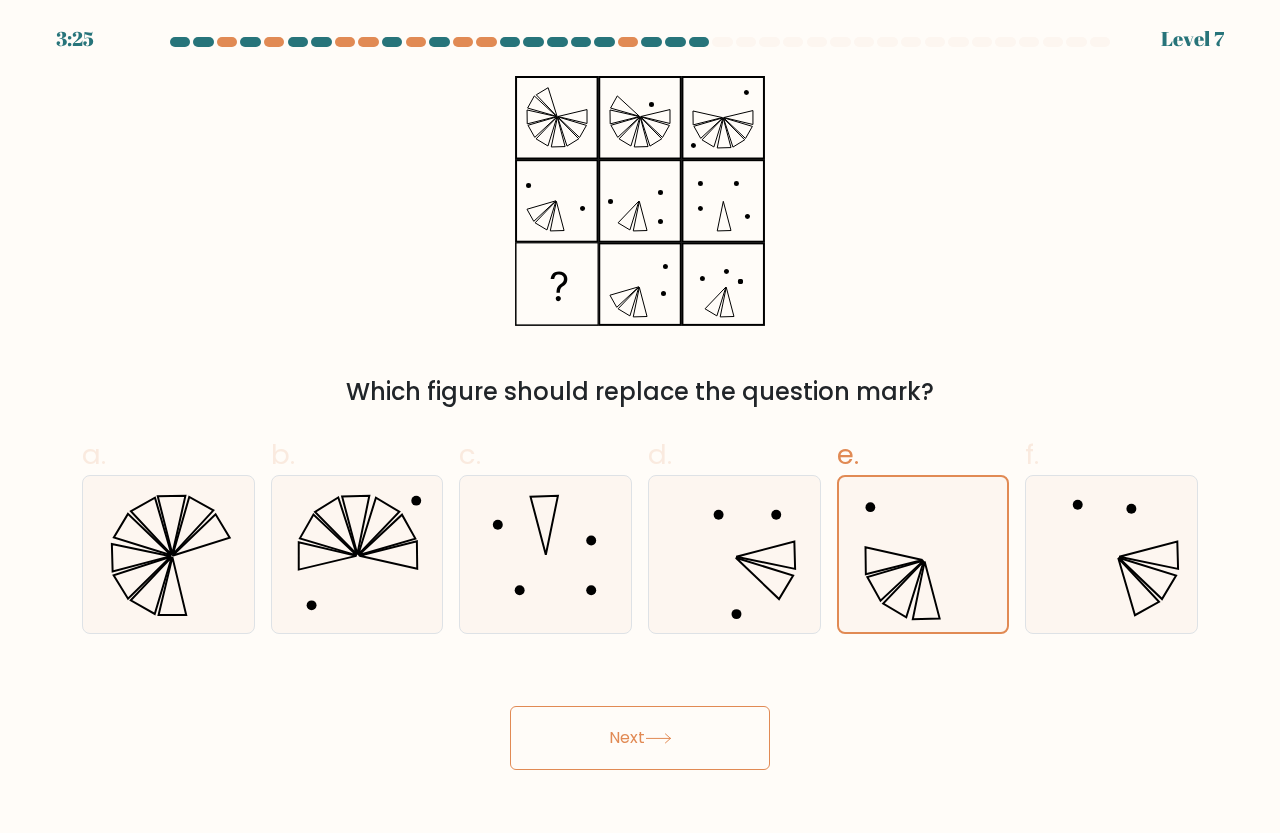 click on "Next" at bounding box center [640, 738] 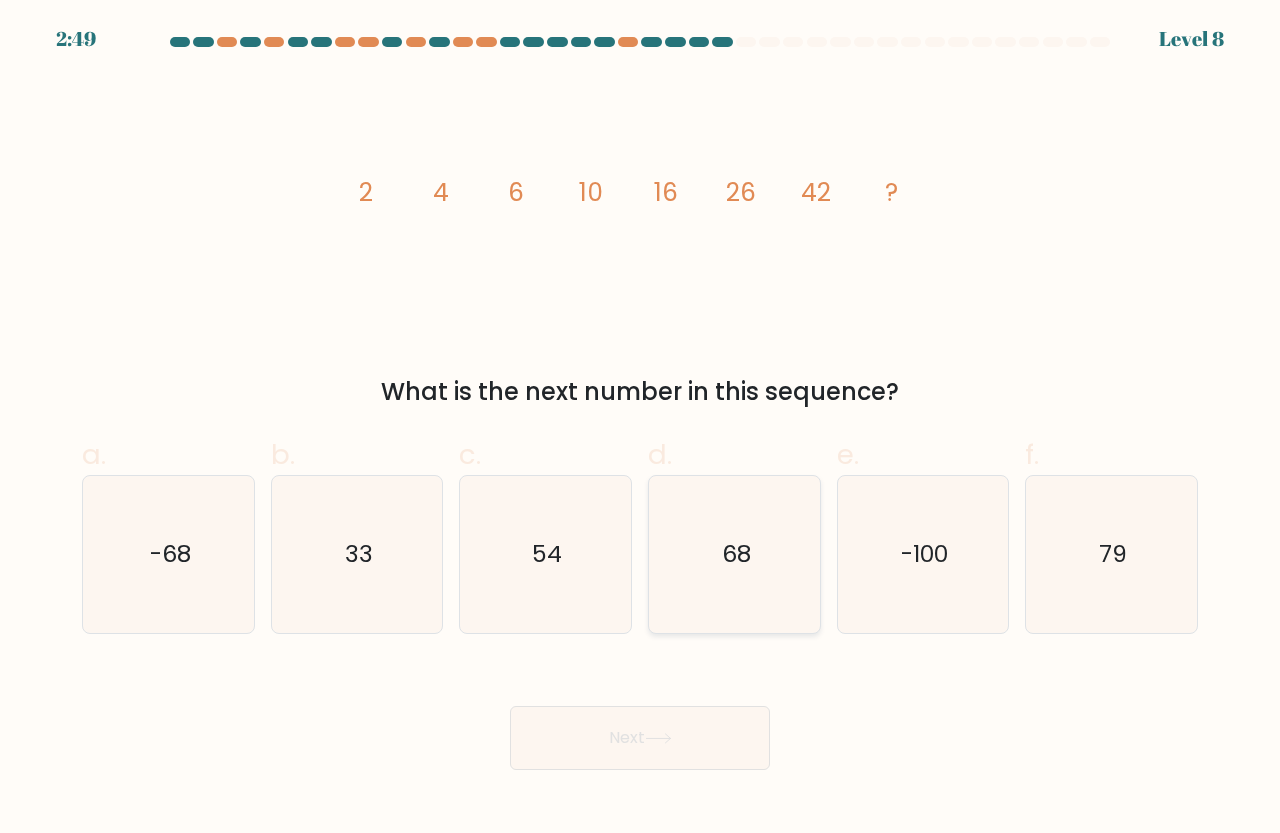 click on "68" 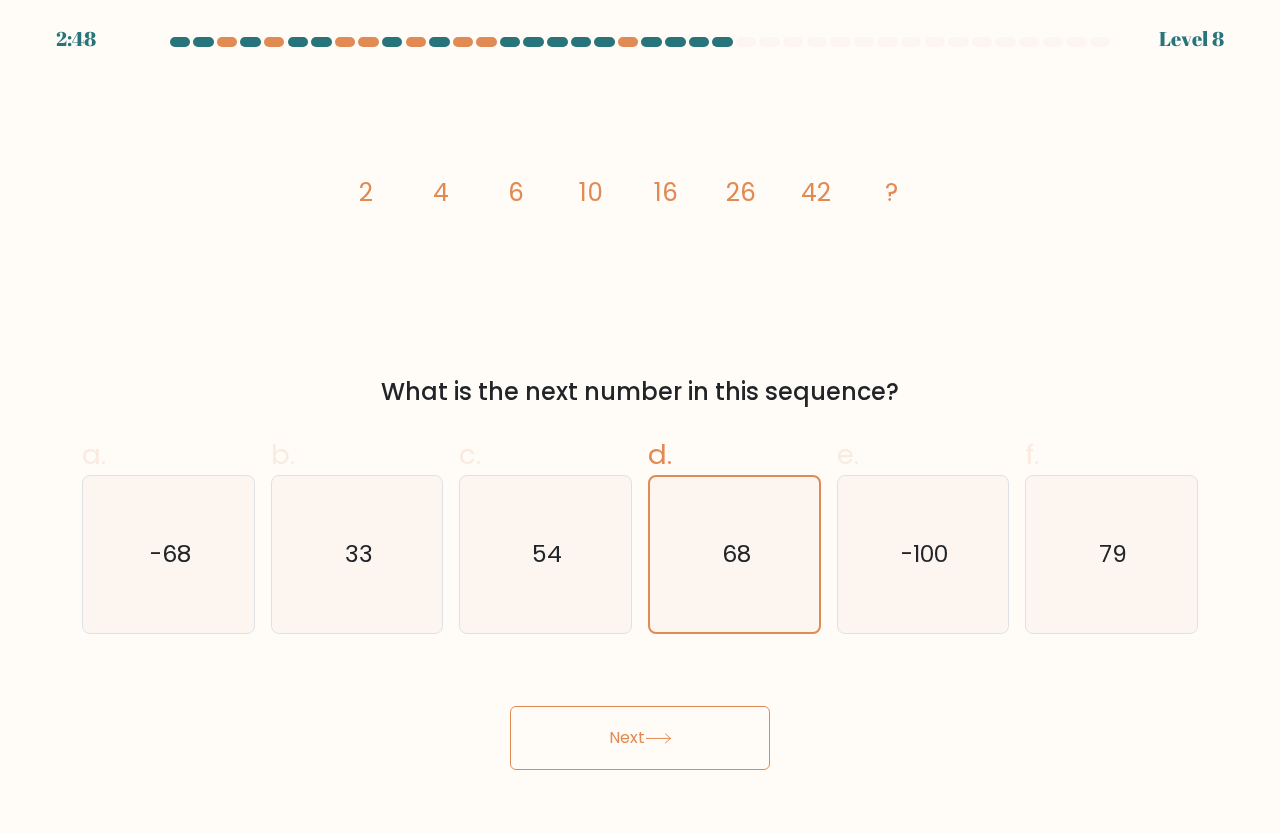 click on "Next" at bounding box center (640, 738) 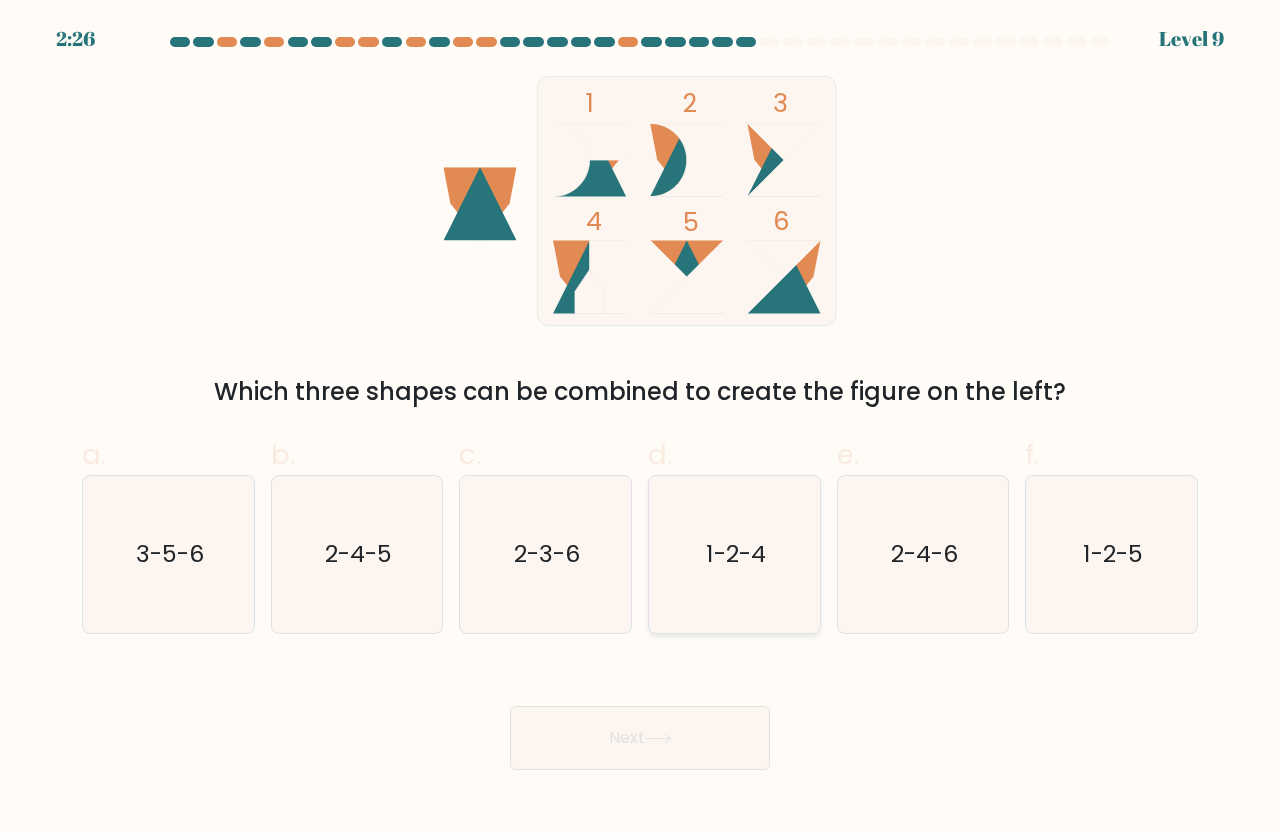 click on "1-2-4" 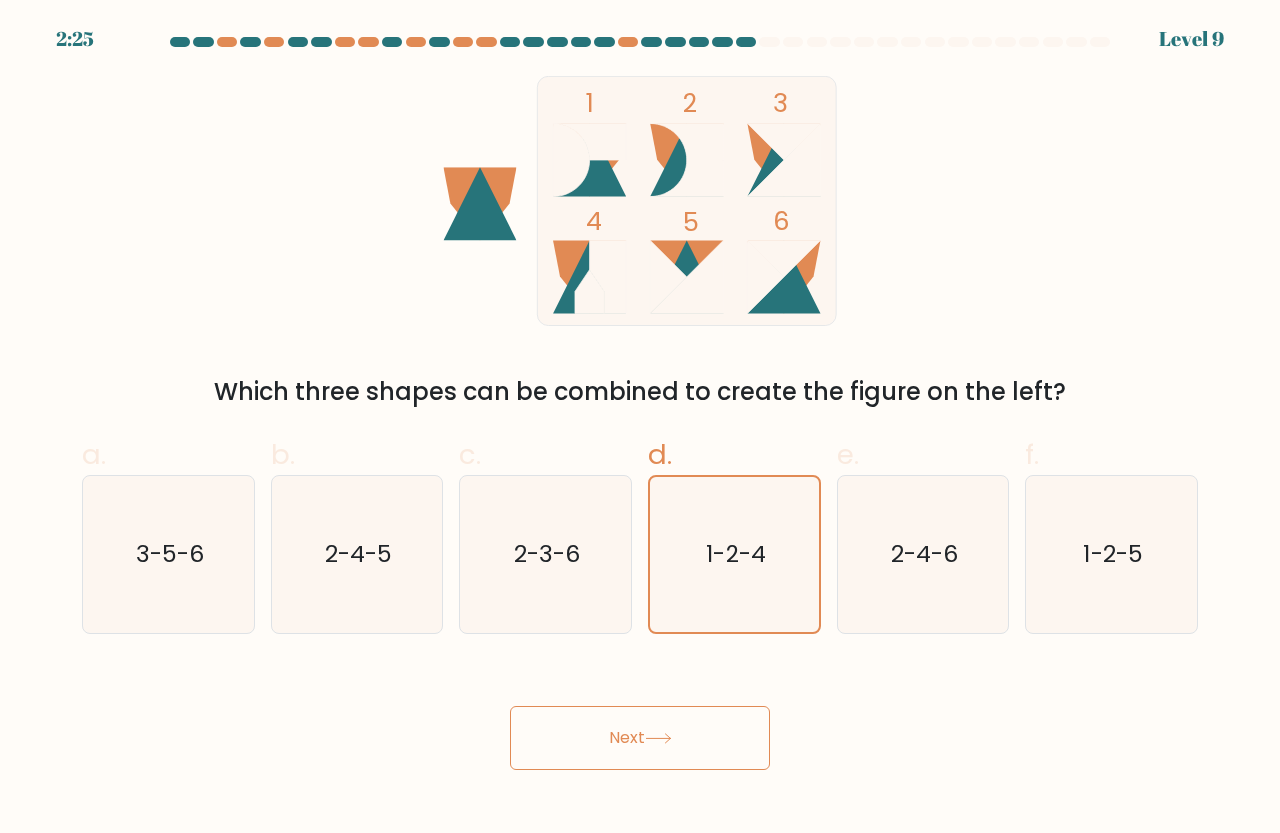 click on "Next" at bounding box center (640, 738) 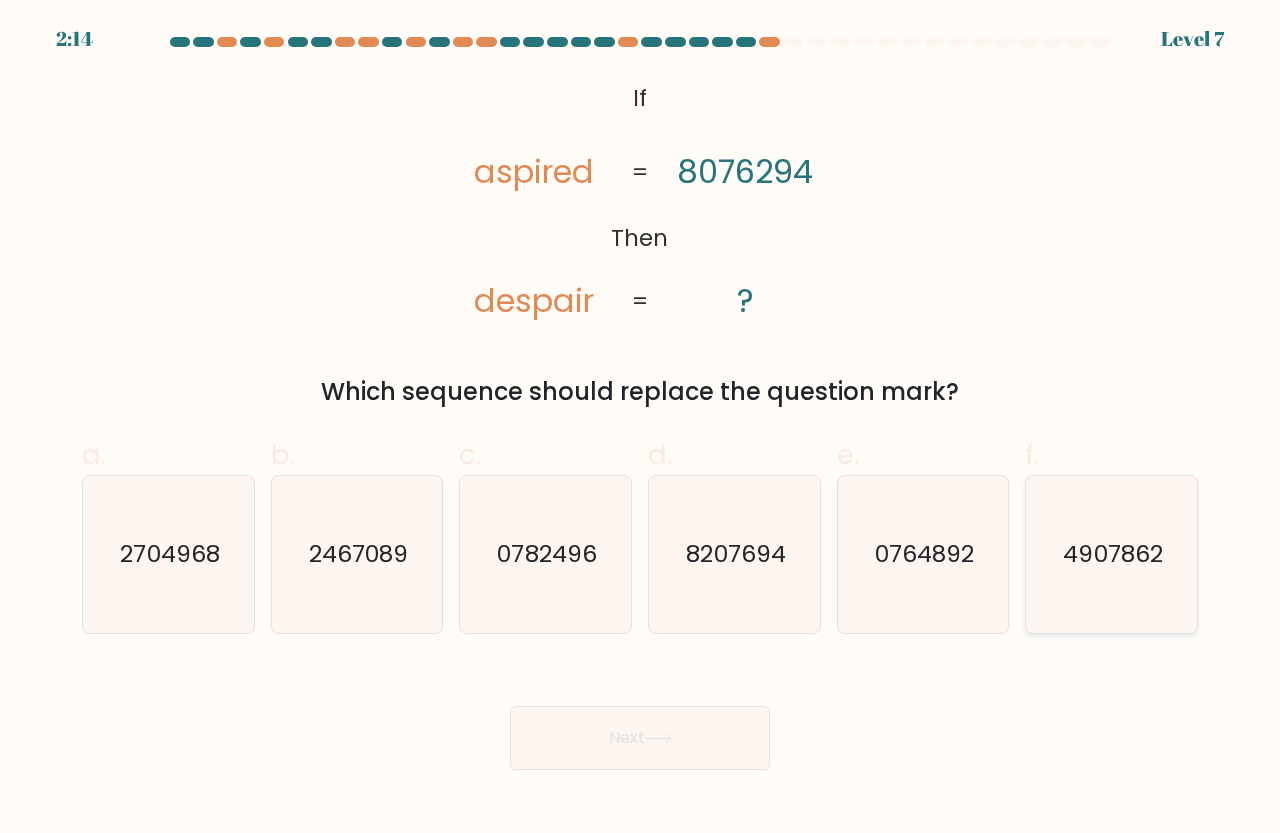 click on "4907862" 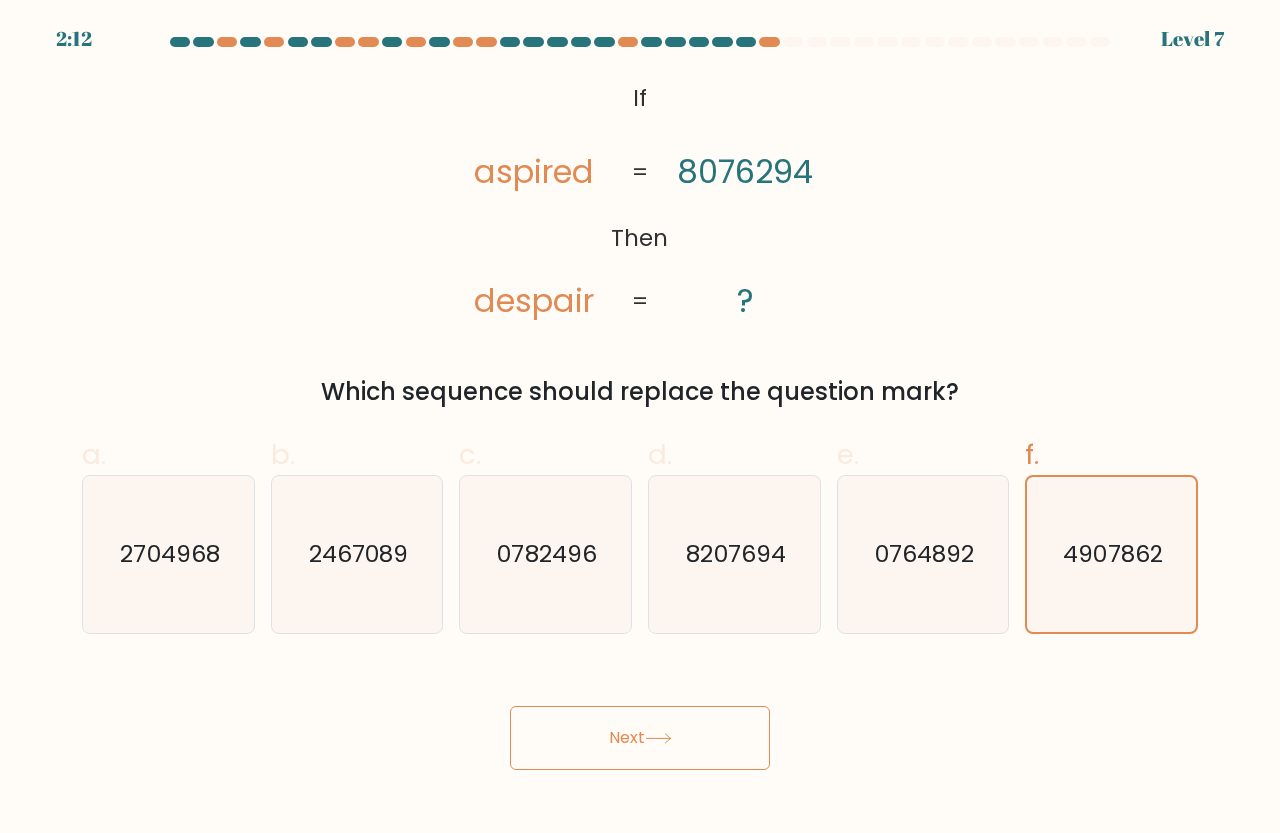 click on "Next" at bounding box center [640, 738] 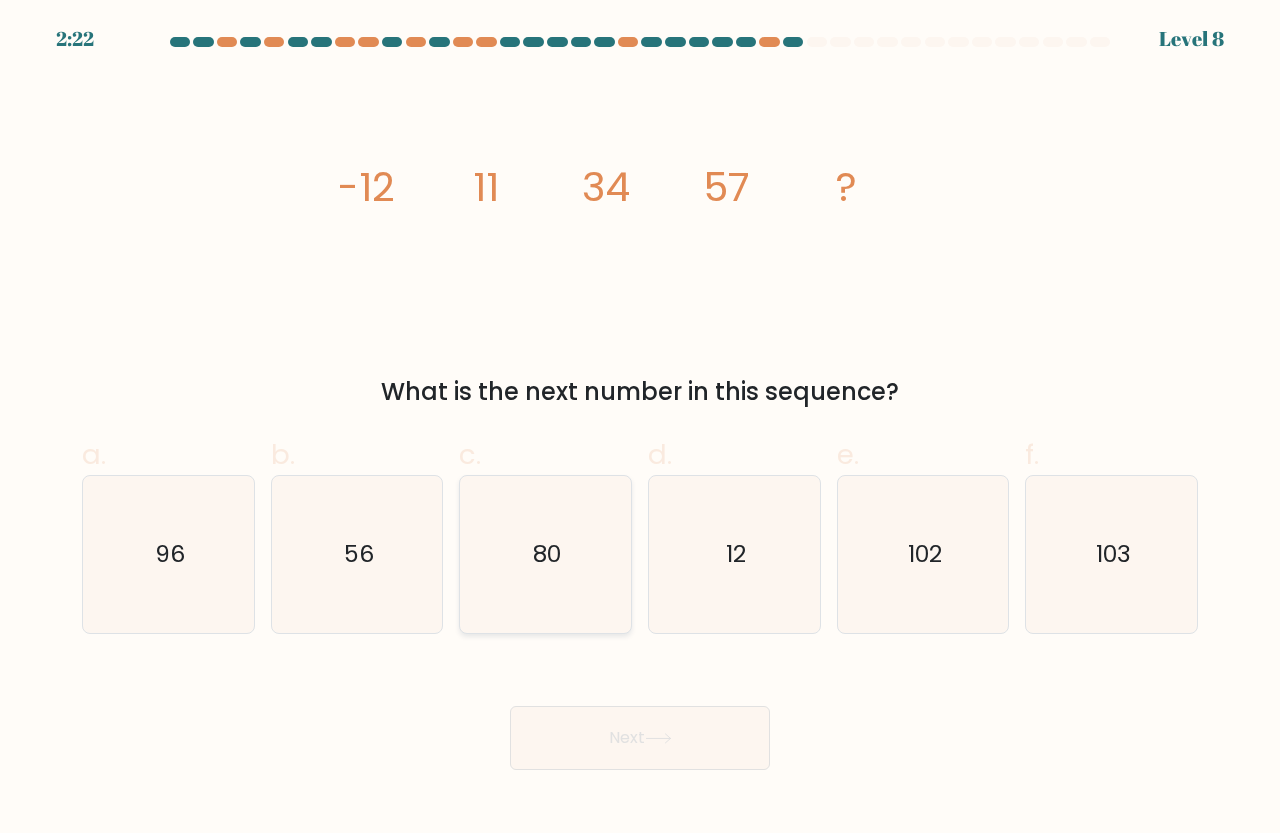 click on "80" 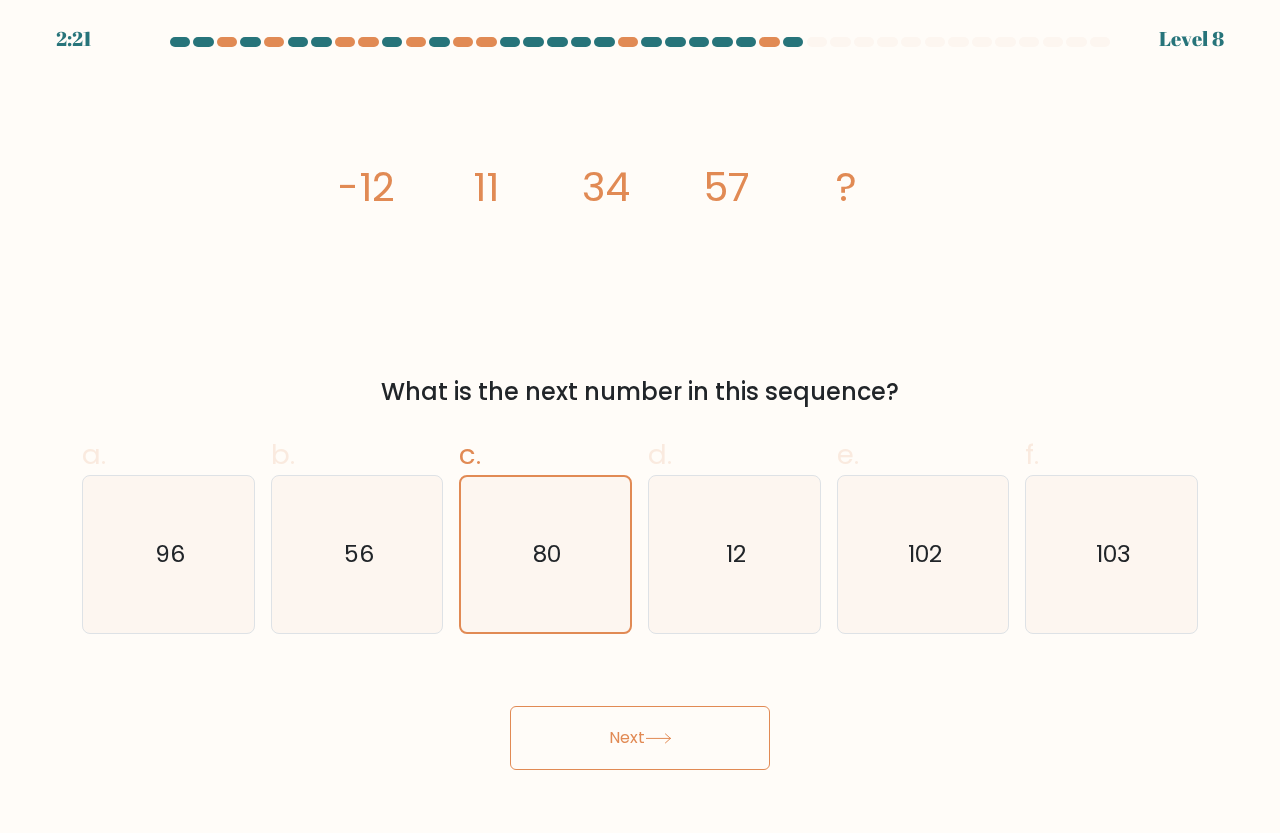 click on "2:21
Level 8" at bounding box center [640, 416] 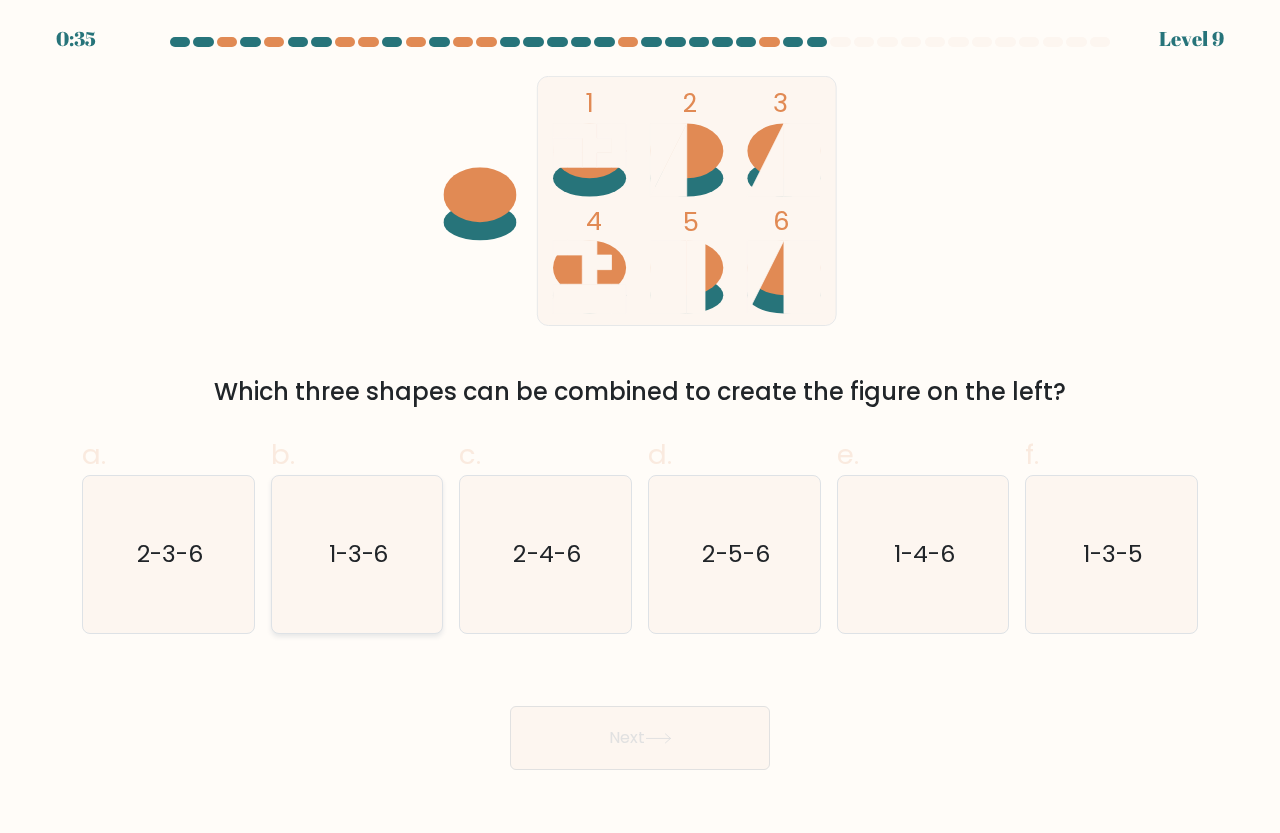 click on "1-3-6" 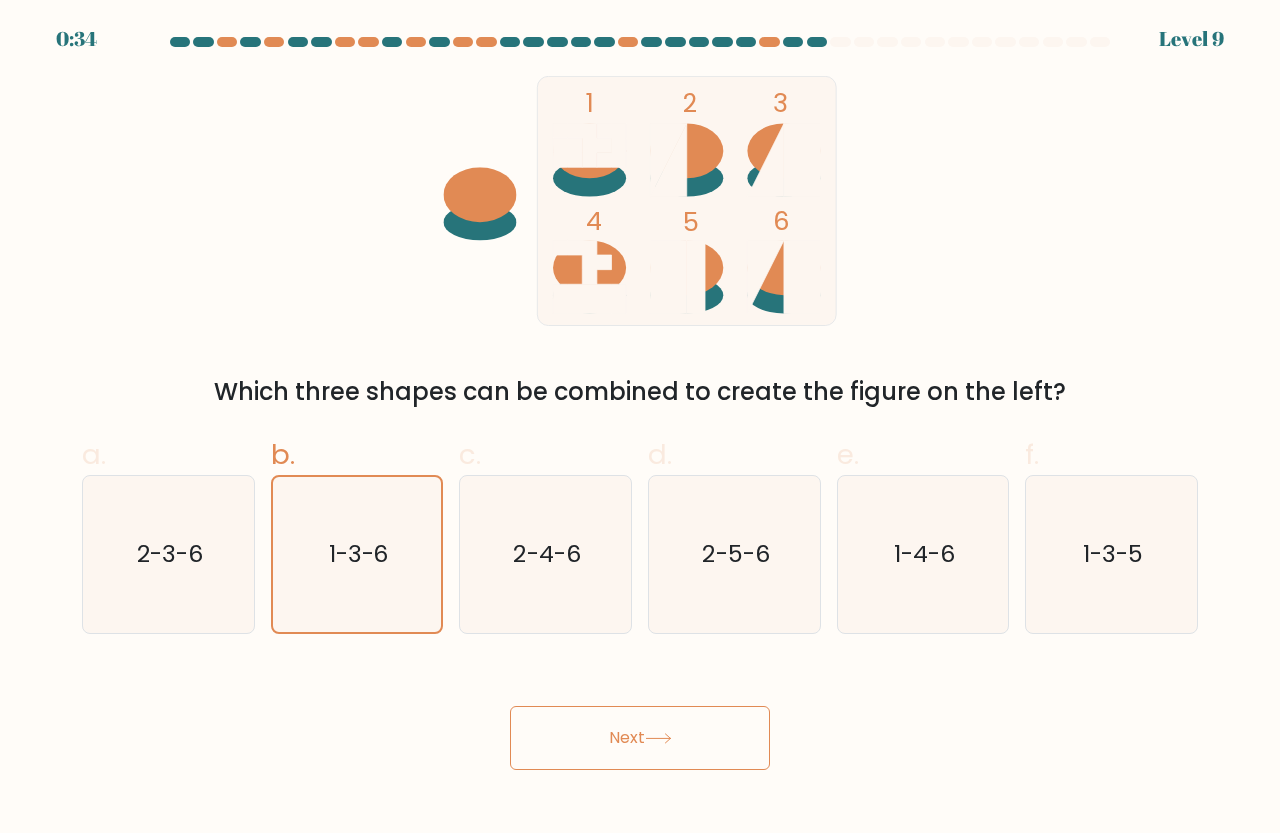 click on "Next" at bounding box center [640, 738] 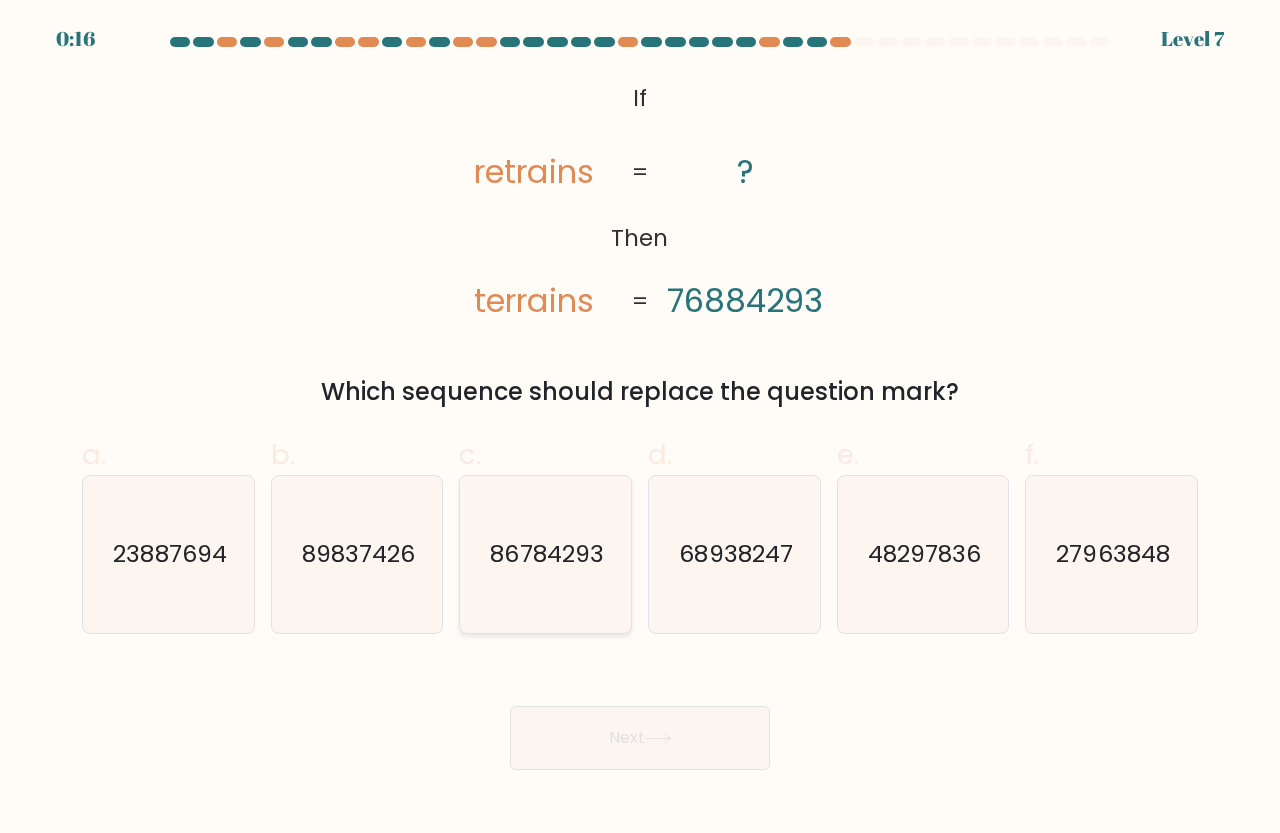 click on "86784293" 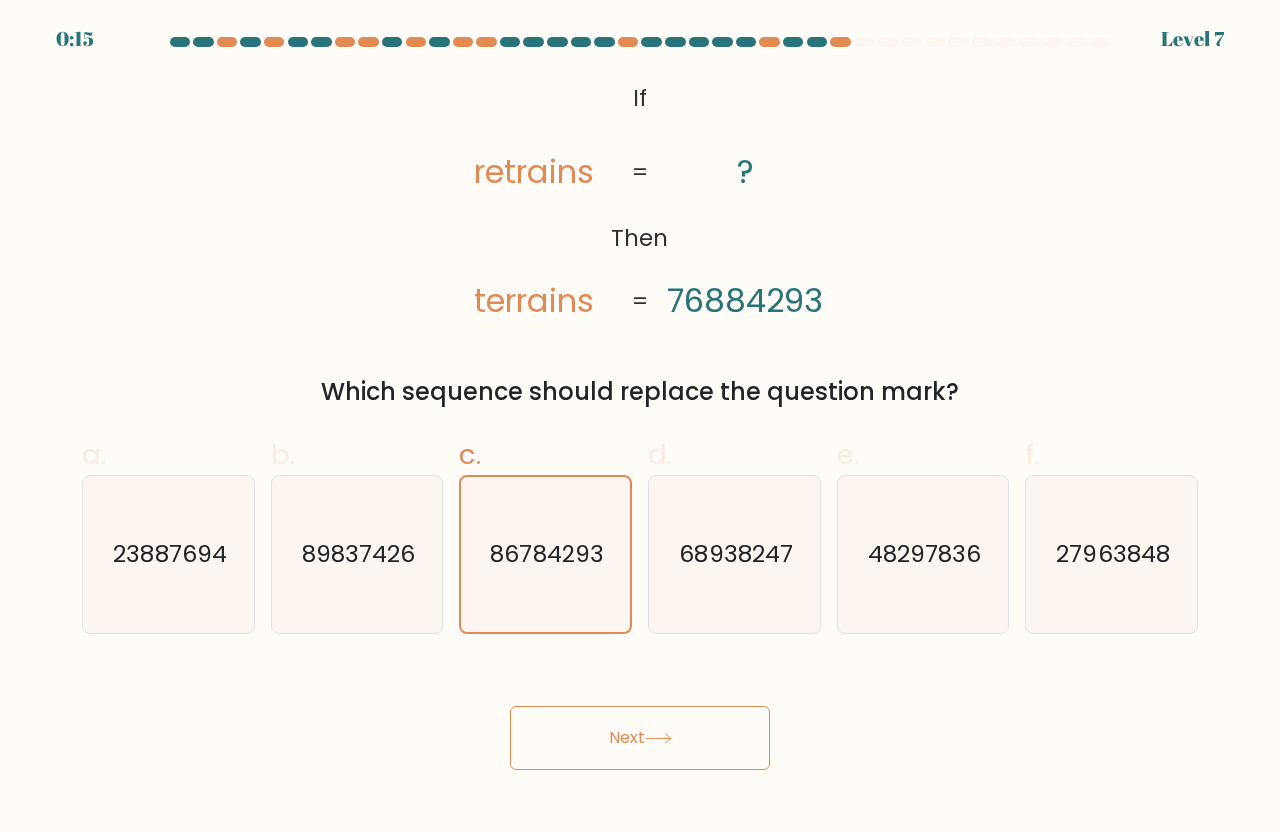 click on "Next" at bounding box center [640, 738] 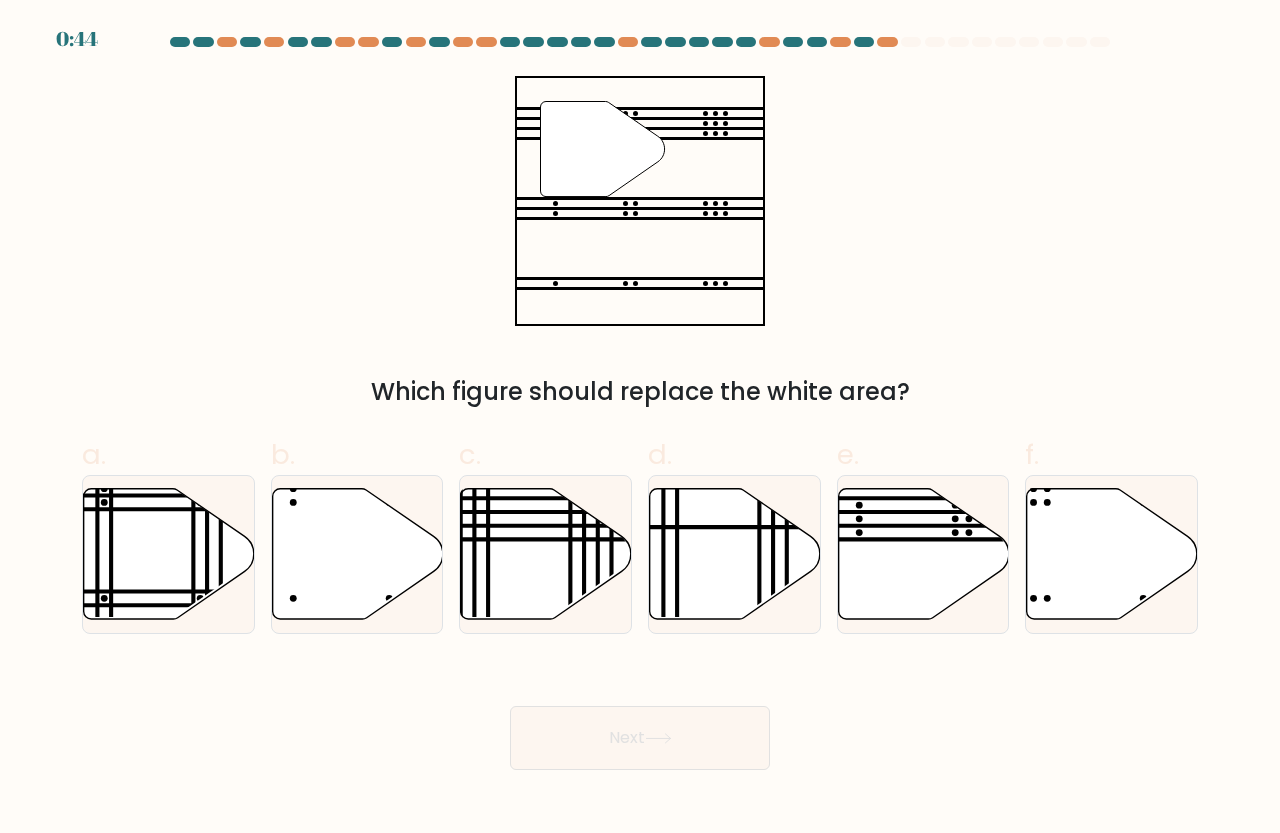scroll, scrollTop: 0, scrollLeft: 0, axis: both 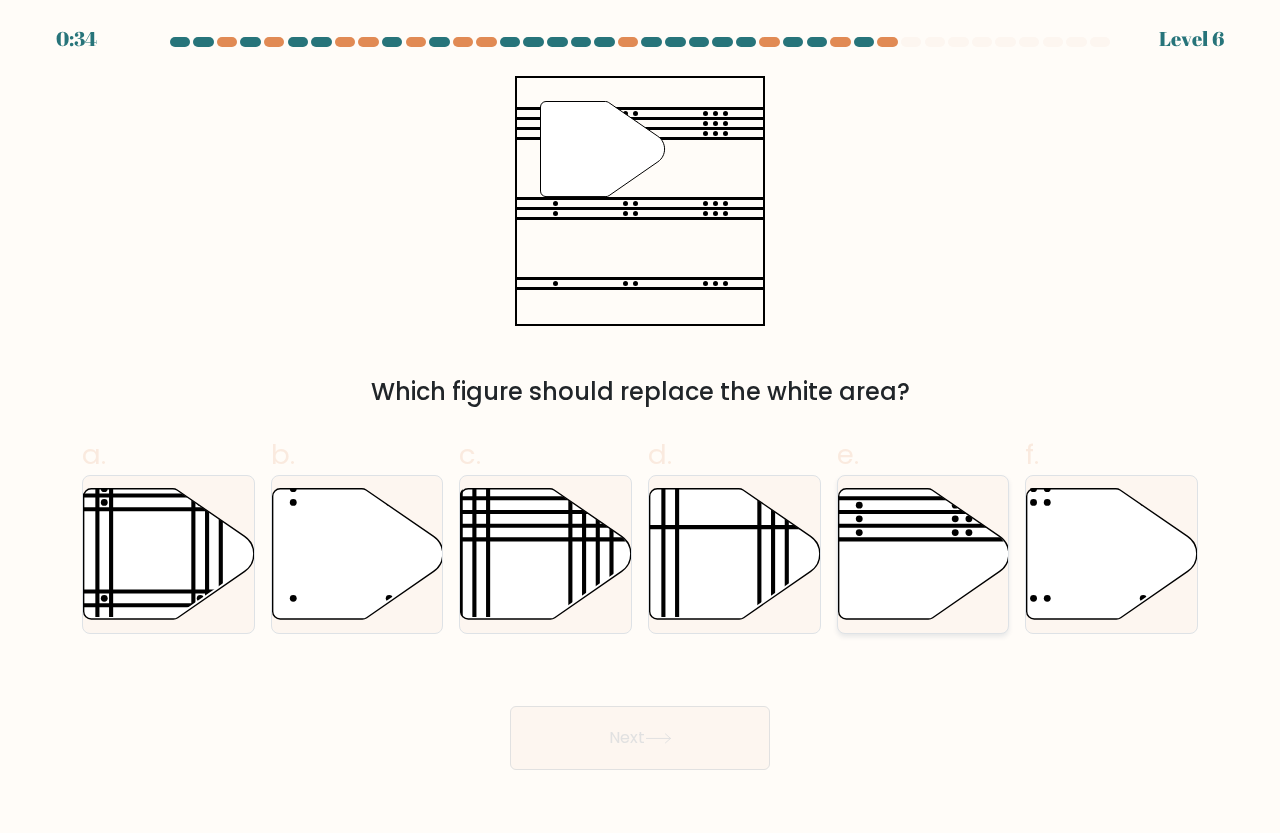 click 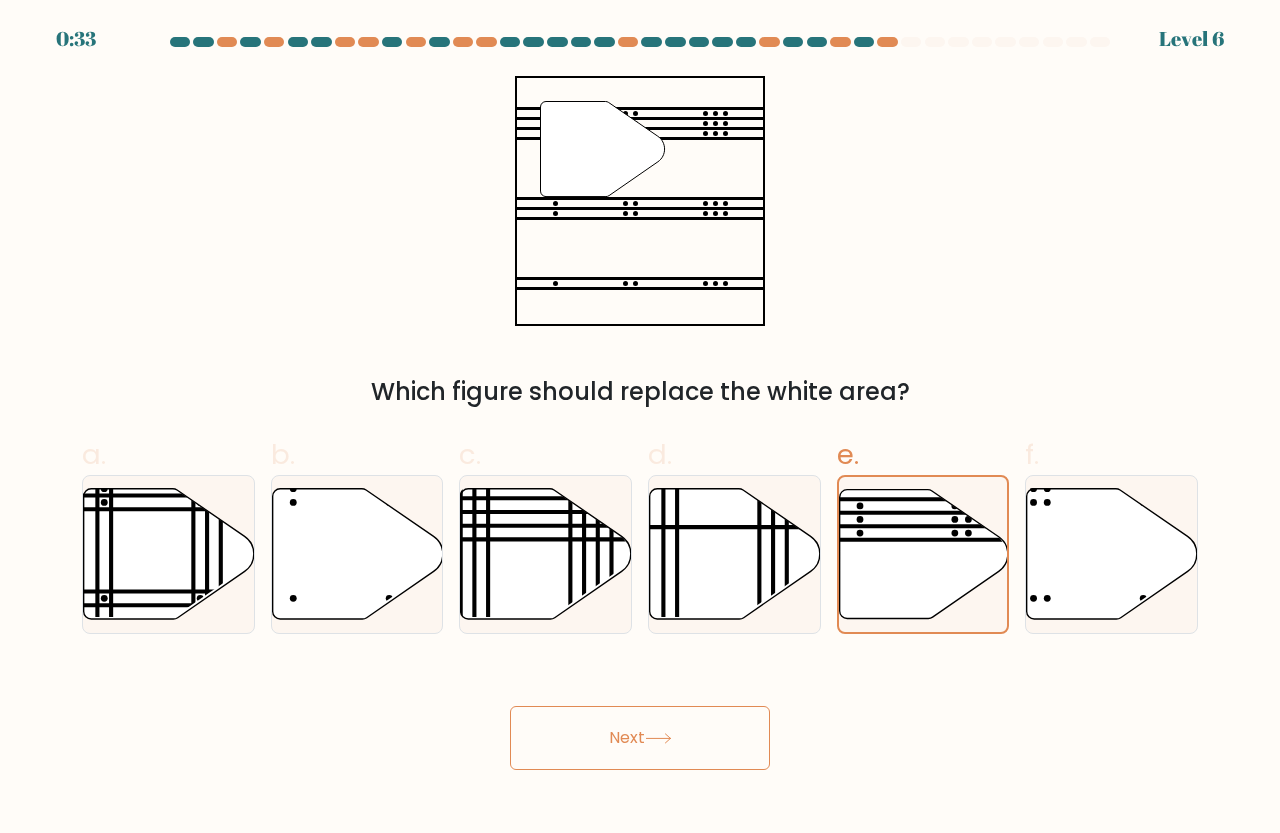 click on "Next" at bounding box center (640, 738) 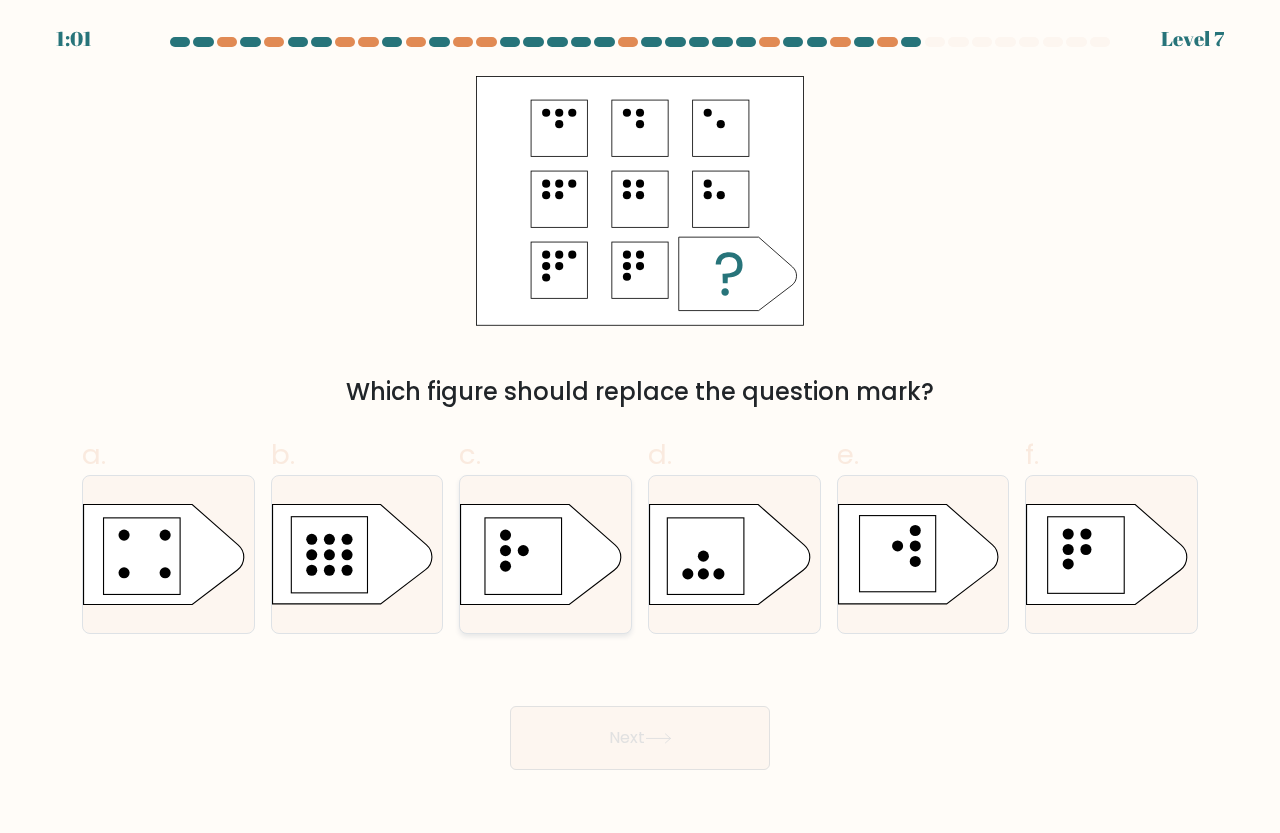 click 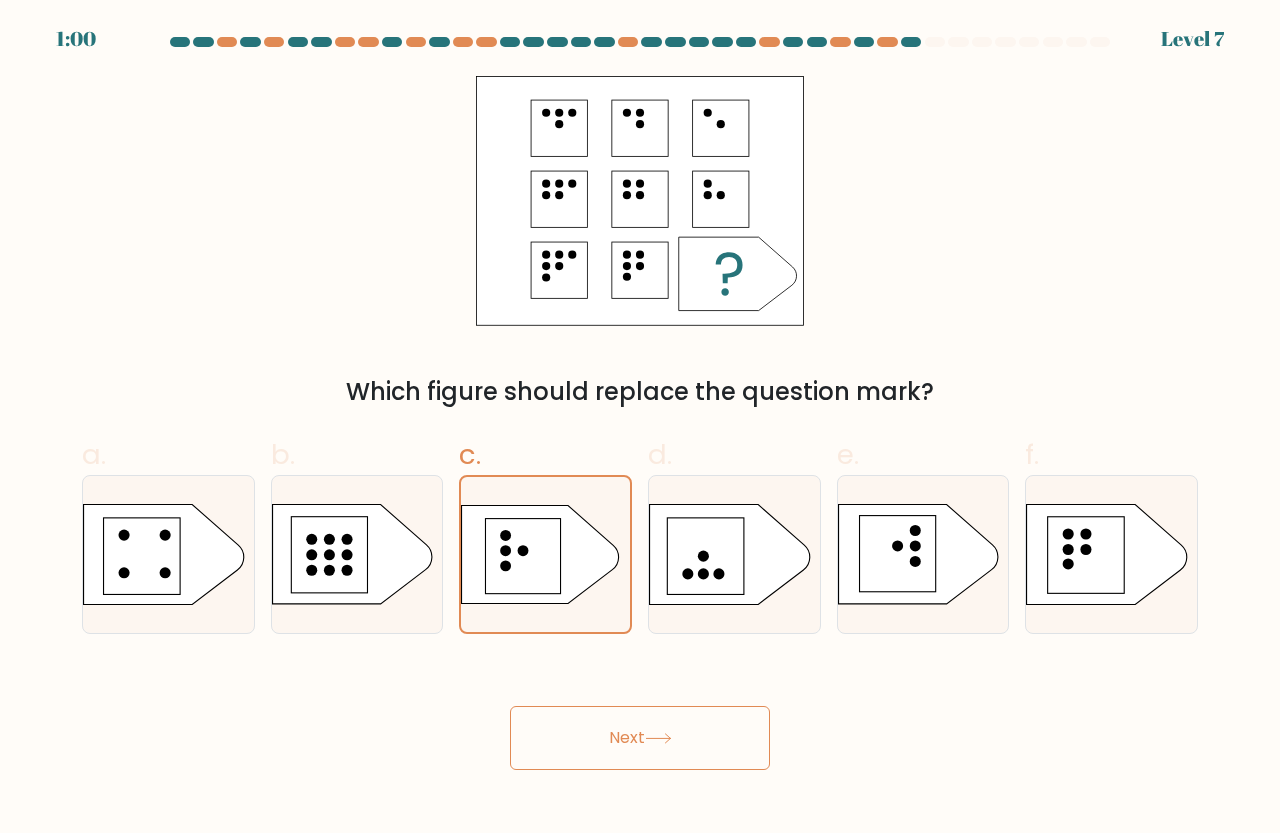 click 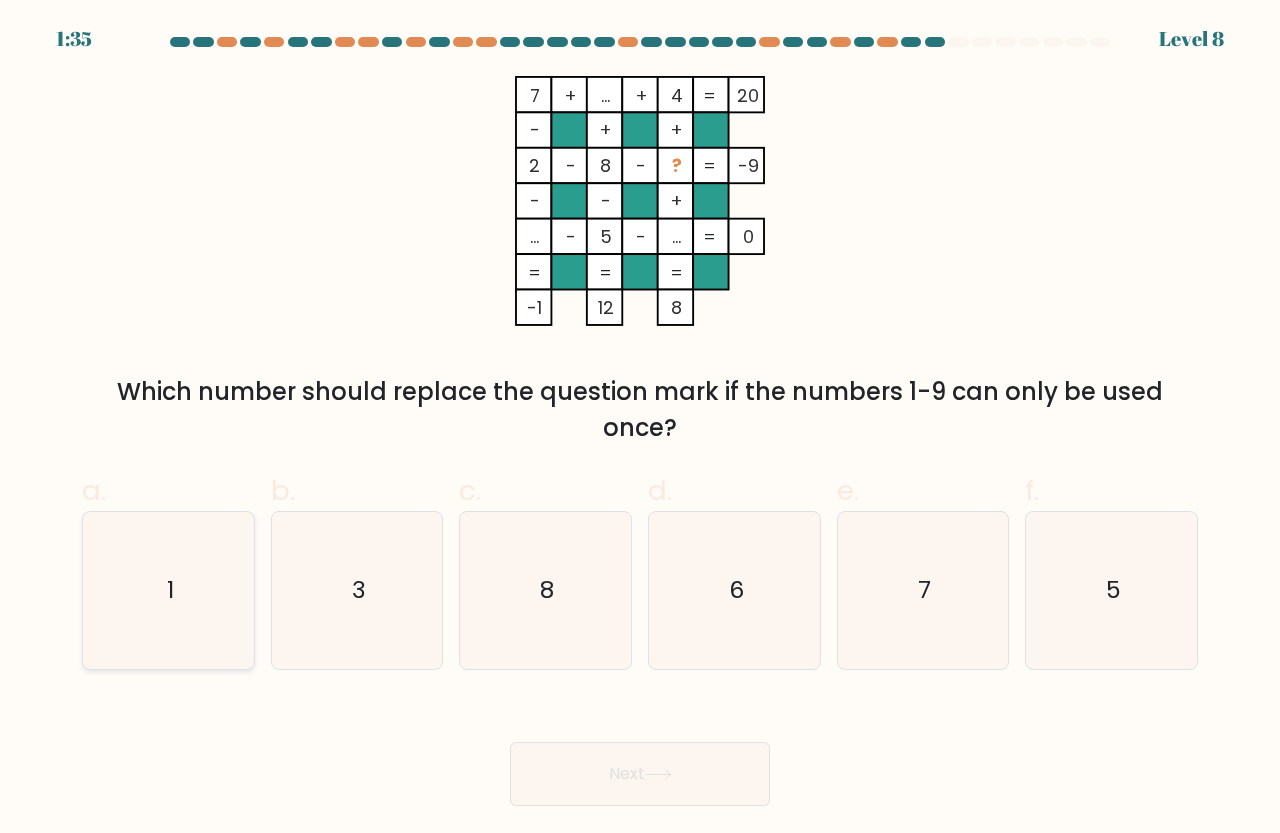 click on "1" 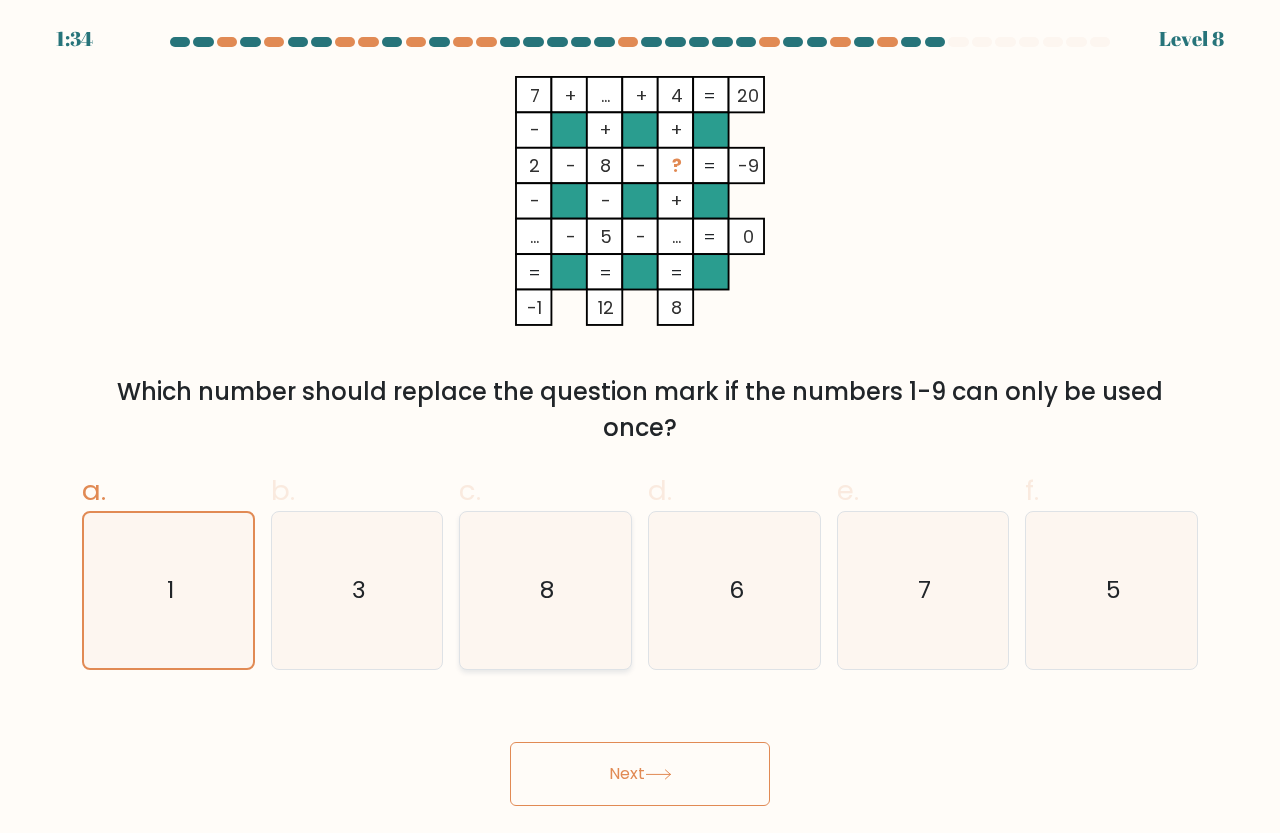 click on "8" 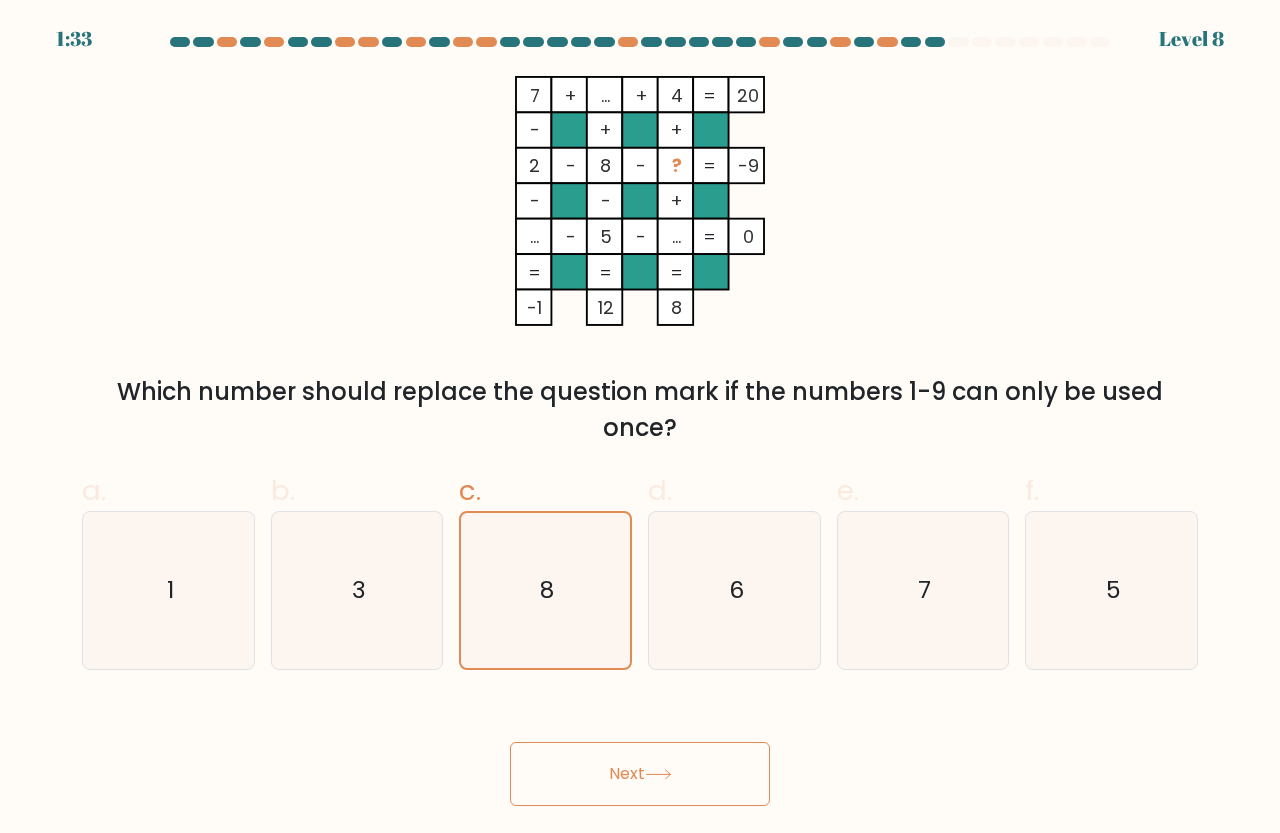 click on "Next" at bounding box center [640, 774] 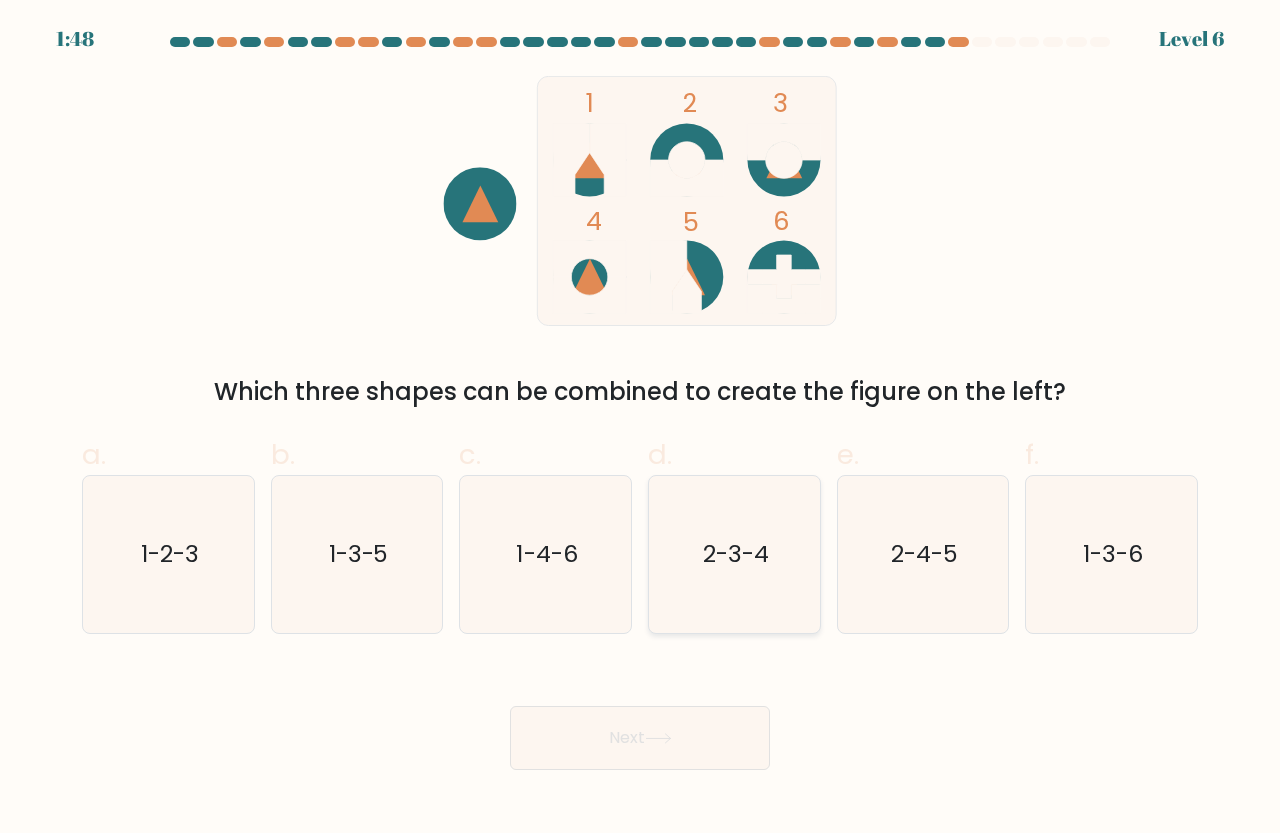 click on "2-3-4" 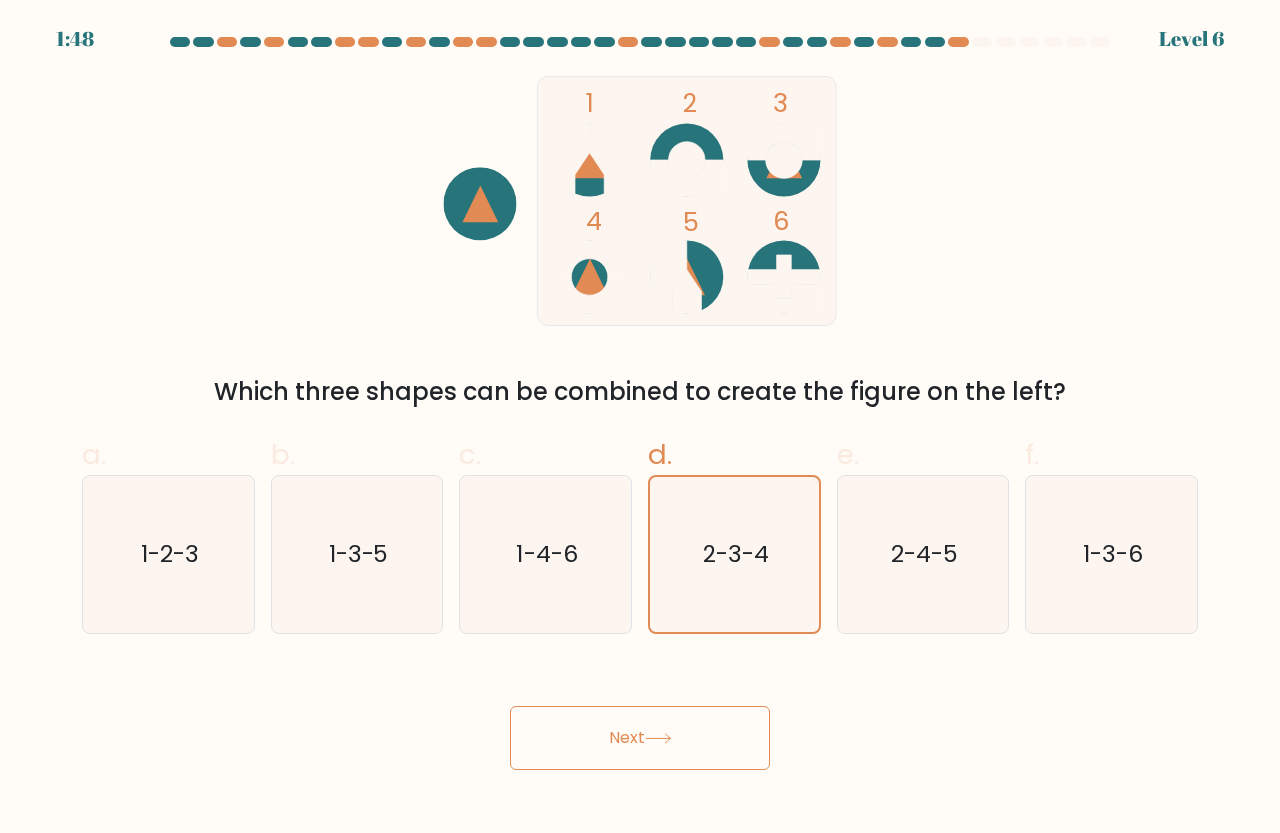 click on "Next" at bounding box center (640, 738) 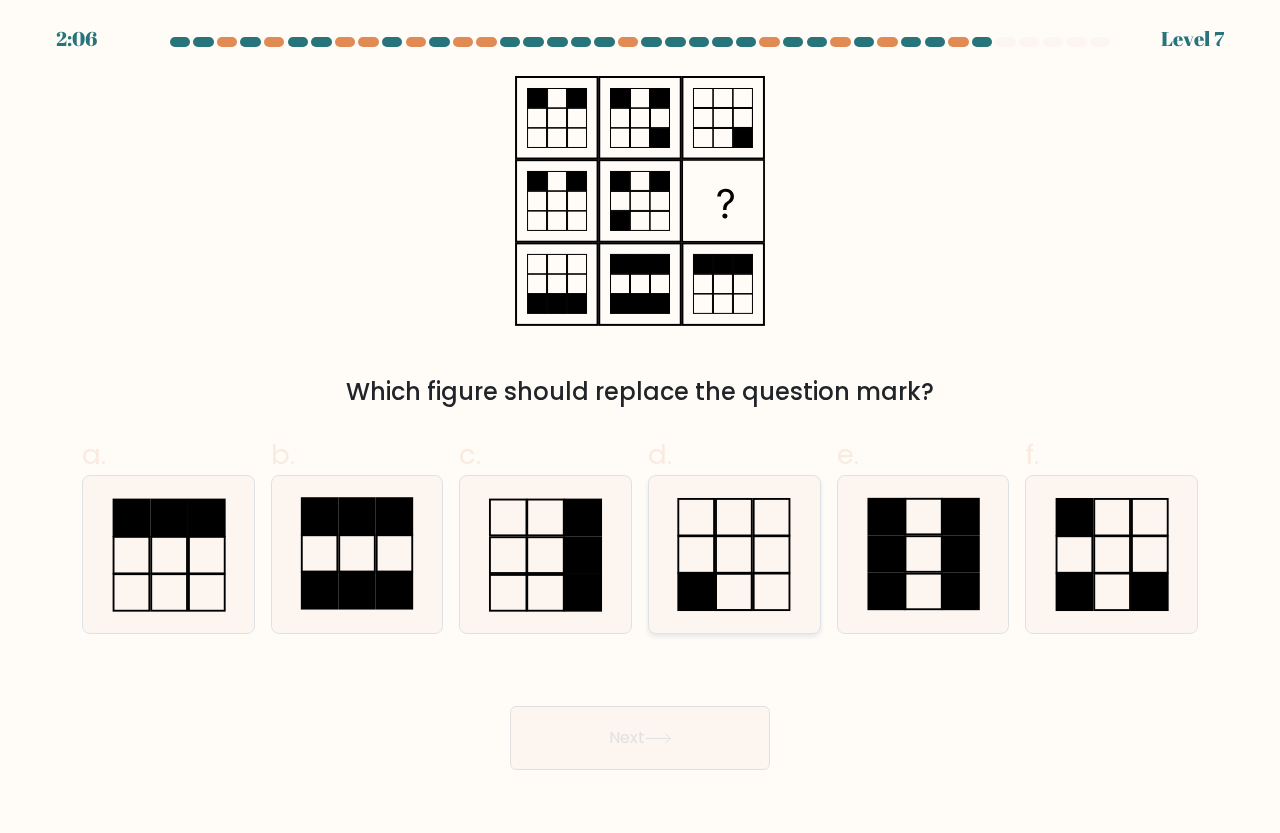 click 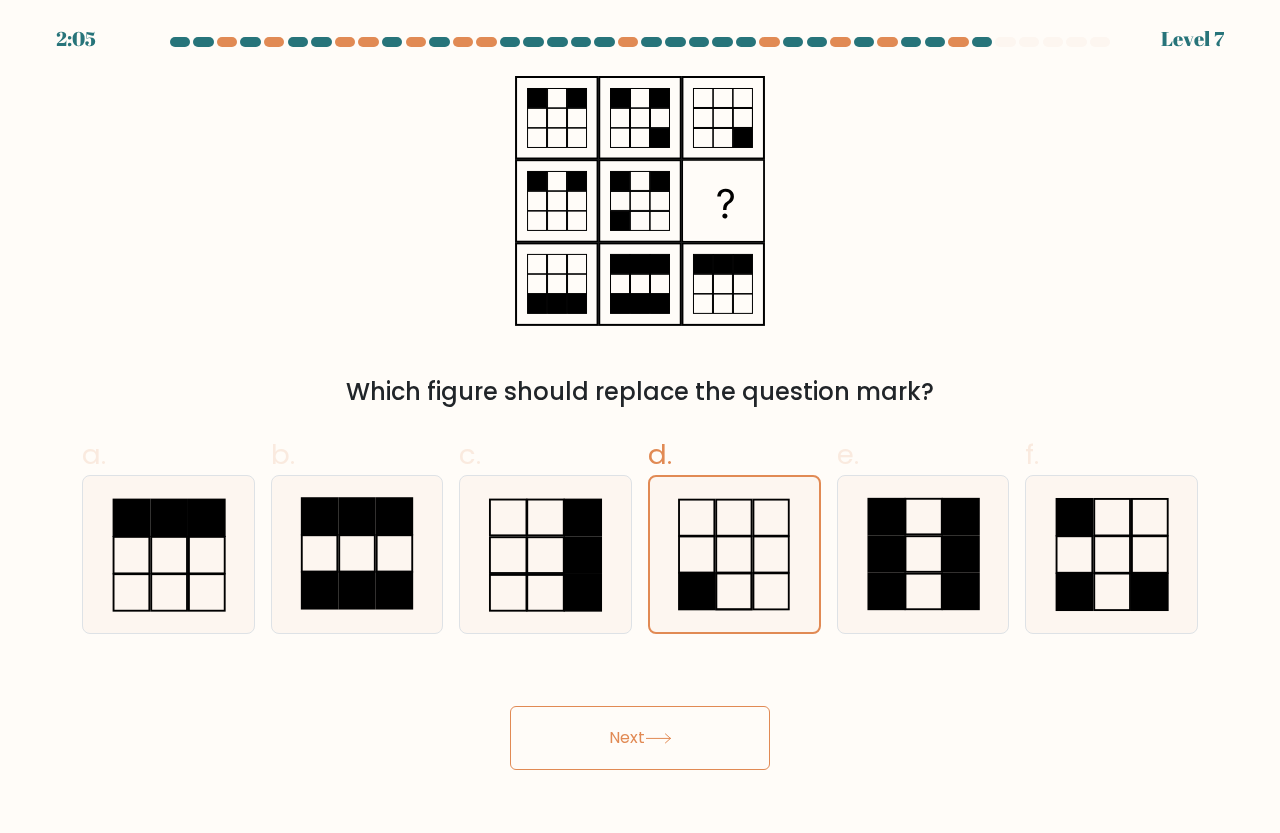 click 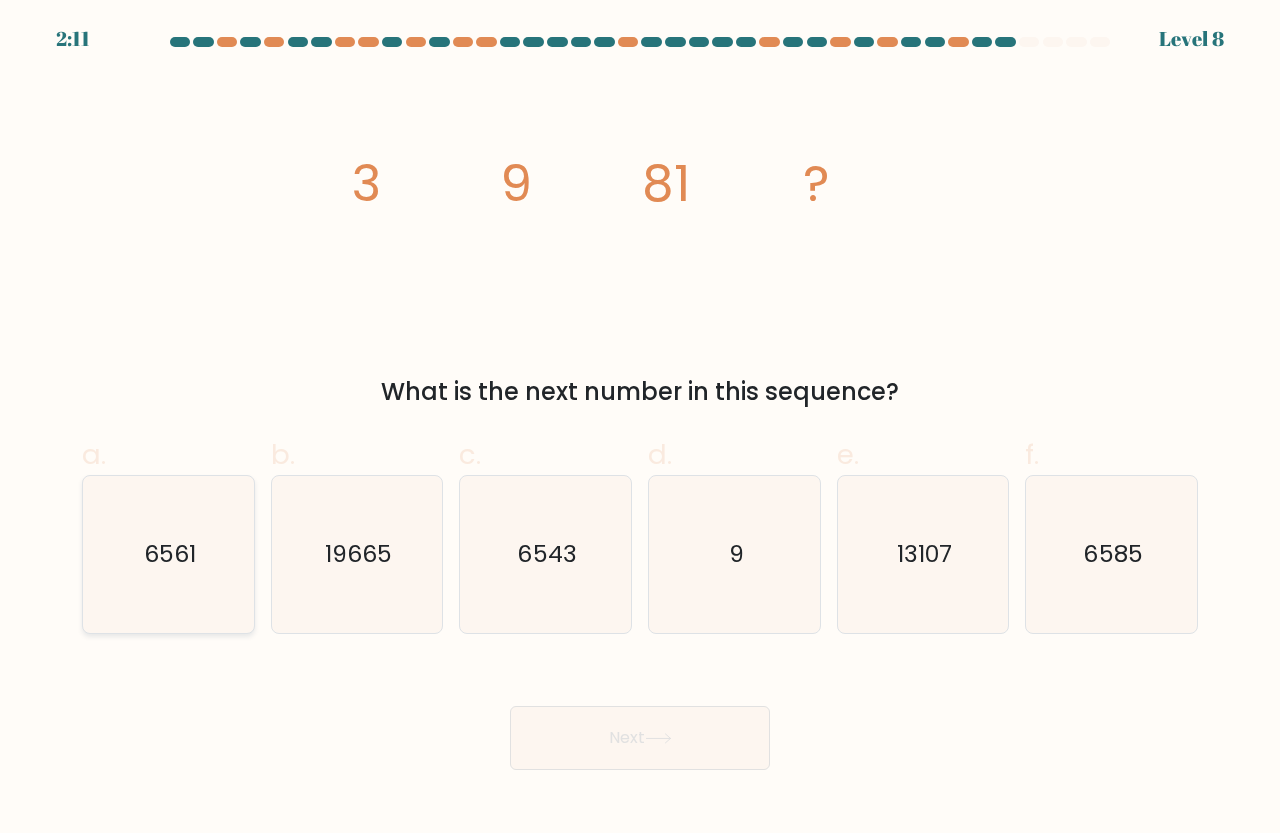 click on "6561" 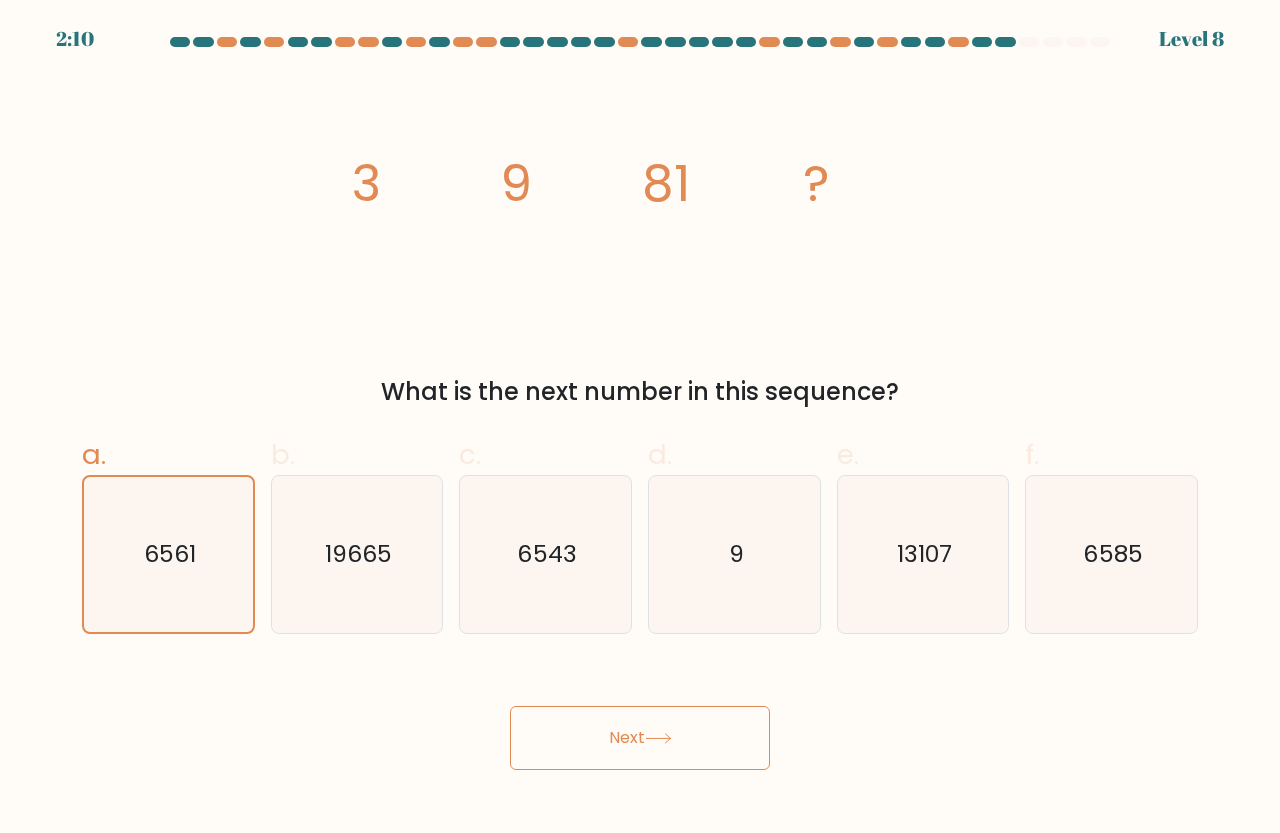click on "Next" at bounding box center (640, 738) 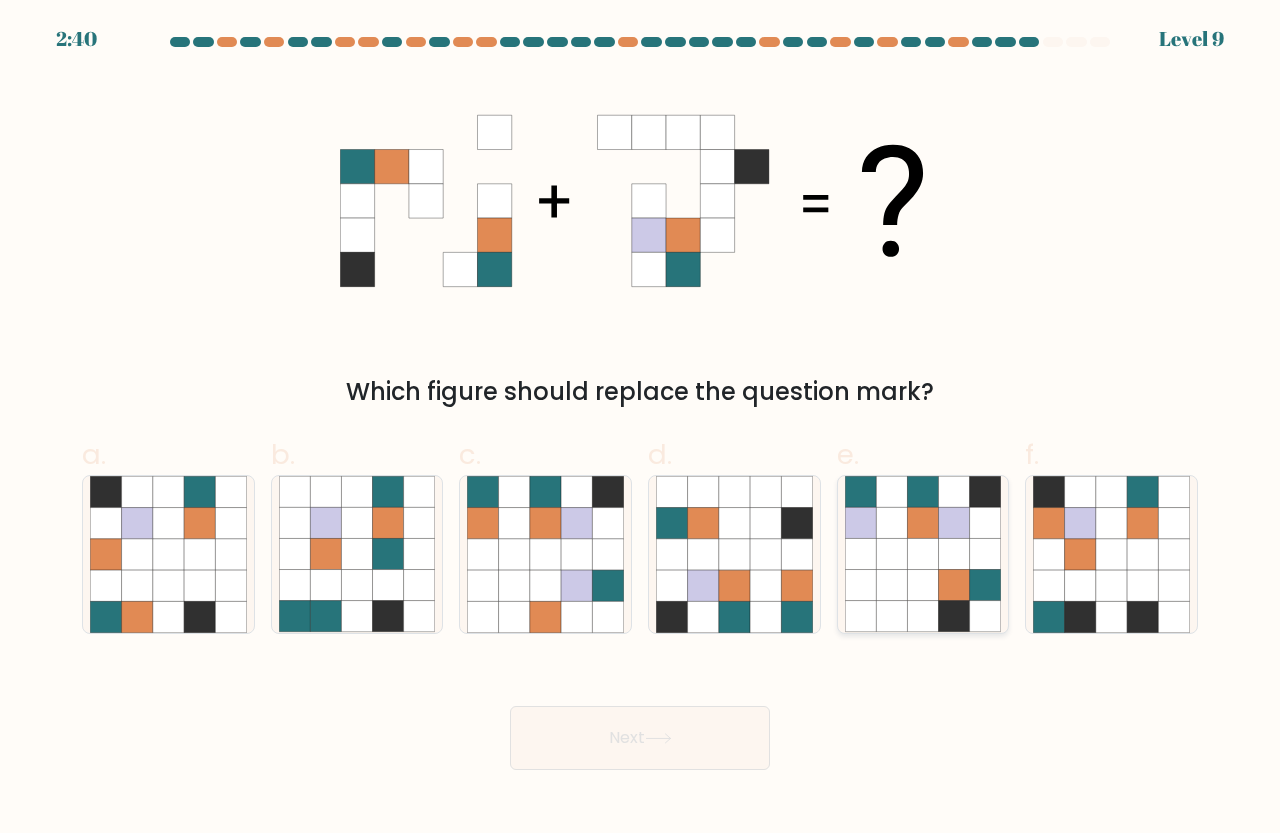click 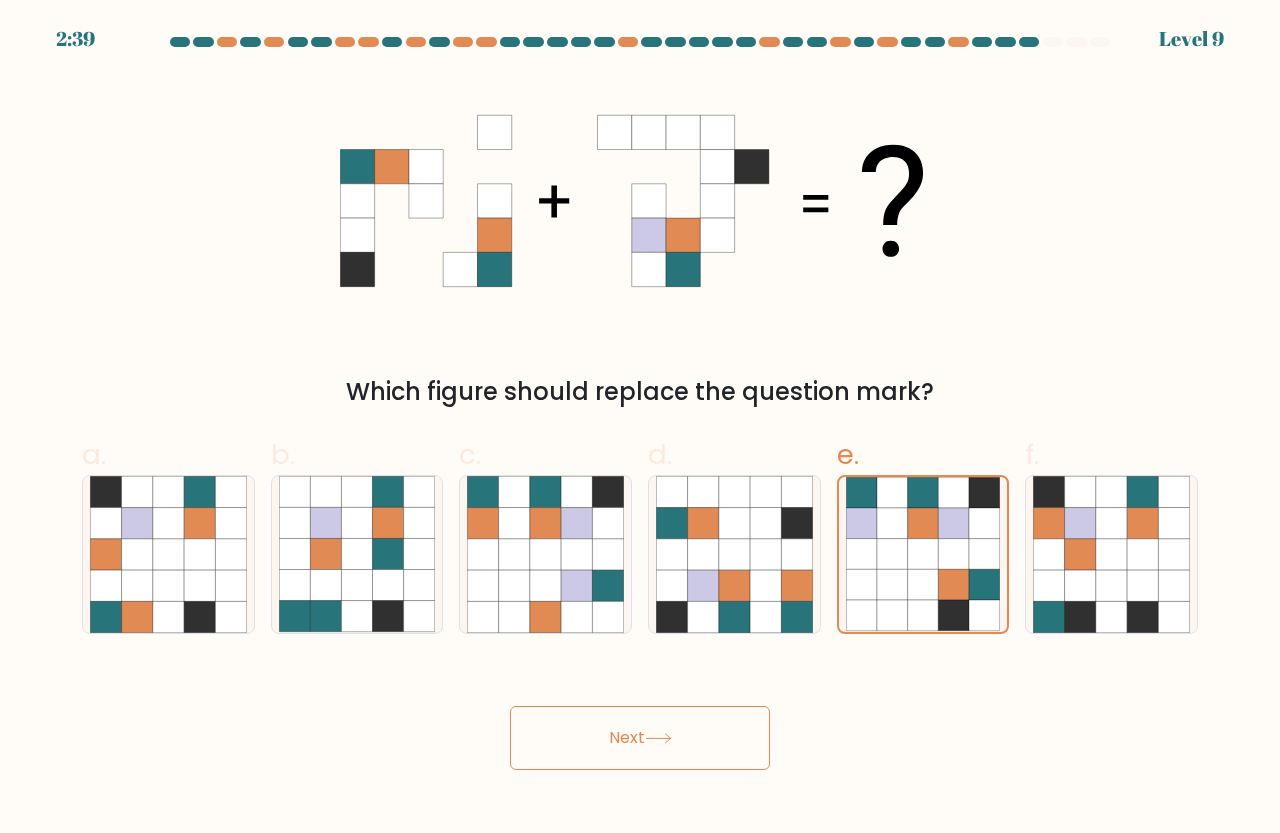 click on "Next" at bounding box center [640, 738] 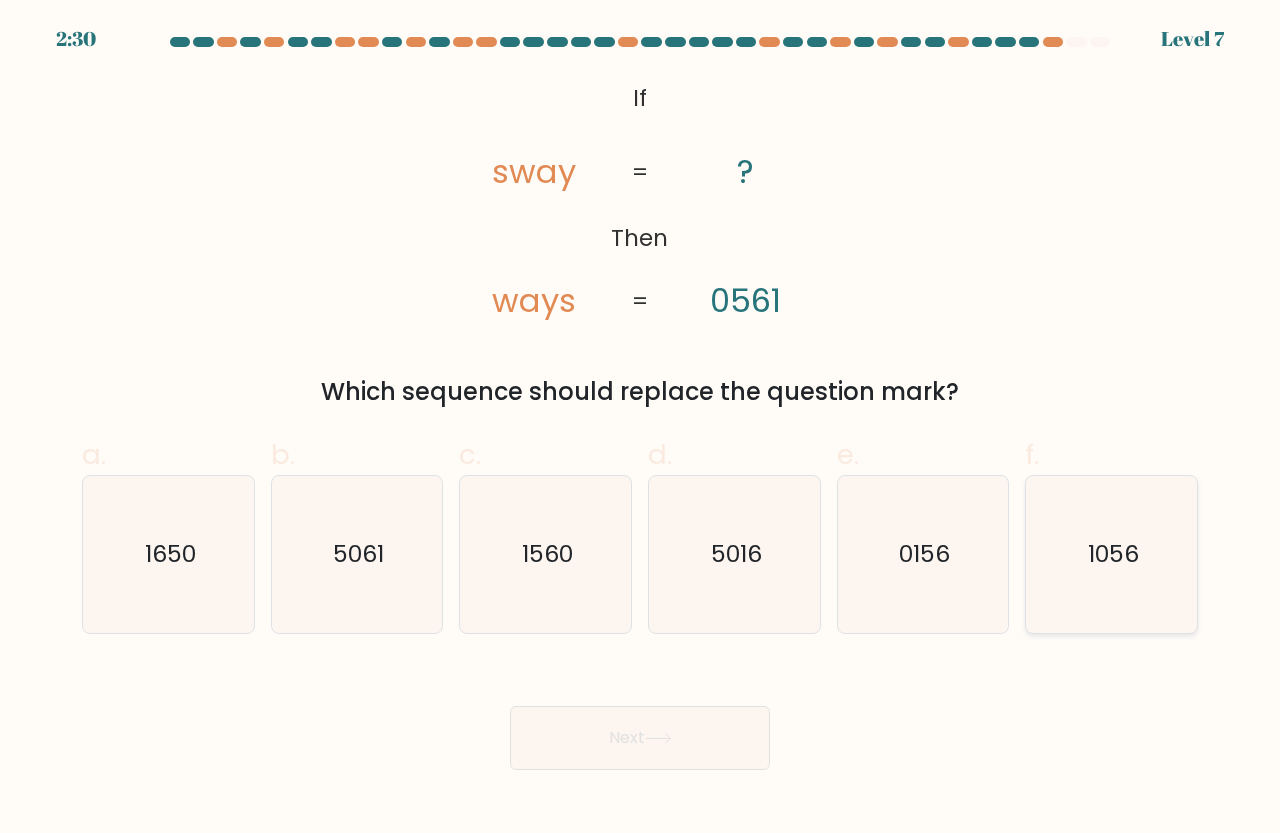 click on "1056" 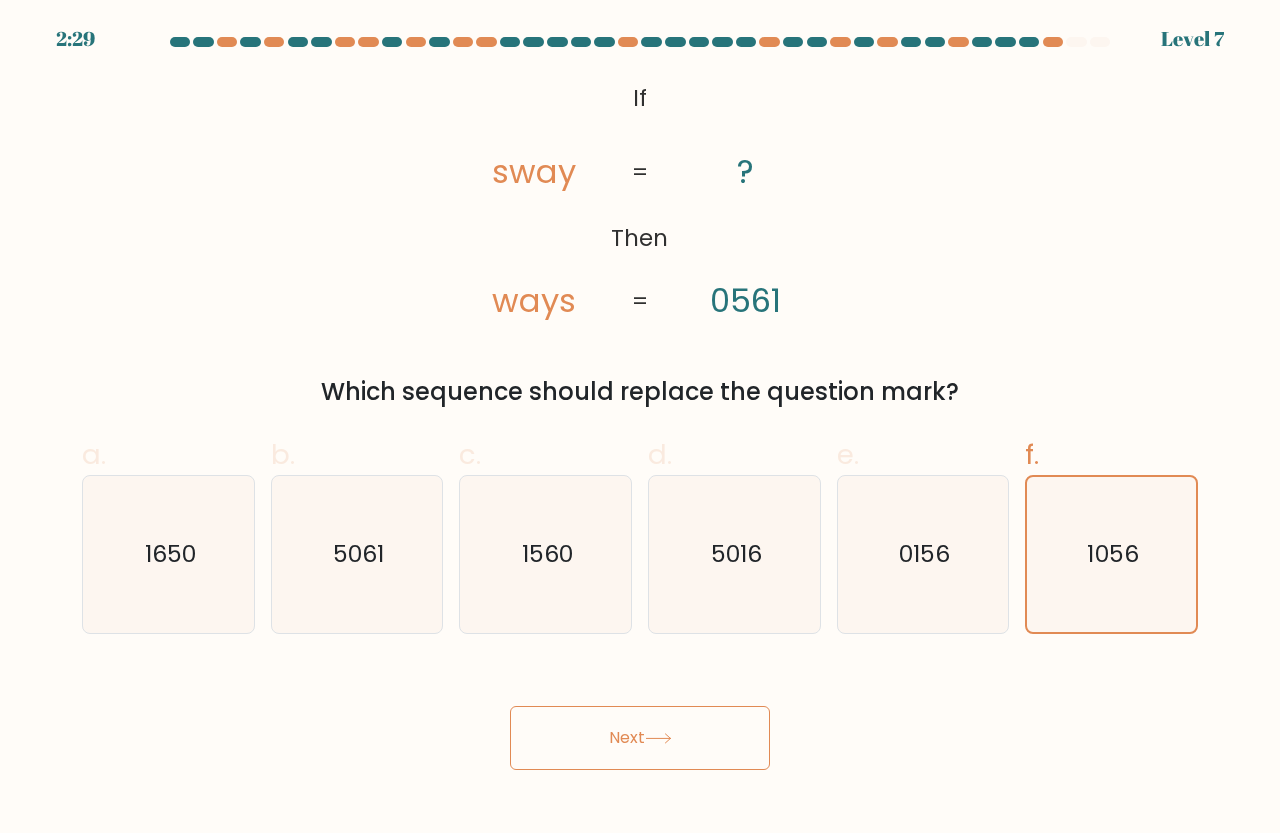 click on "Next" at bounding box center [640, 738] 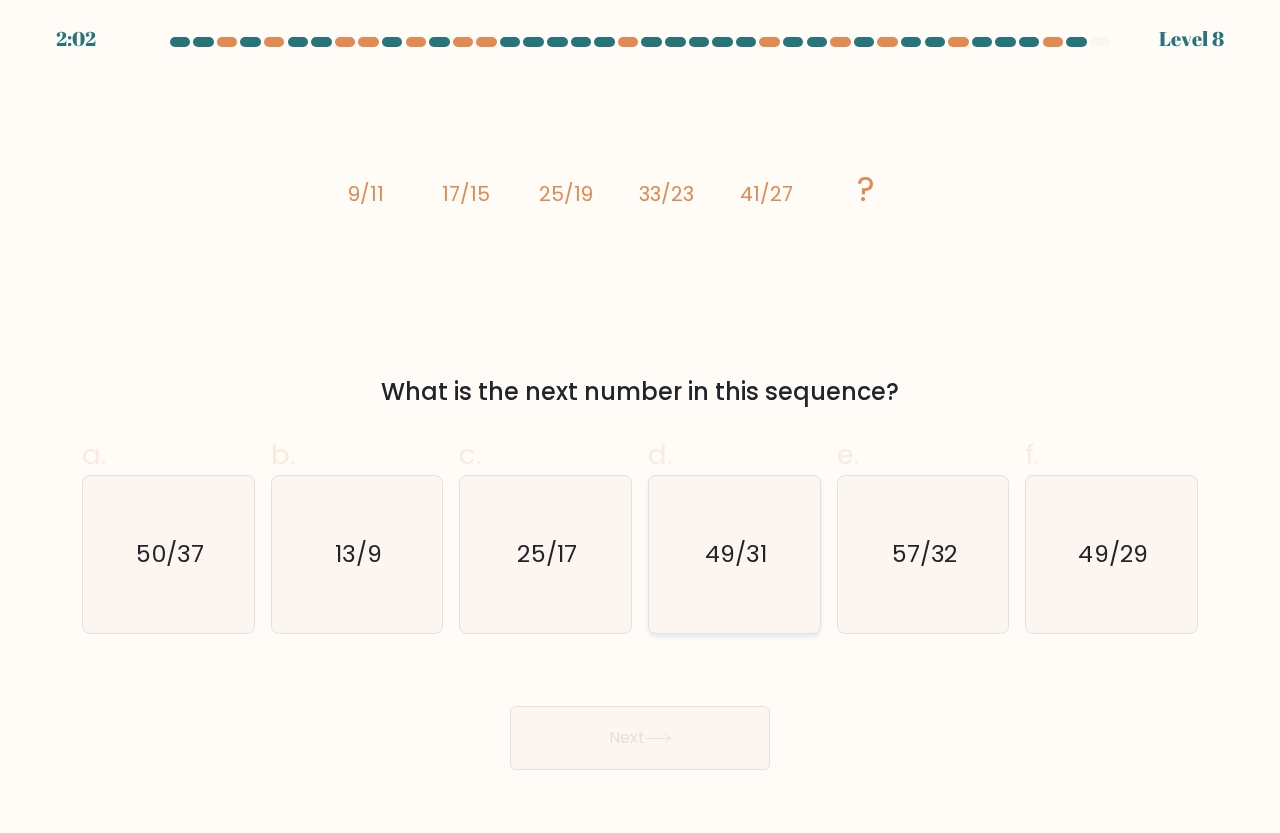 click on "49/31" 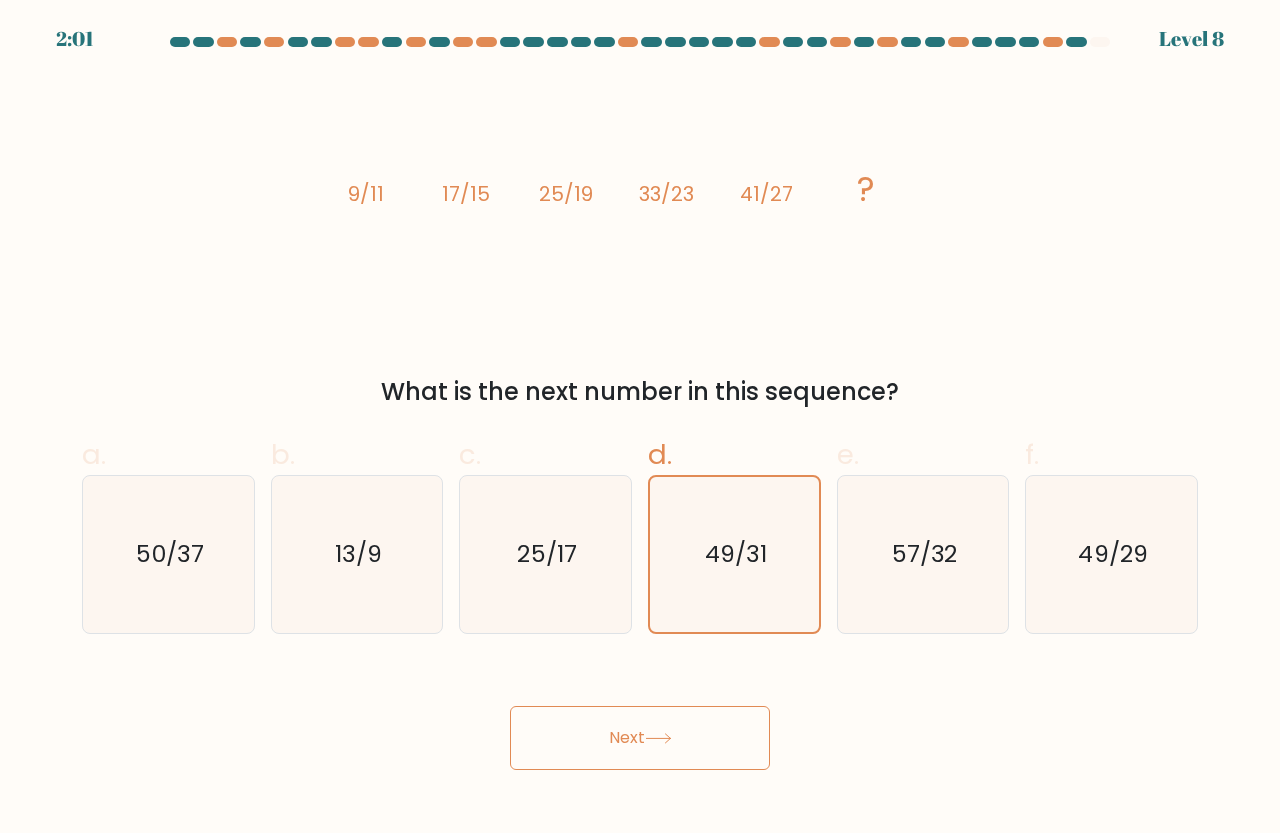 click on "Next" at bounding box center (640, 738) 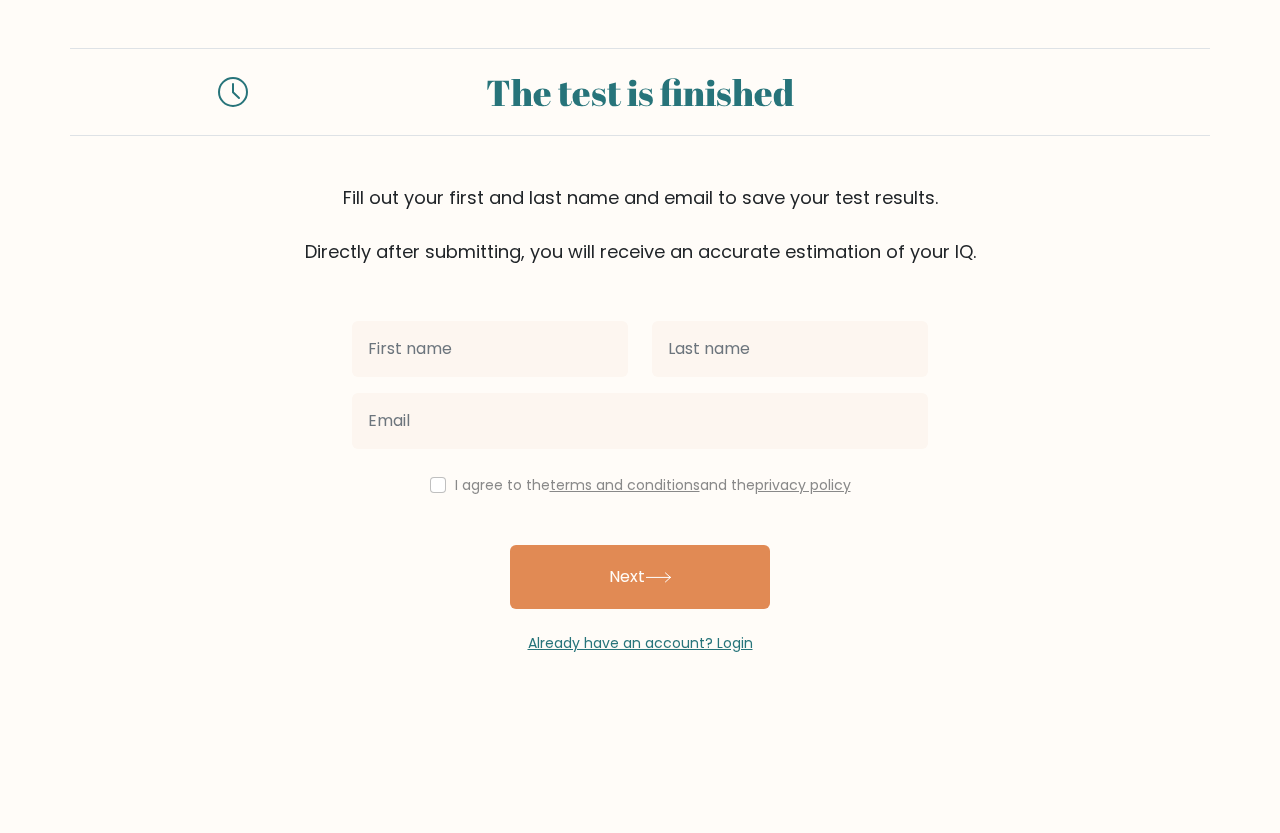 scroll, scrollTop: 0, scrollLeft: 0, axis: both 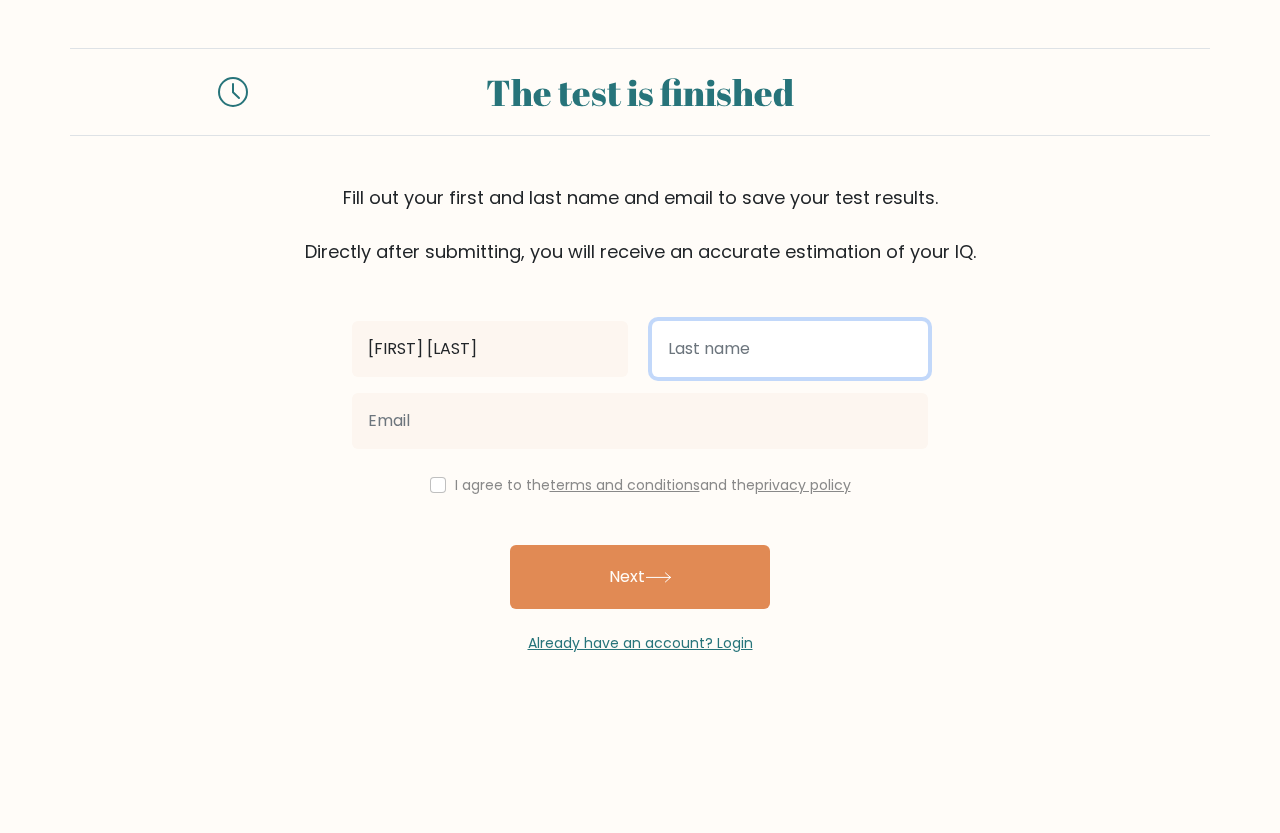 click at bounding box center (790, 349) 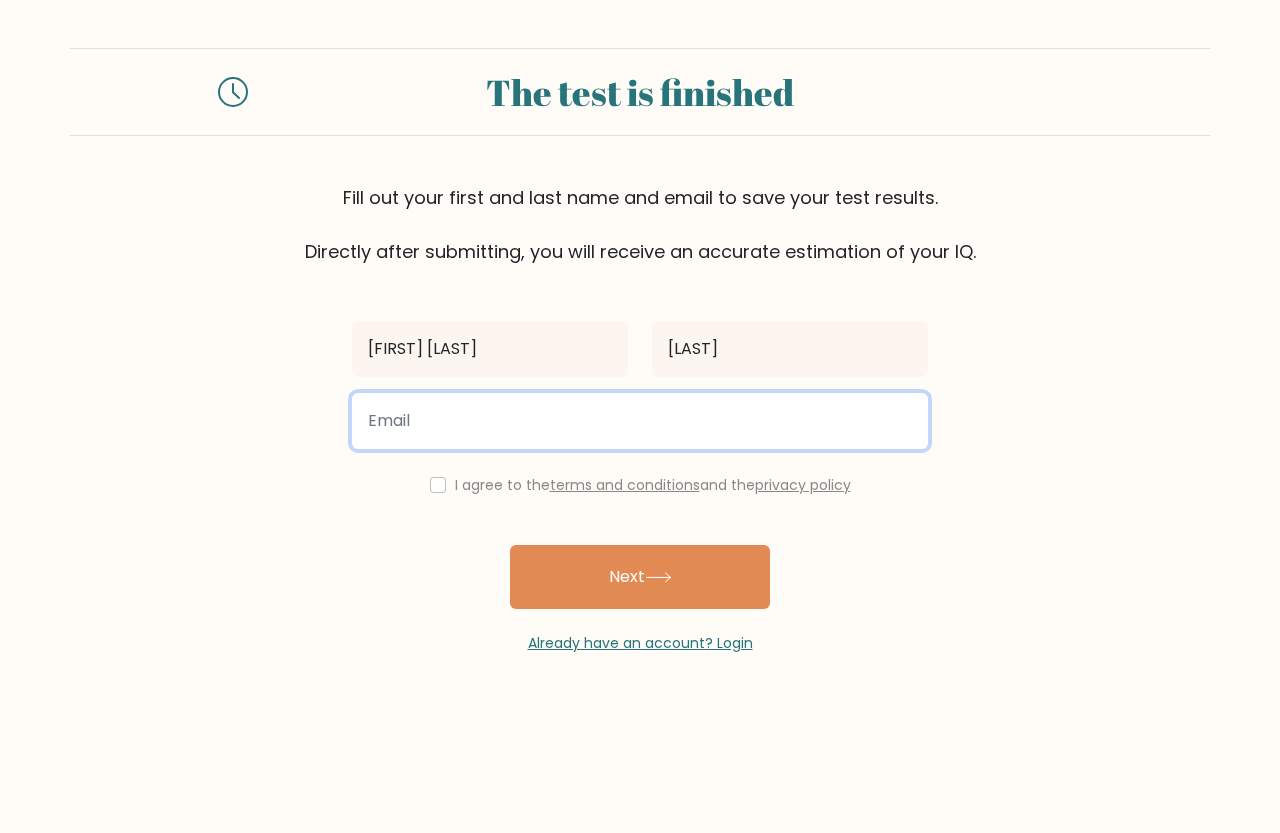 click at bounding box center (640, 421) 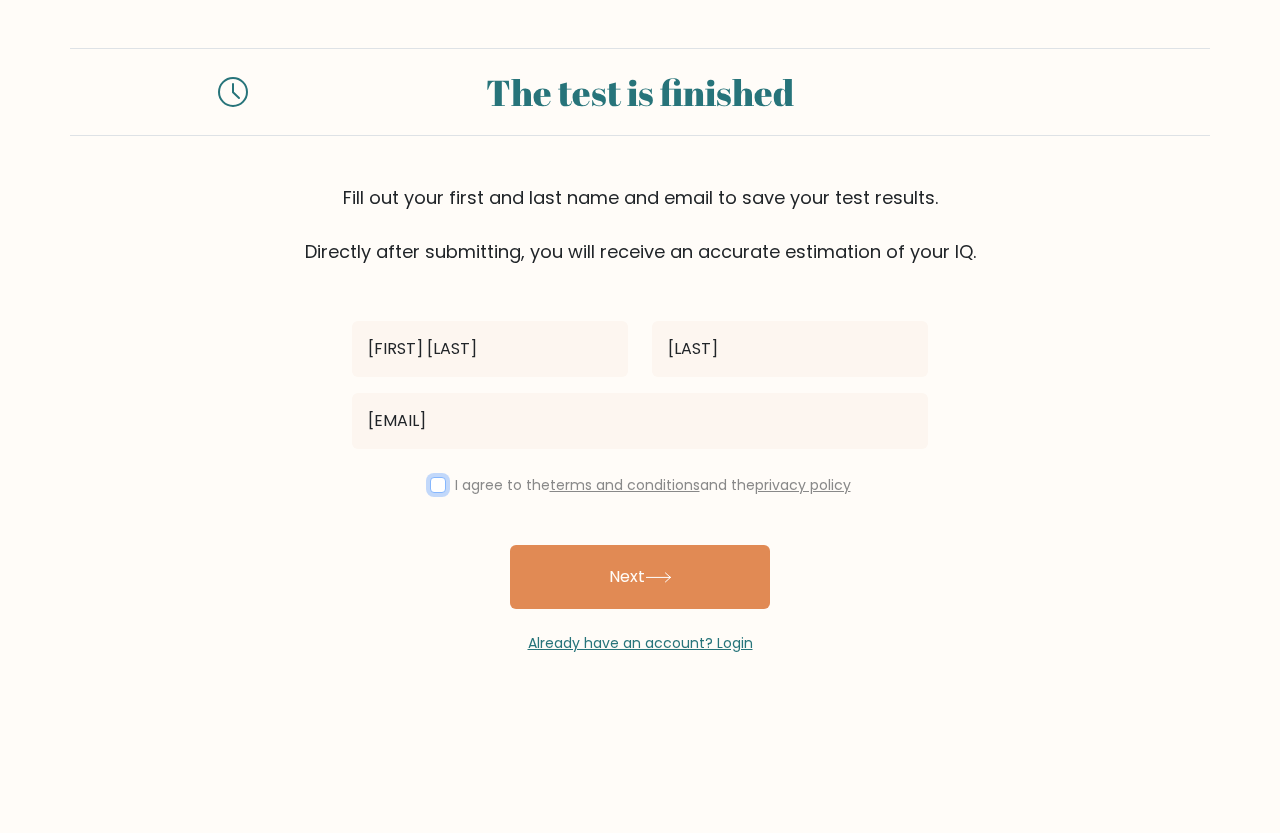click at bounding box center [438, 485] 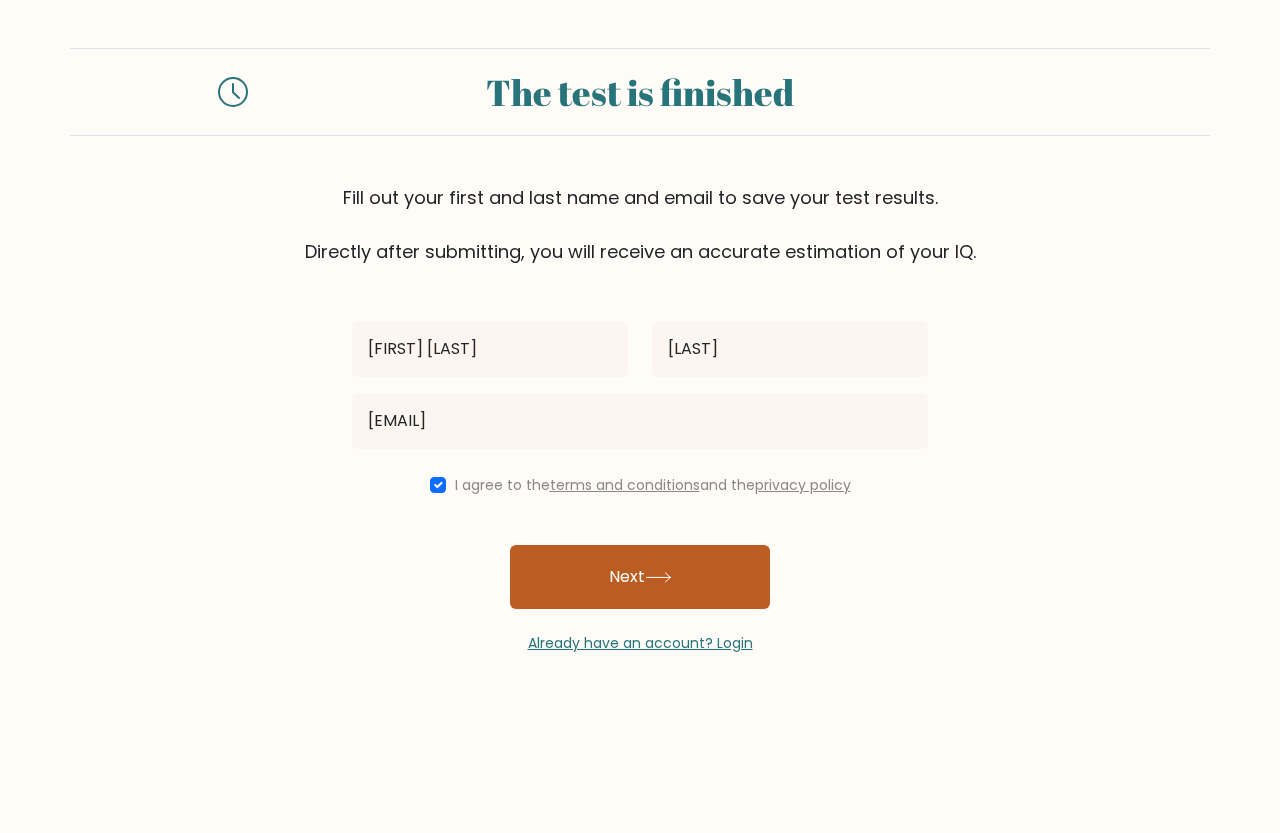 click on "Next" at bounding box center (640, 577) 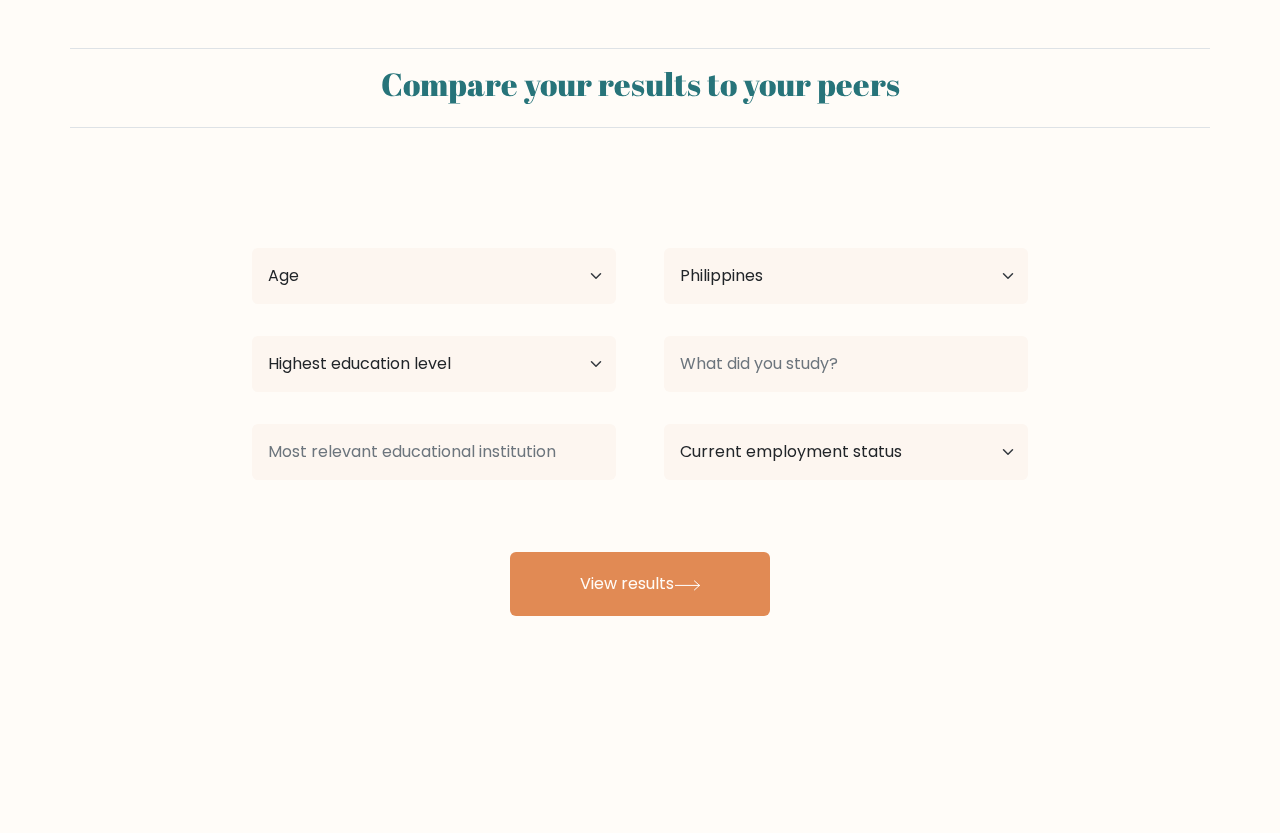 select on "PH" 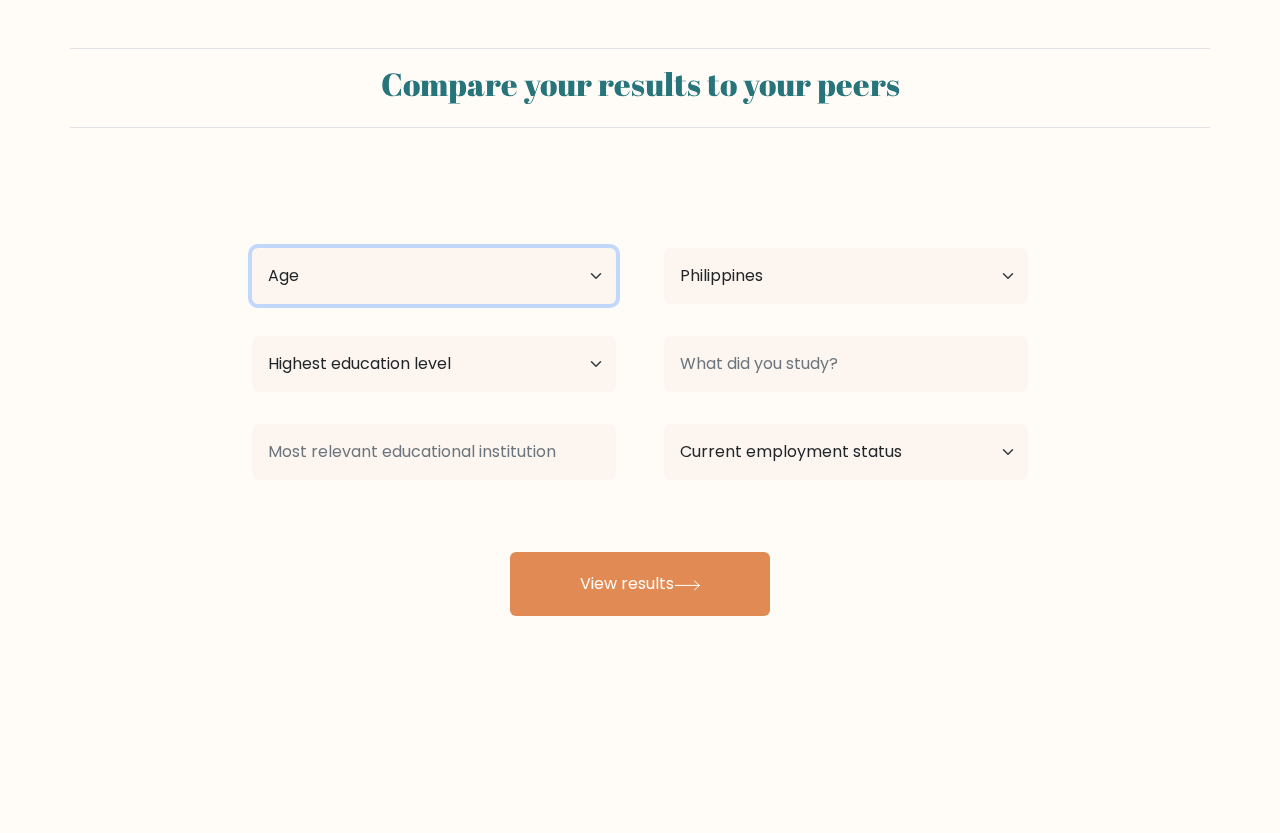 click on "Age
Under 18 years old
18-24 years old
25-34 years old
35-44 years old
45-54 years old
55-64 years old
65 years old and above" at bounding box center [434, 276] 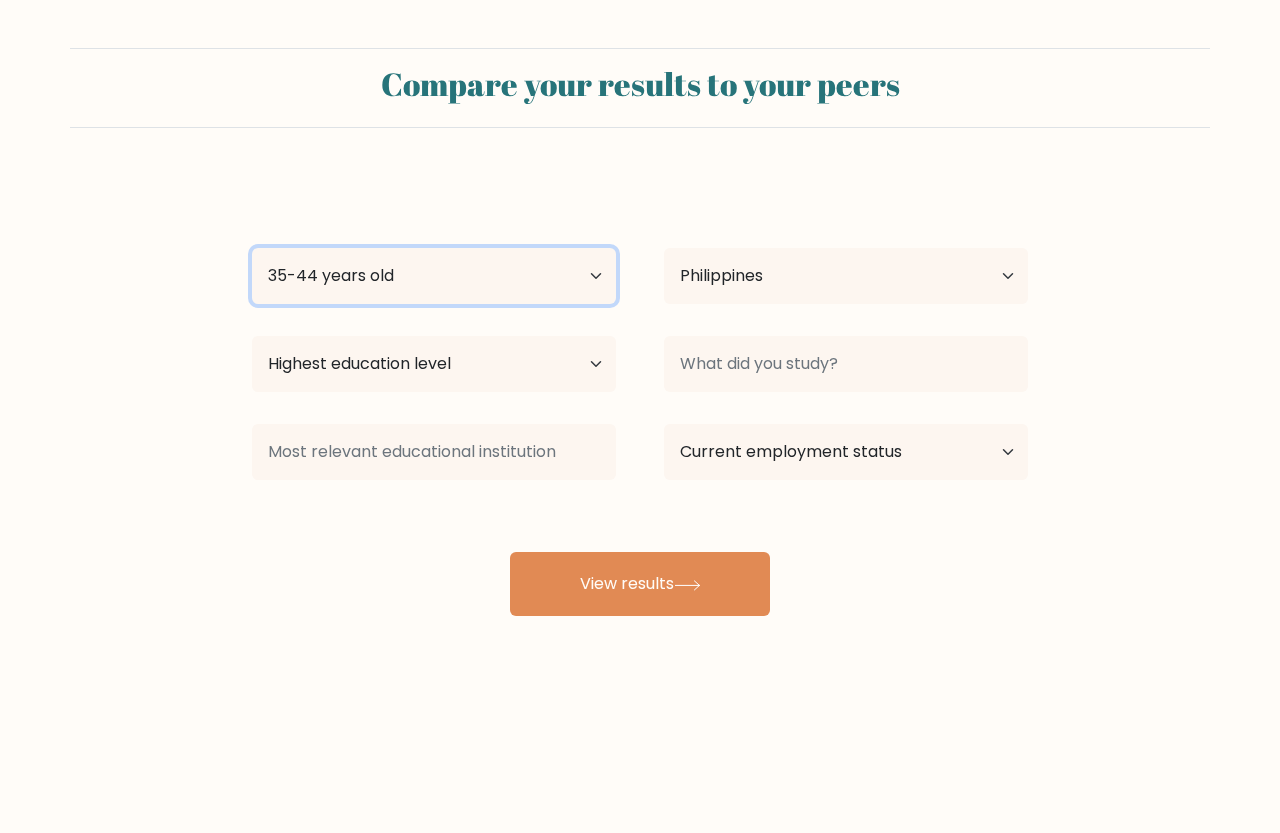 click on "Age
Under 18 years old
18-24 years old
25-34 years old
35-44 years old
45-54 years old
55-64 years old
65 years old and above" at bounding box center [434, 276] 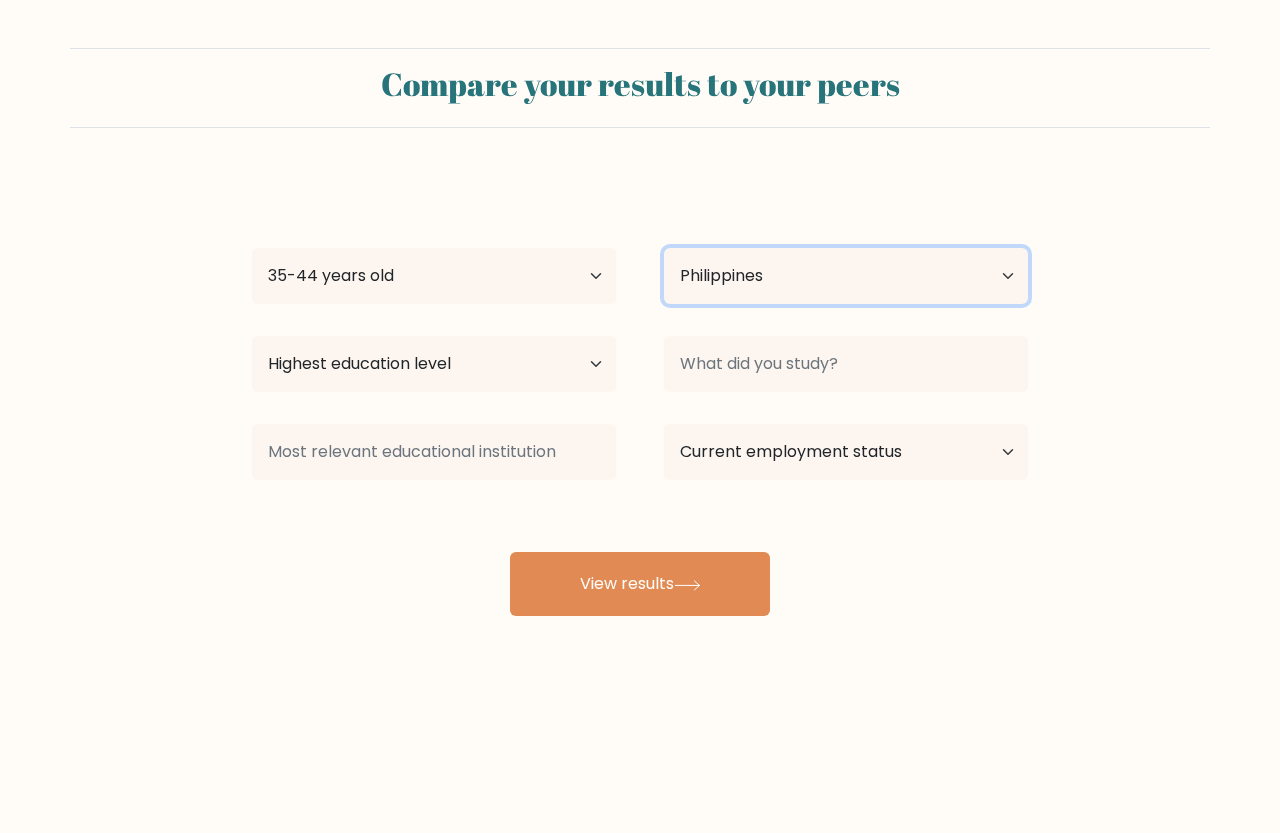 click on "Country
Afghanistan
Albania
Algeria
American Samoa
Andorra
Angola
Anguilla
Antarctica
Antigua and Barbuda
Argentina
Armenia
Aruba
Australia
Austria
Azerbaijan
Bahamas
Bahrain
Bangladesh
Barbados
Belarus
Belgium
Belize
Benin
Bermuda
Bhutan
Bolivia
Bonaire, Sint Eustatius and Saba
Bosnia and Herzegovina
Botswana
Bouvet Island
Brazil
British Indian Ocean Territory
Brunei
Bulgaria
Burkina Faso
Burundi
Cabo Verde
Cambodia
Cameroon
Canada
Cayman Islands
Central African Republic
Chad
Chile
China
Christmas Island
Cocos (Keeling) Islands
Colombia
Comoros
Congo
Congo (the Democratic Republic of the)
Cook Islands
Costa Rica
Côte d'Ivoire
Croatia
Cuba" at bounding box center (846, 276) 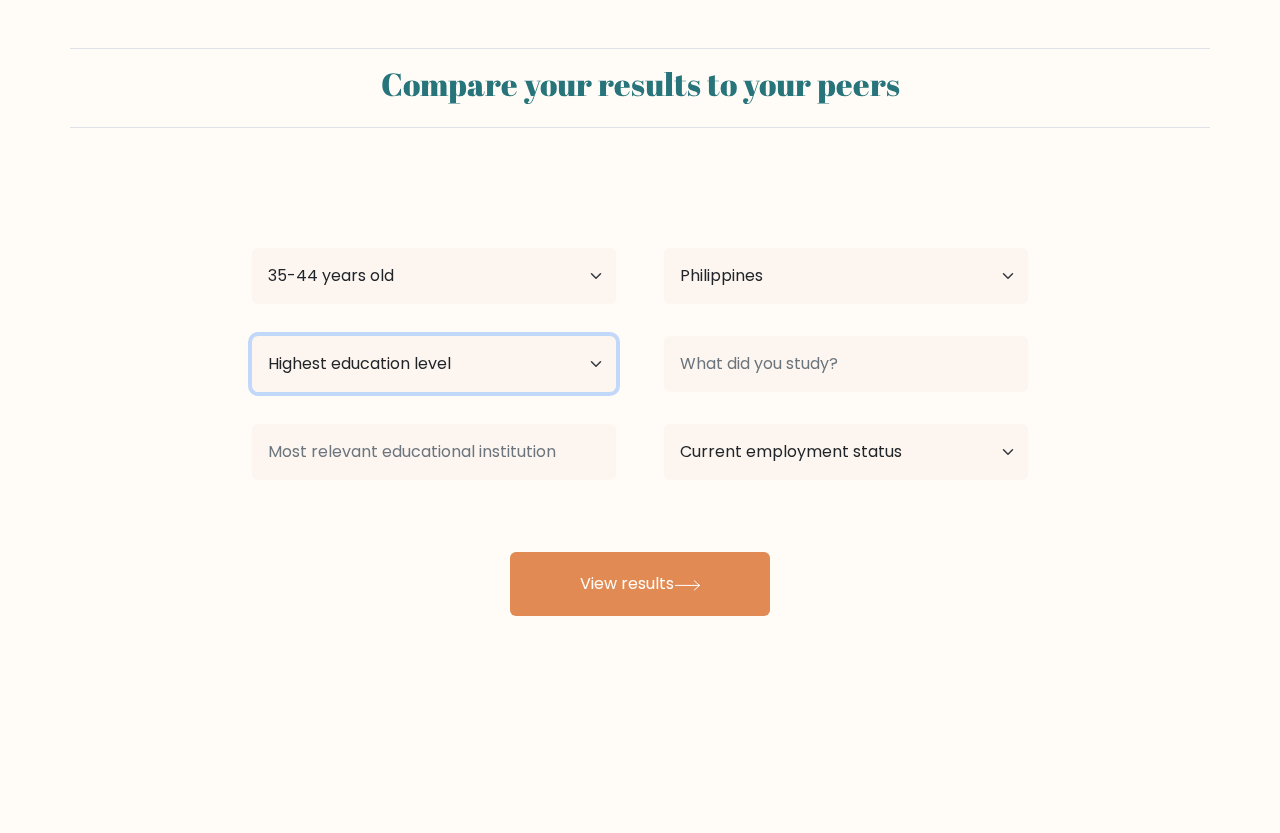 click on "Highest education level
No schooling
Primary
Lower Secondary
Upper Secondary
Occupation Specific
Bachelor's degree
Master's degree
Doctoral degree" at bounding box center (434, 364) 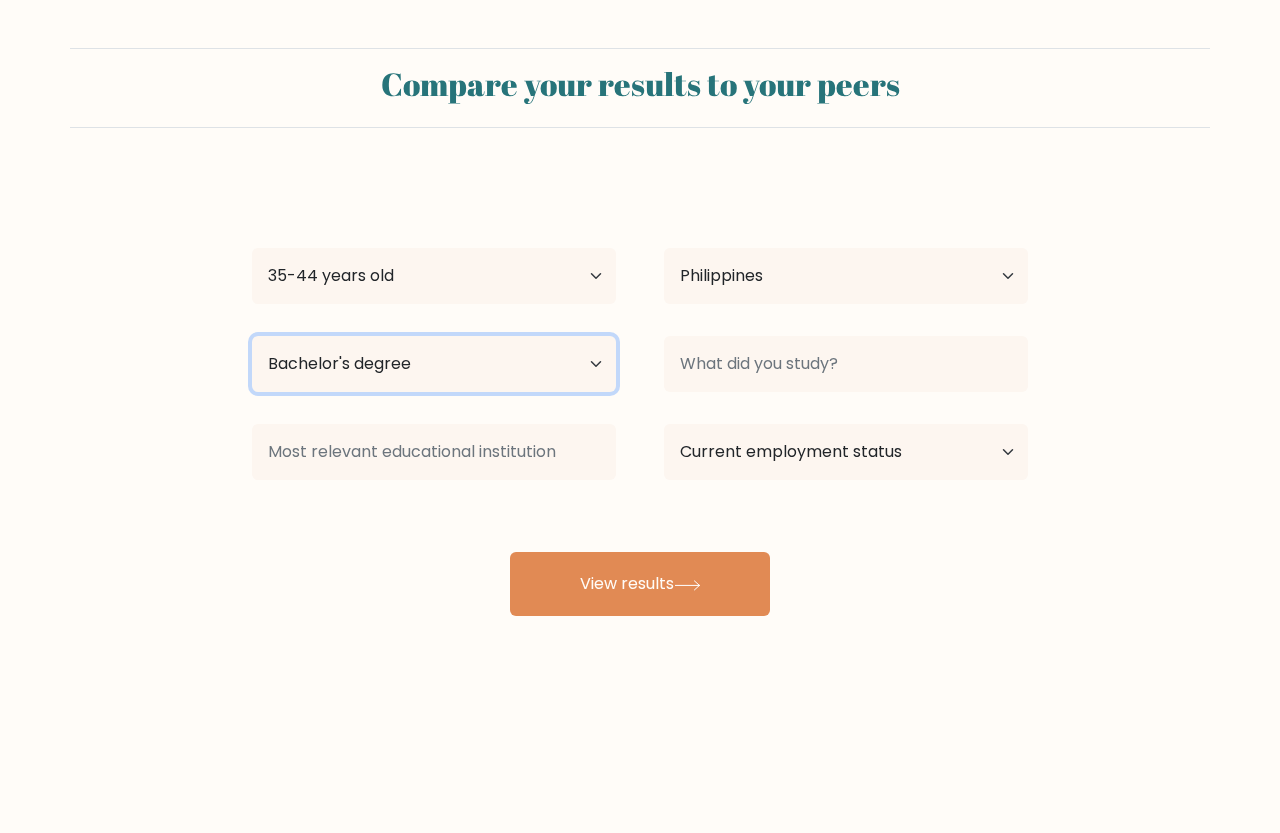 click on "Highest education level
No schooling
Primary
Lower Secondary
Upper Secondary
Occupation Specific
Bachelor's degree
Master's degree
Doctoral degree" at bounding box center (434, 364) 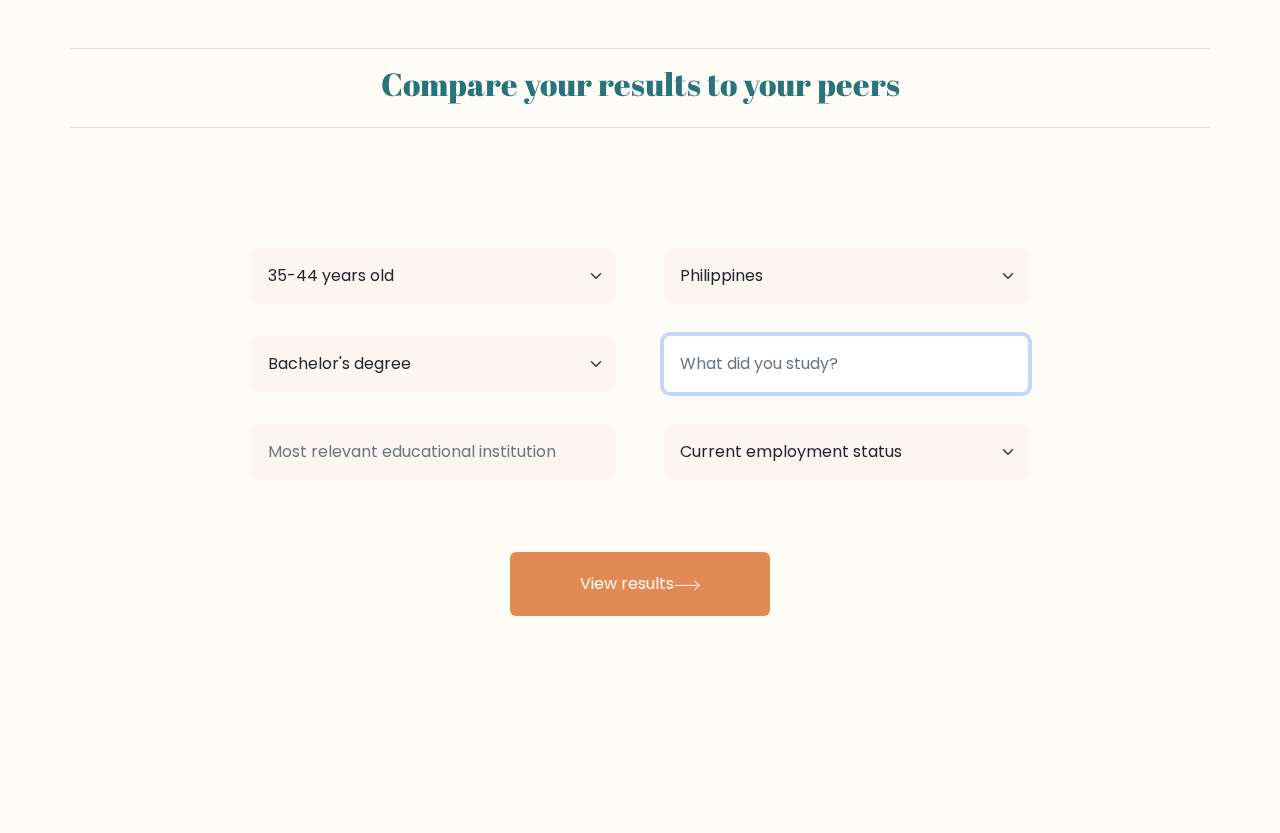click at bounding box center (846, 364) 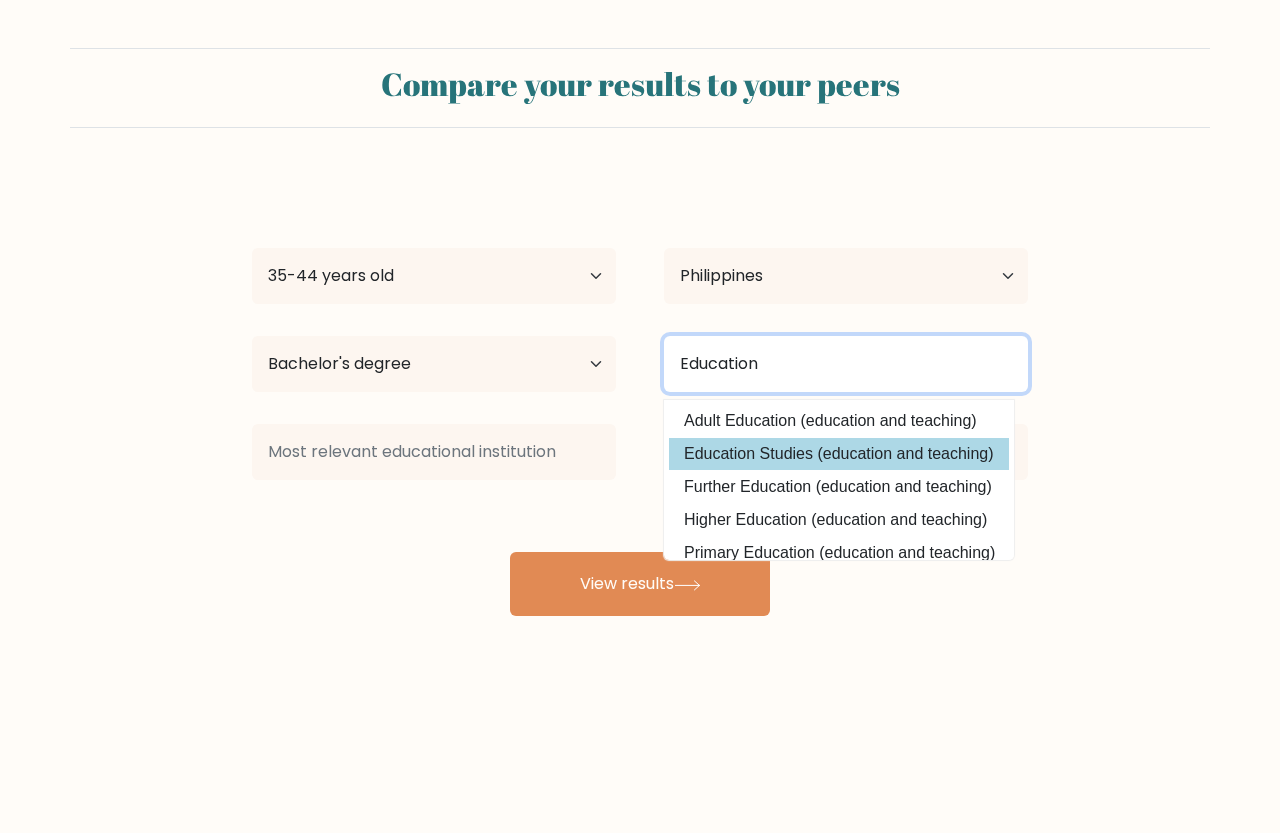 type on "Education" 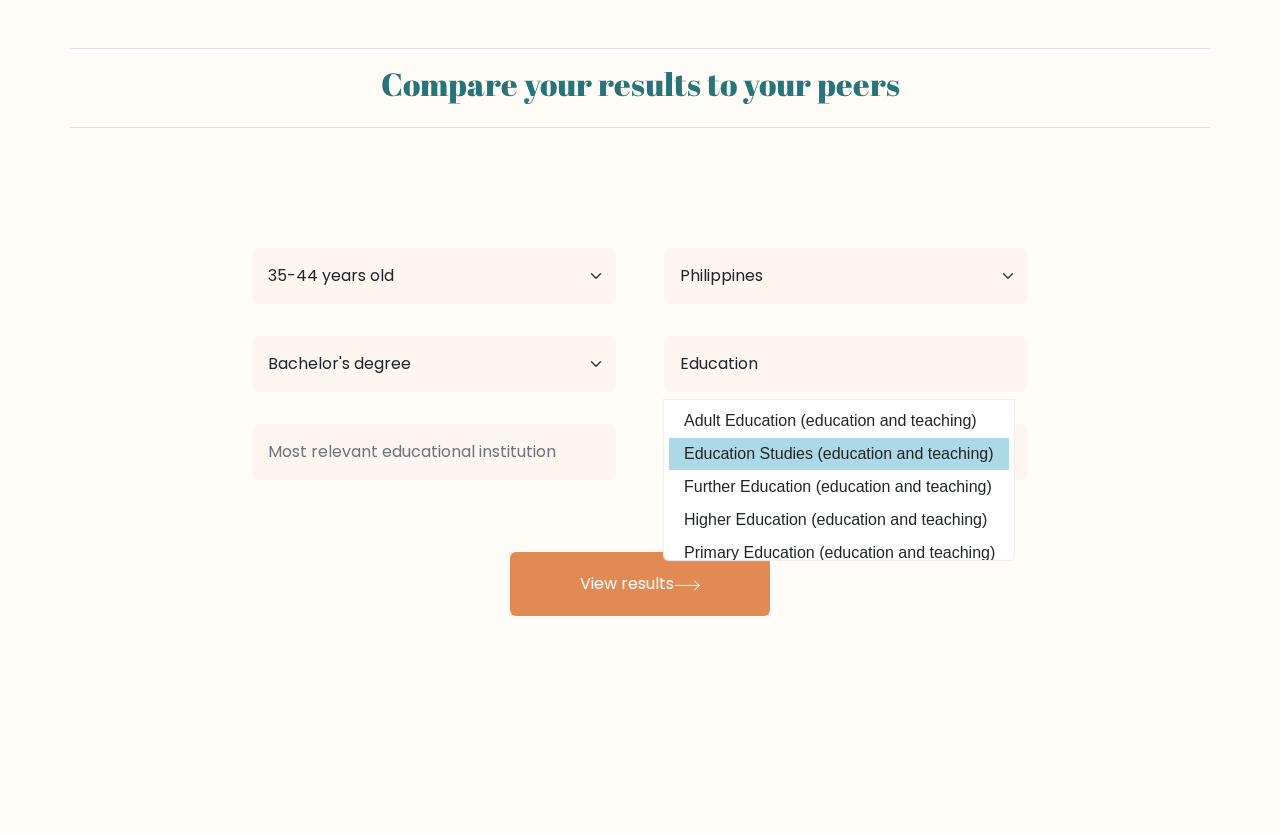 click on "Patrica Joan
Romero
Age
Under 18 years old
18-24 years old
25-34 years old
35-44 years old
45-54 years old
55-64 years old
65 years old and above
Country
Afghanistan
Albania
Algeria
American Samoa
Andorra
Angola
Anguilla
Antarctica
Antigua and Barbuda
Argentina
Armenia
Aruba
Australia
Austria
Azerbaijan
Bahamas
Bahrain
Bangladesh
Barbados
Belarus
Belgium
Belize
Benin
Bermuda
Bhutan
Bolivia
Bonaire, Sint Eustatius and Saba
Bosnia and Herzegovina
Botswana
Bouvet Island
Brazil
Chad" at bounding box center (640, 396) 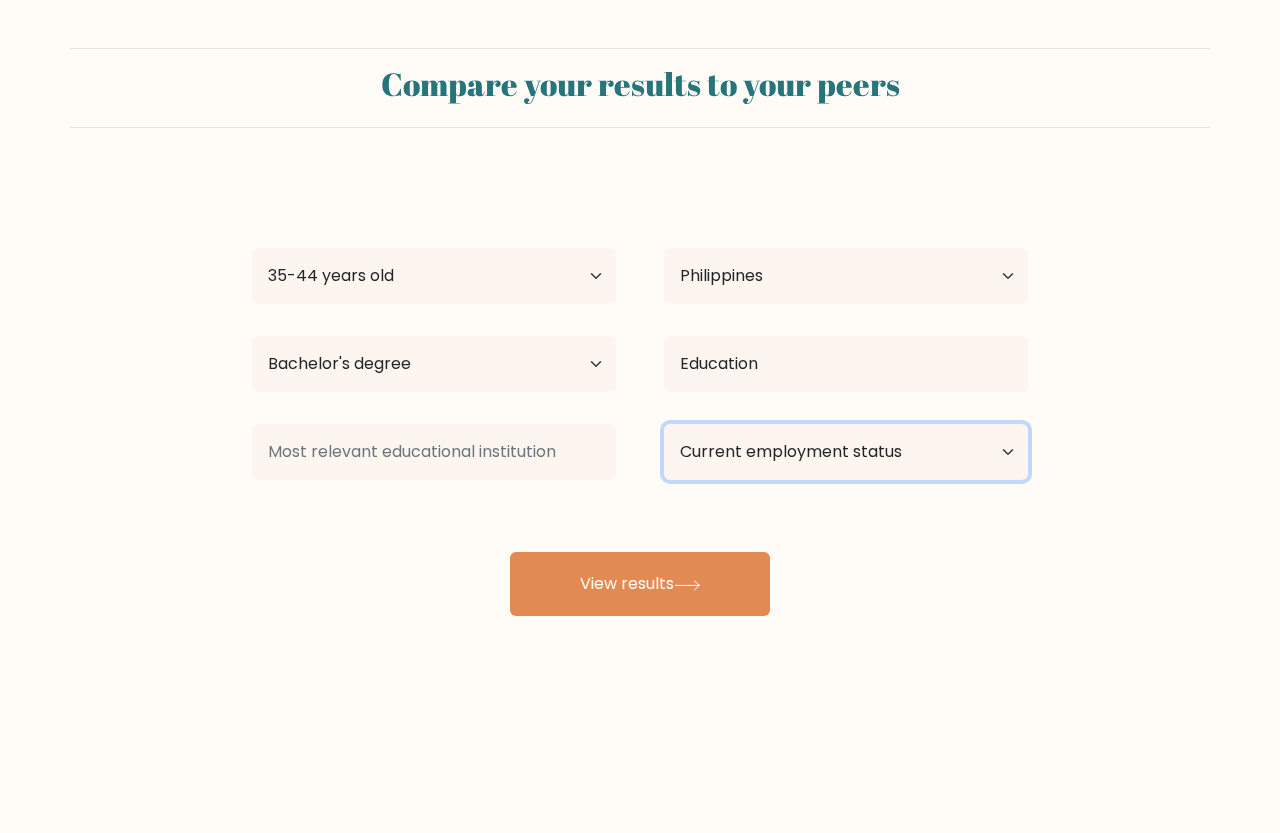 click on "Current employment status
Employed
Student
Retired
Other / prefer not to answer" at bounding box center (846, 452) 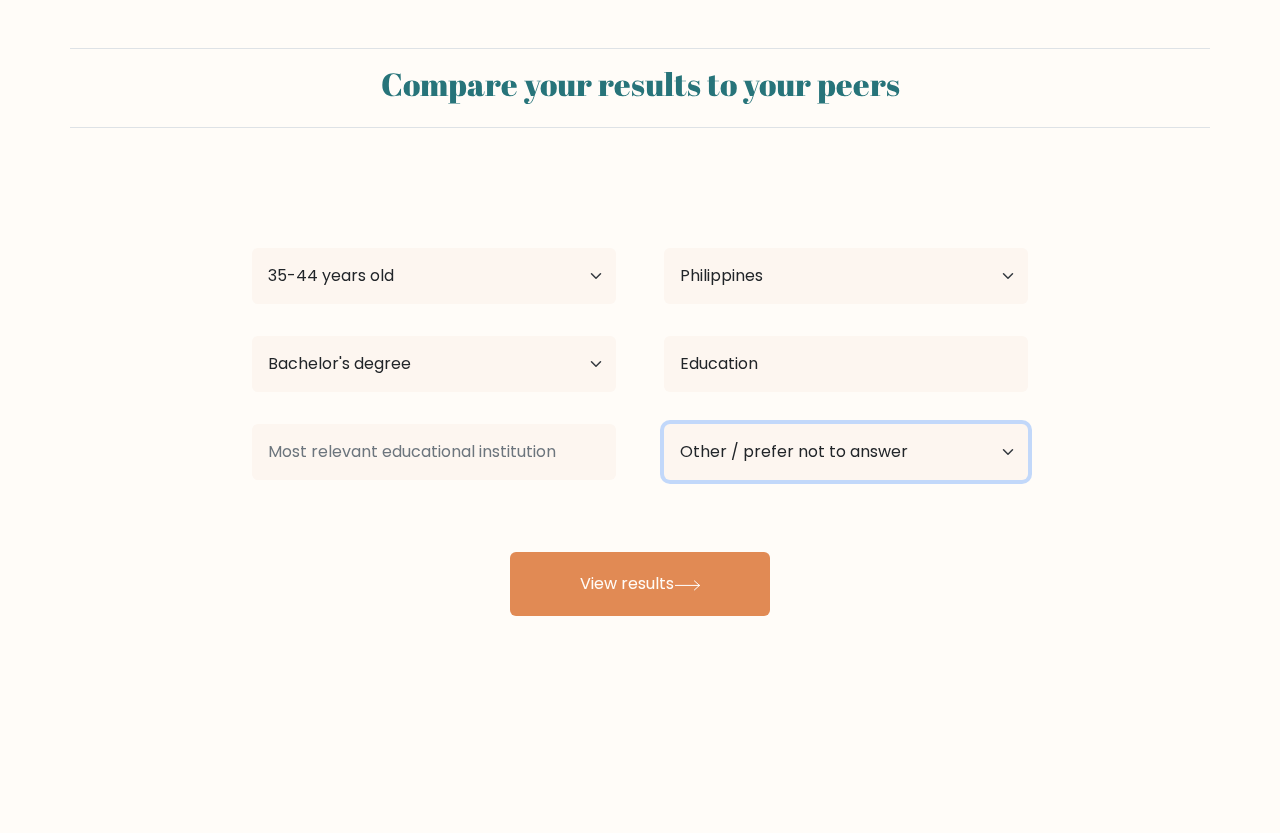 click on "Current employment status
Employed
Student
Retired
Other / prefer not to answer" at bounding box center (846, 452) 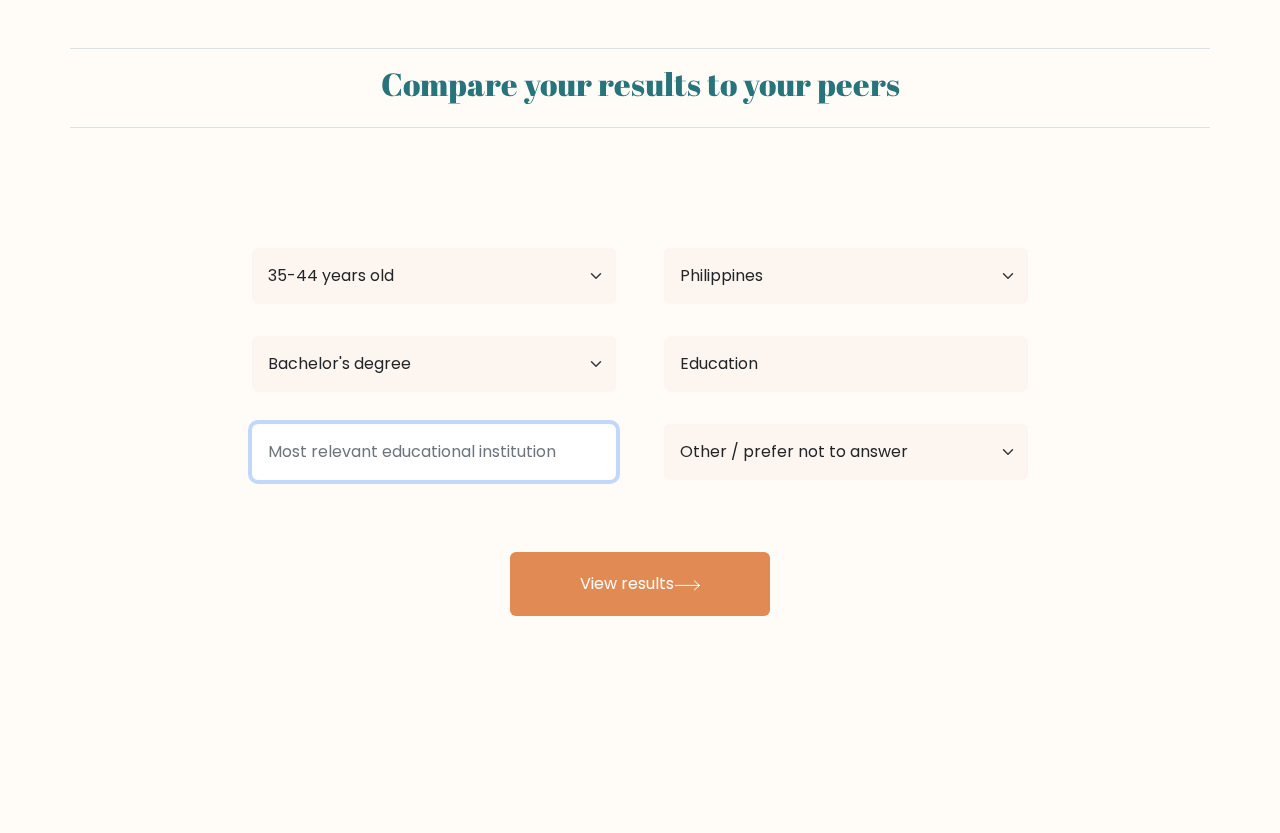 click at bounding box center [434, 452] 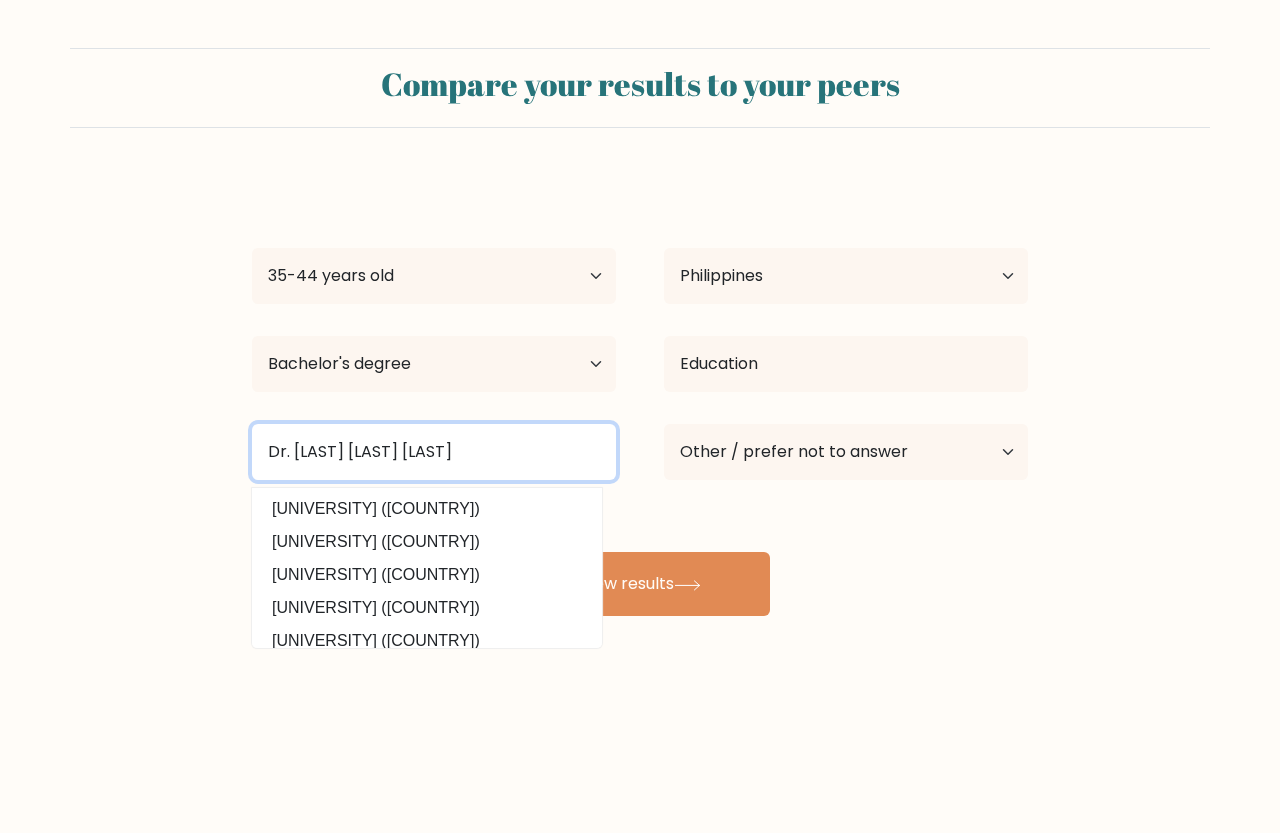 click on "Dr. Carlos S. Lanting College" at bounding box center (434, 452) 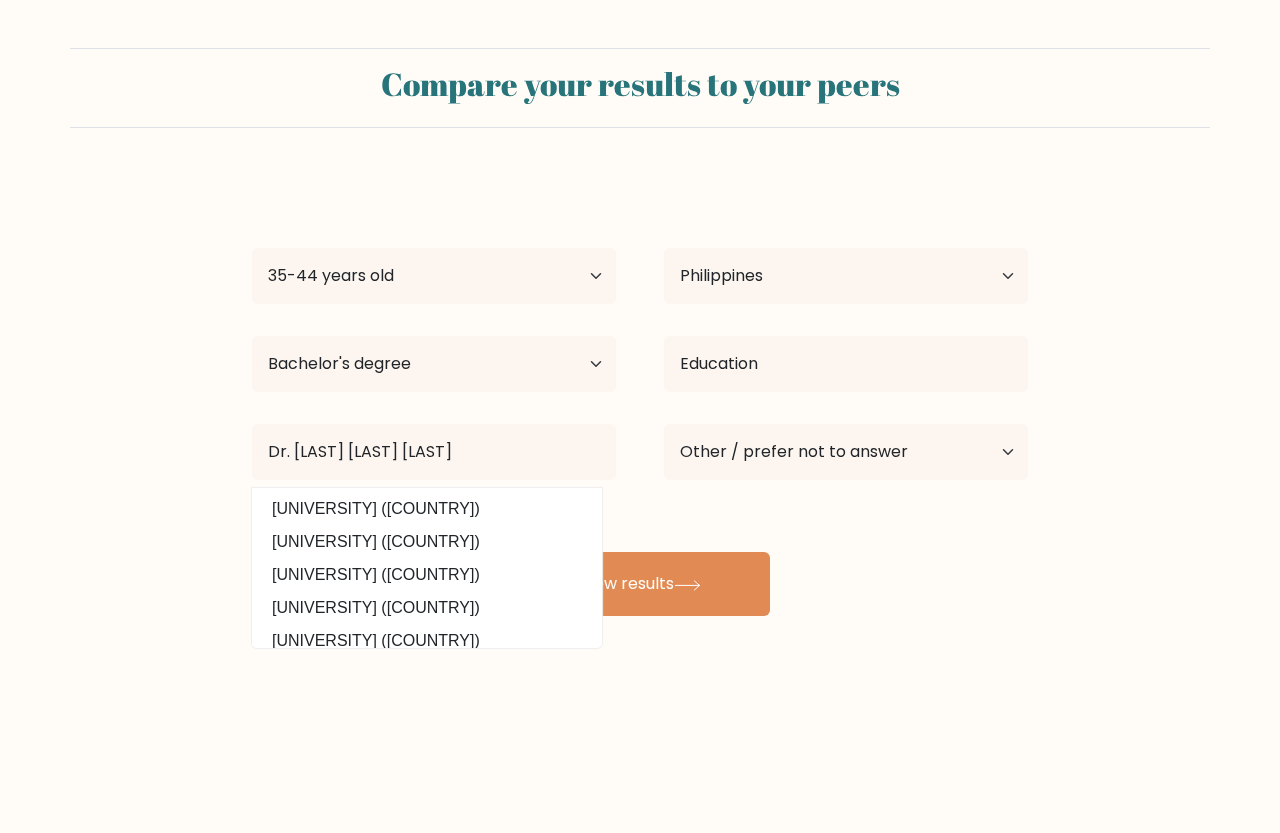 click on "Patrica Joan
Romero
Age
Under 18 years old
18-24 years old
25-34 years old
35-44 years old
45-54 years old
55-64 years old
65 years old and above
Country
Afghanistan
Albania
Algeria
American Samoa
Andorra
Angola
Anguilla
Antarctica
Antigua and Barbuda
Argentina
Armenia
Aruba
Australia
Austria
Azerbaijan
Bahamas
Bahrain
Bangladesh
Barbados
Belarus
Belgium
Belize
Benin
Bermuda
Bhutan
Bolivia
Bonaire, Sint Eustatius and Saba
Bosnia and Herzegovina
Botswana
Bouvet Island
Brazil
Chad" at bounding box center [640, 396] 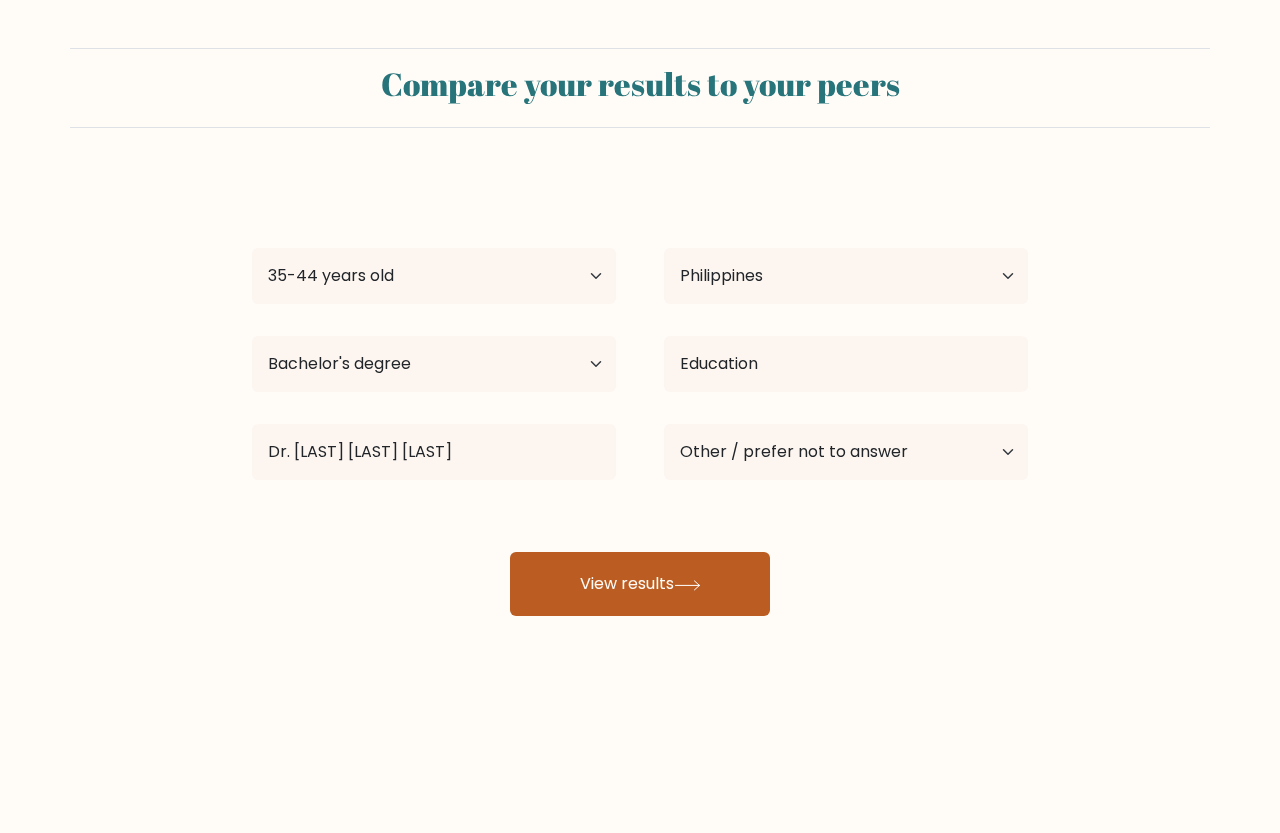 click on "View results" at bounding box center (640, 584) 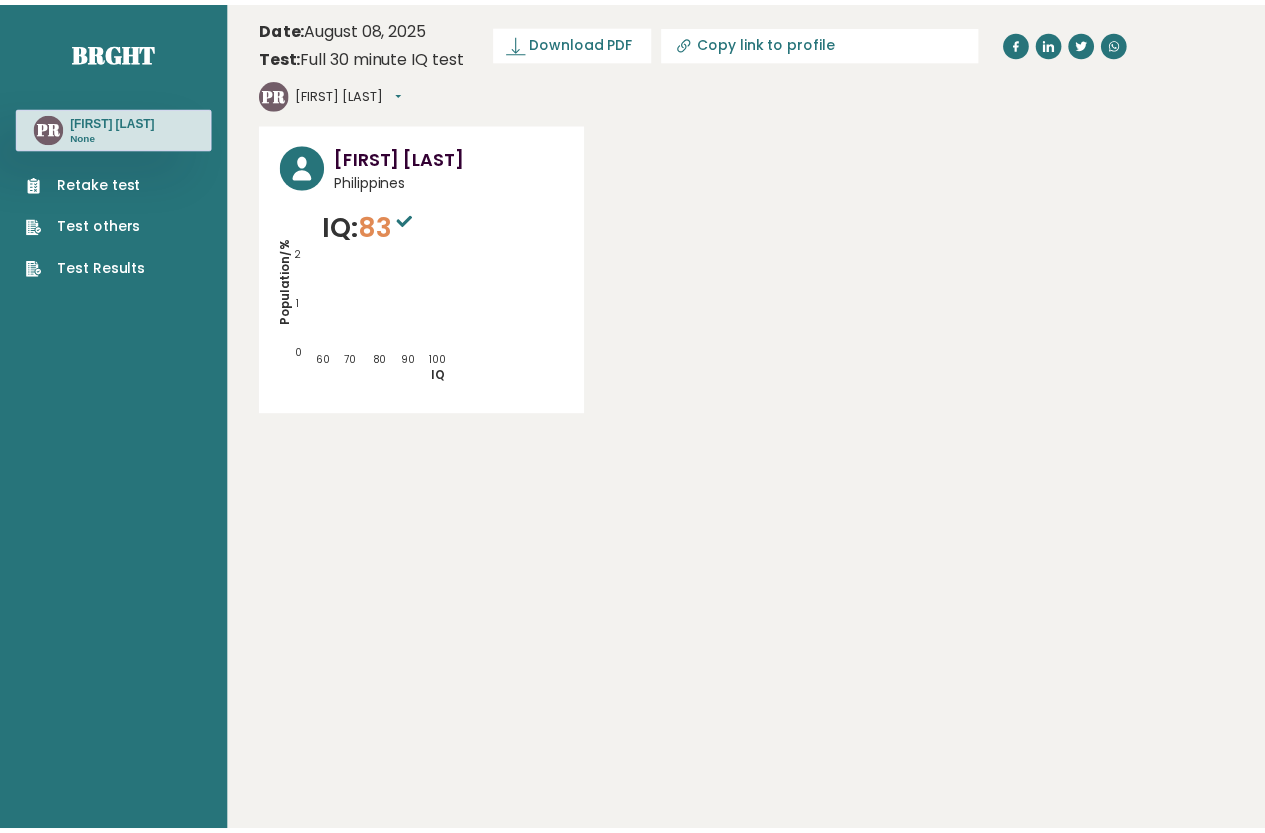 scroll, scrollTop: 0, scrollLeft: 0, axis: both 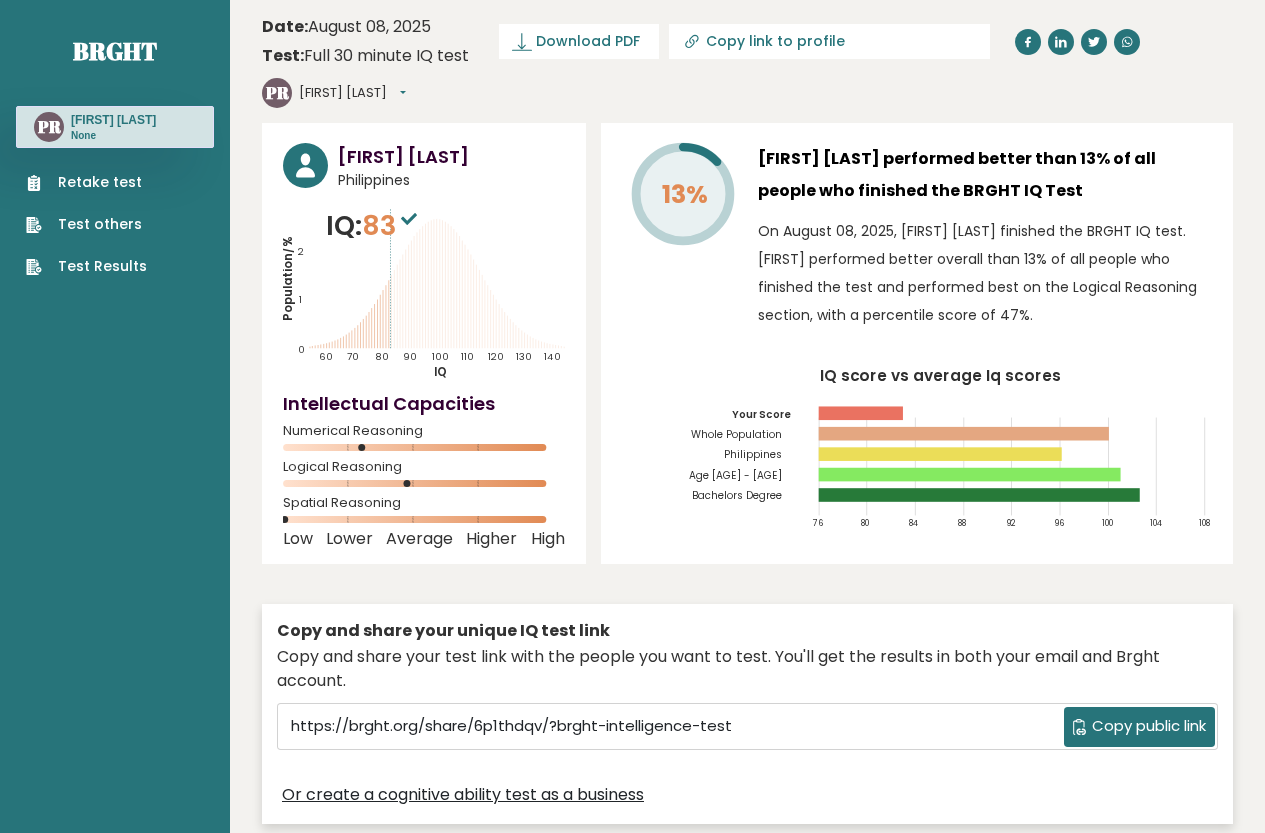 click on "Copy public link" at bounding box center (1149, 726) 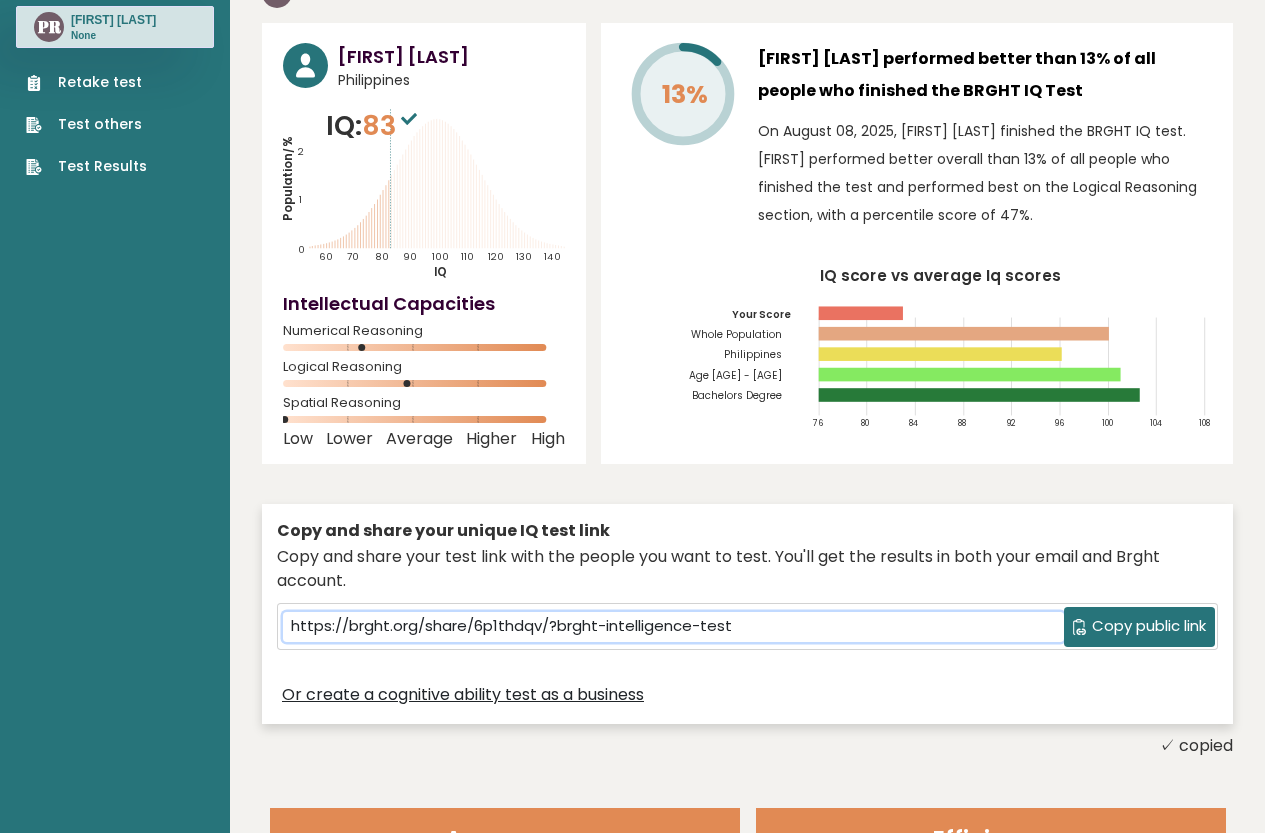 scroll, scrollTop: 200, scrollLeft: 0, axis: vertical 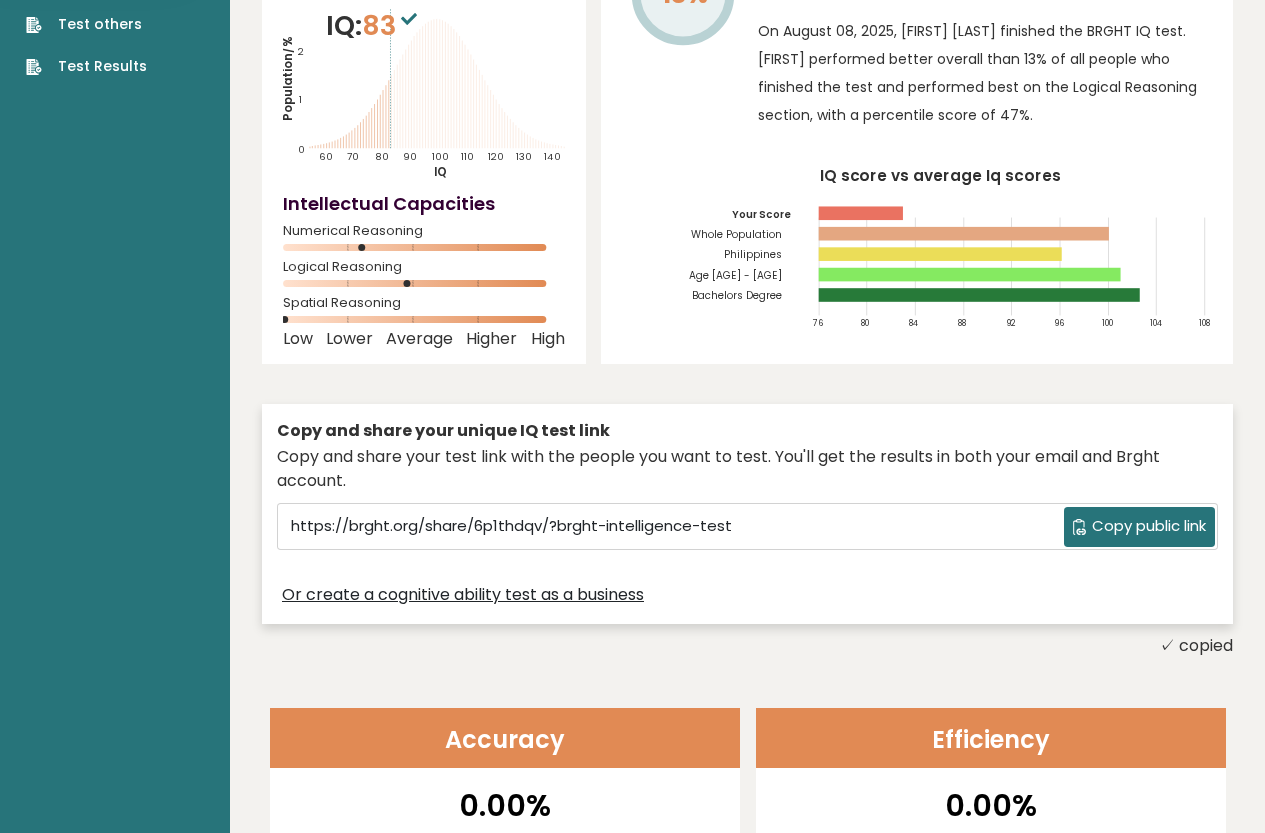 click on "Copy public link" at bounding box center (1149, 526) 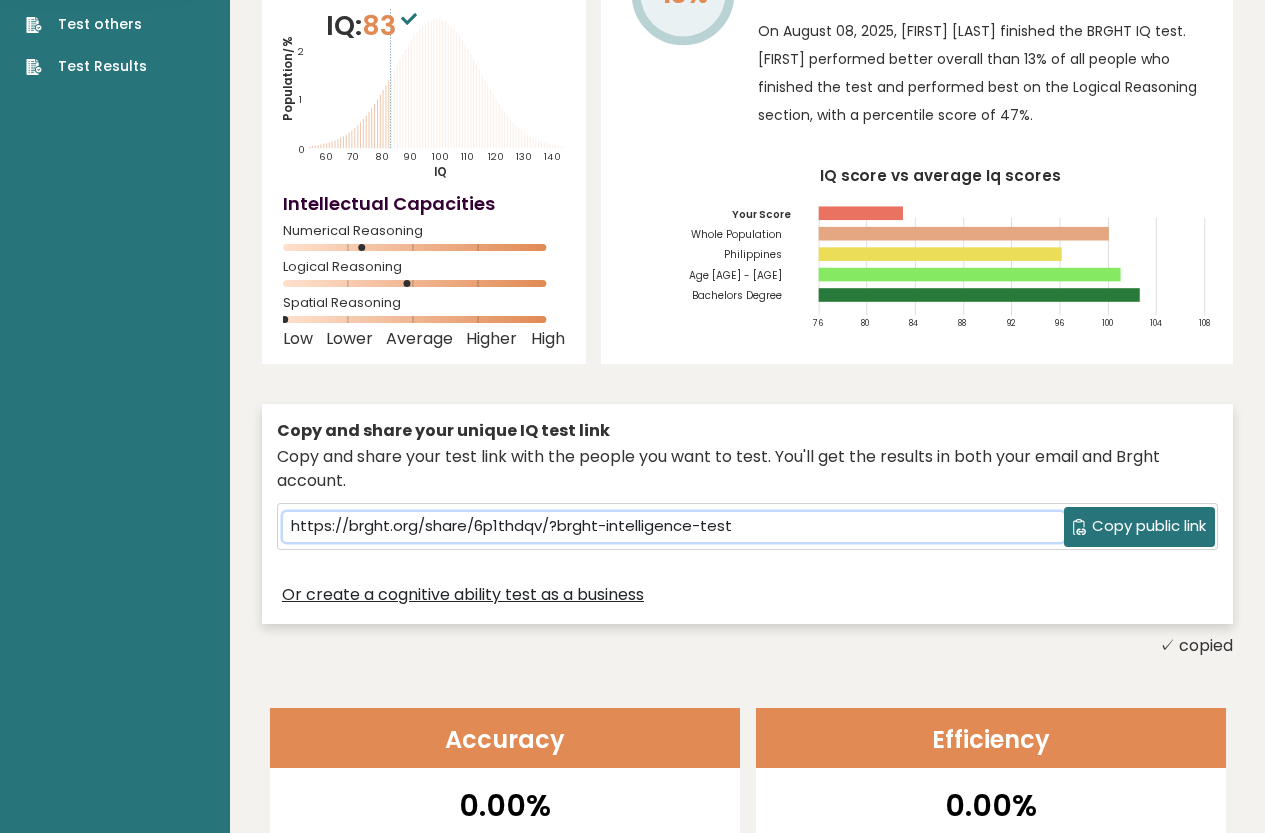 scroll, scrollTop: 0, scrollLeft: 0, axis: both 